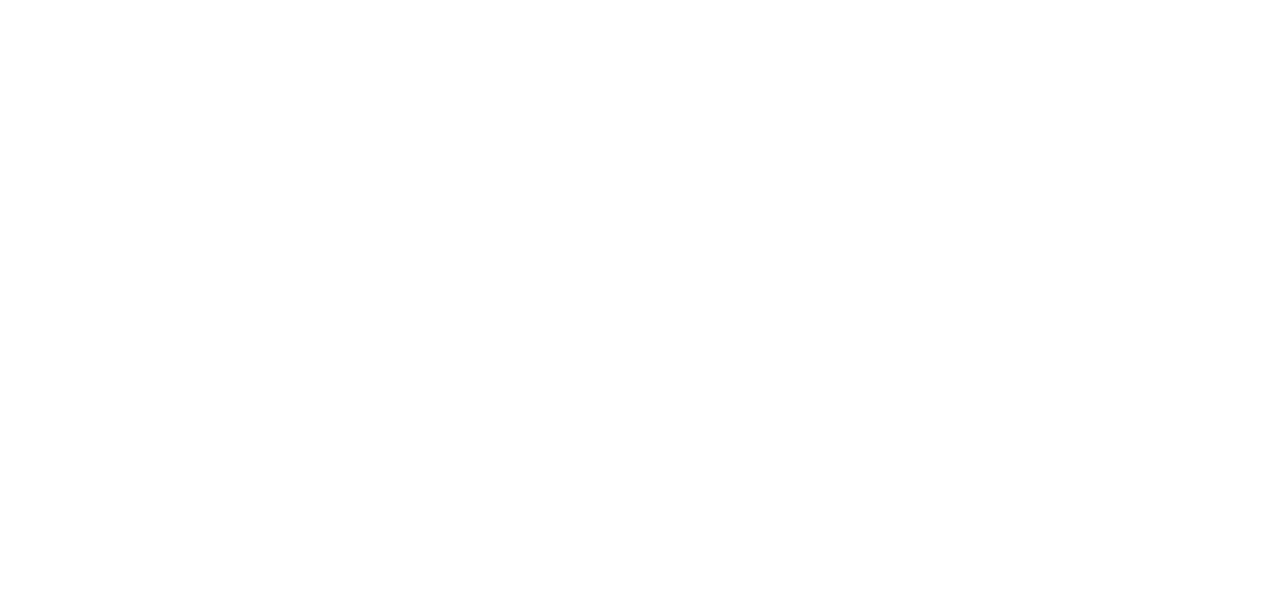 scroll, scrollTop: 0, scrollLeft: 0, axis: both 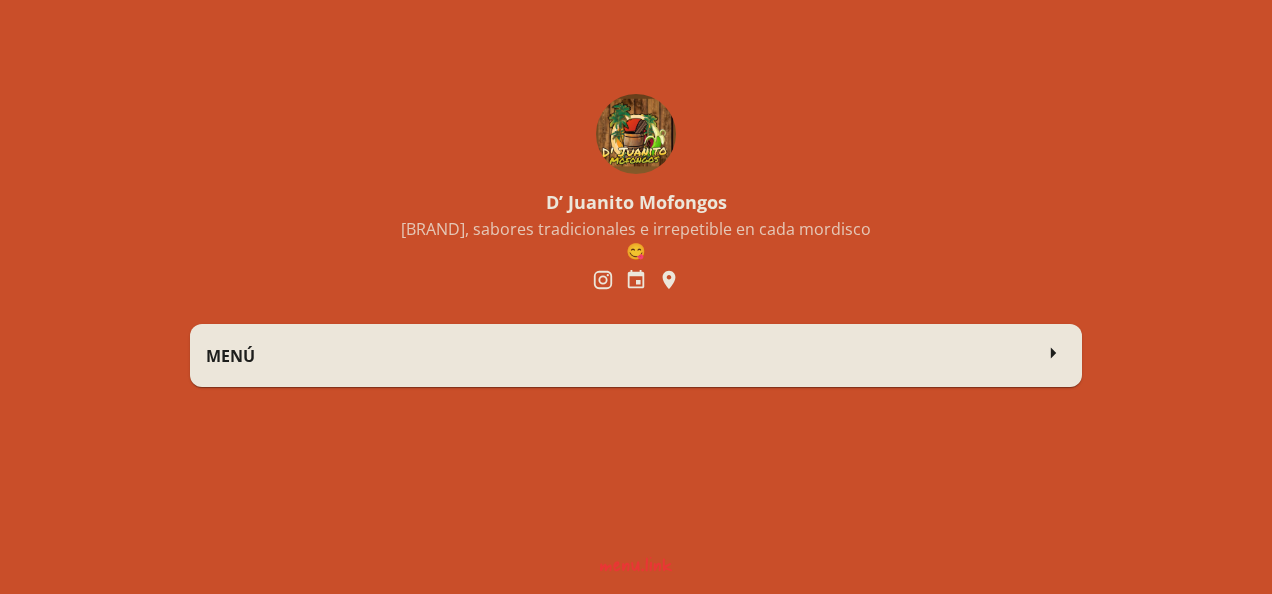 click on "MENÚ" 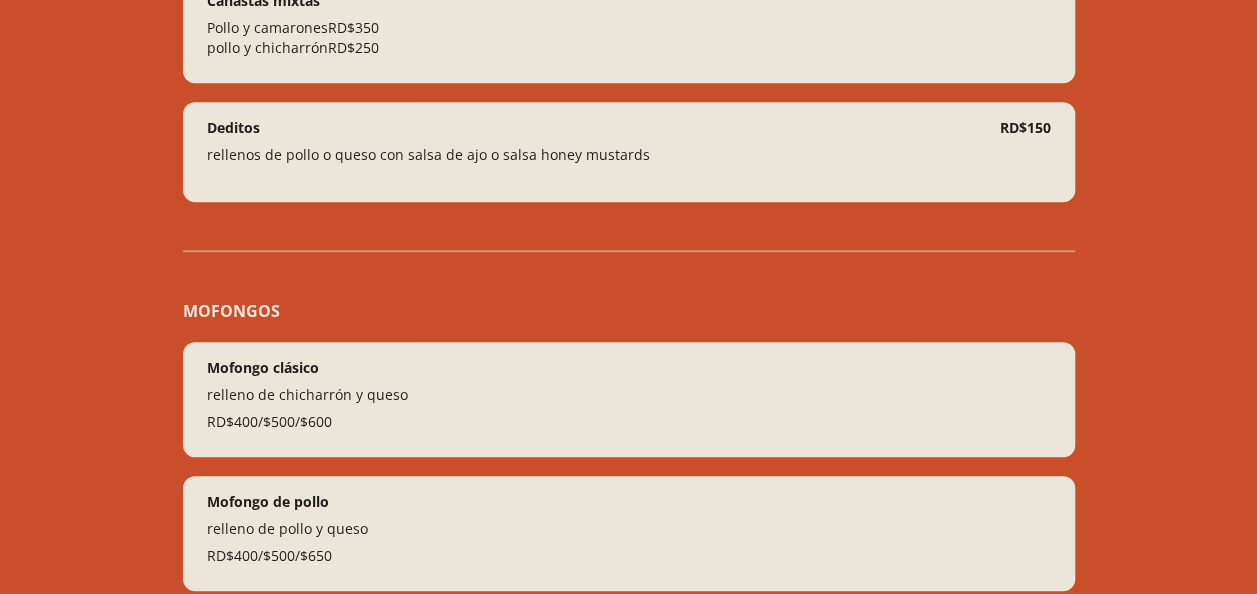 scroll, scrollTop: 0, scrollLeft: 0, axis: both 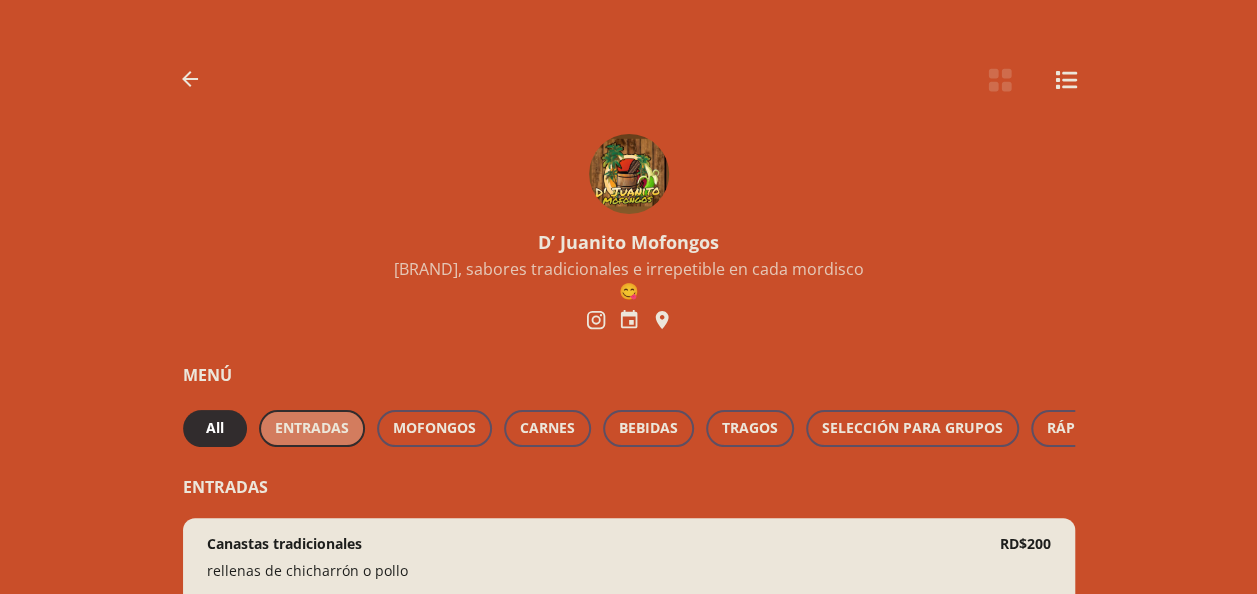 click on "ENTRADAS" at bounding box center (312, 428) 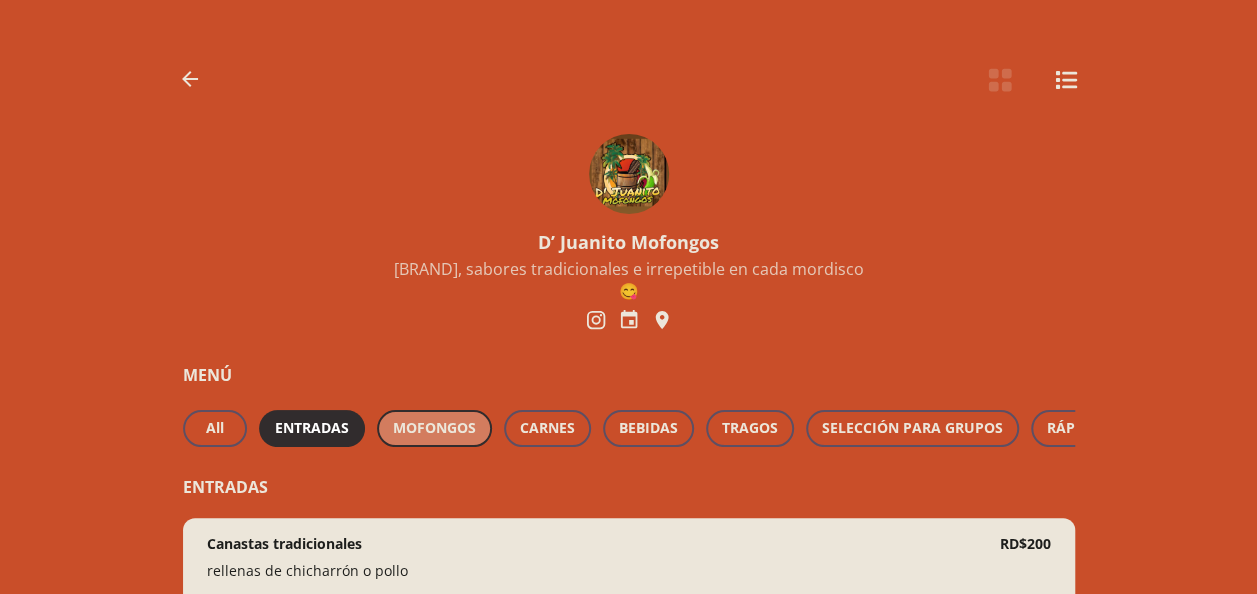 click on "MOFONGOS" at bounding box center (434, 428) 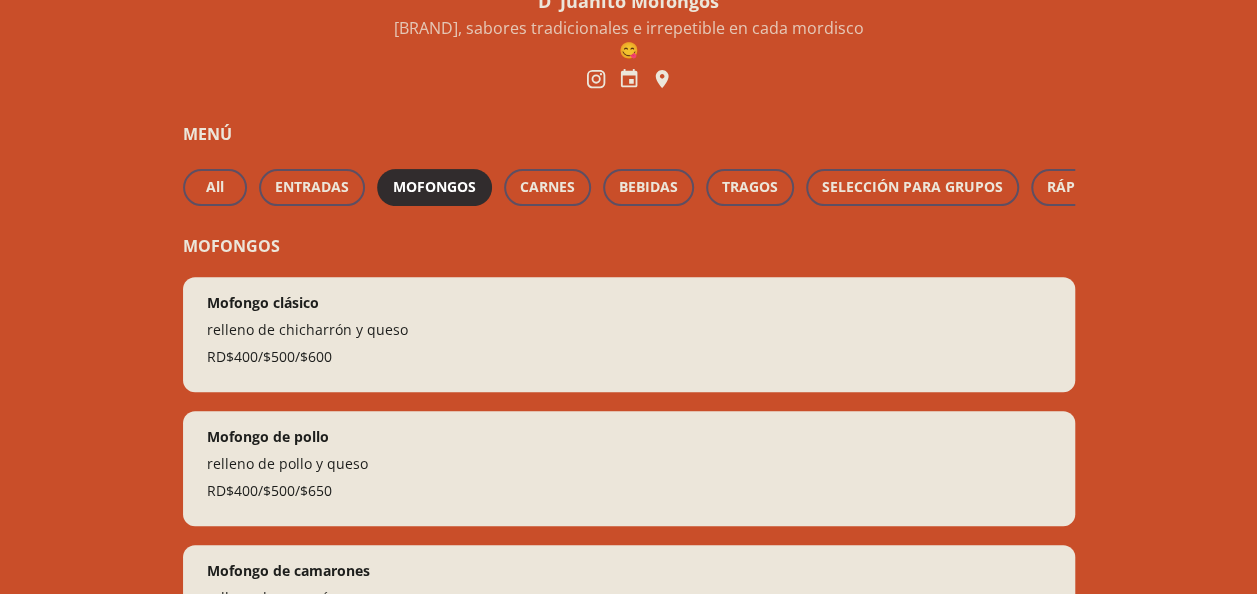 scroll, scrollTop: 277, scrollLeft: 0, axis: vertical 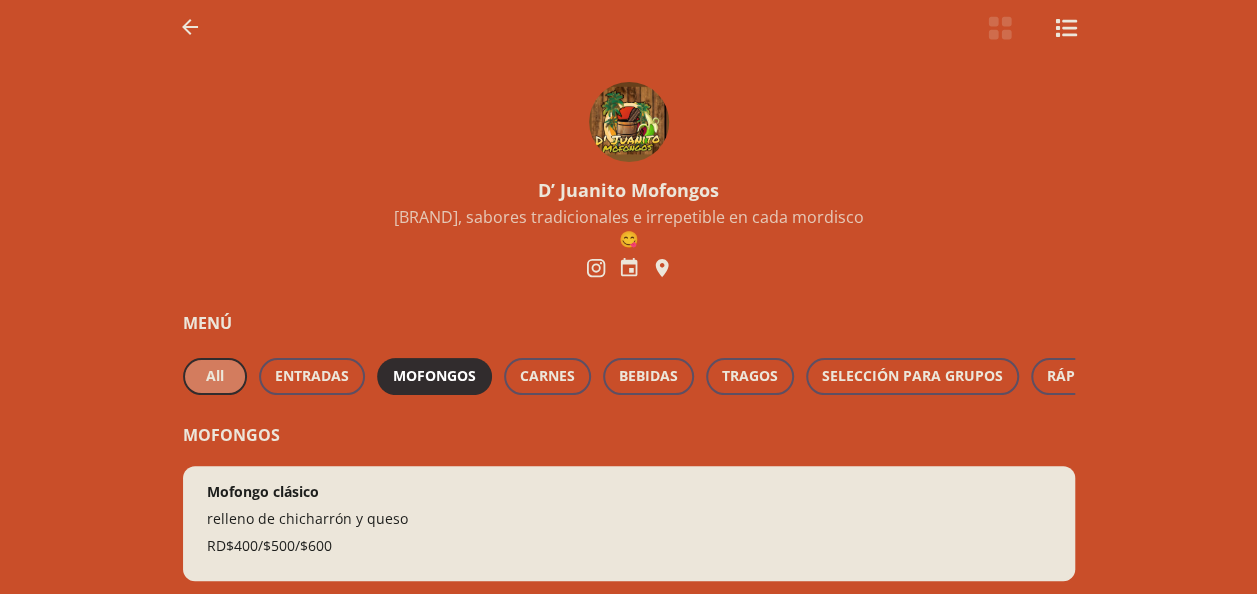 click on "All" at bounding box center [215, 376] 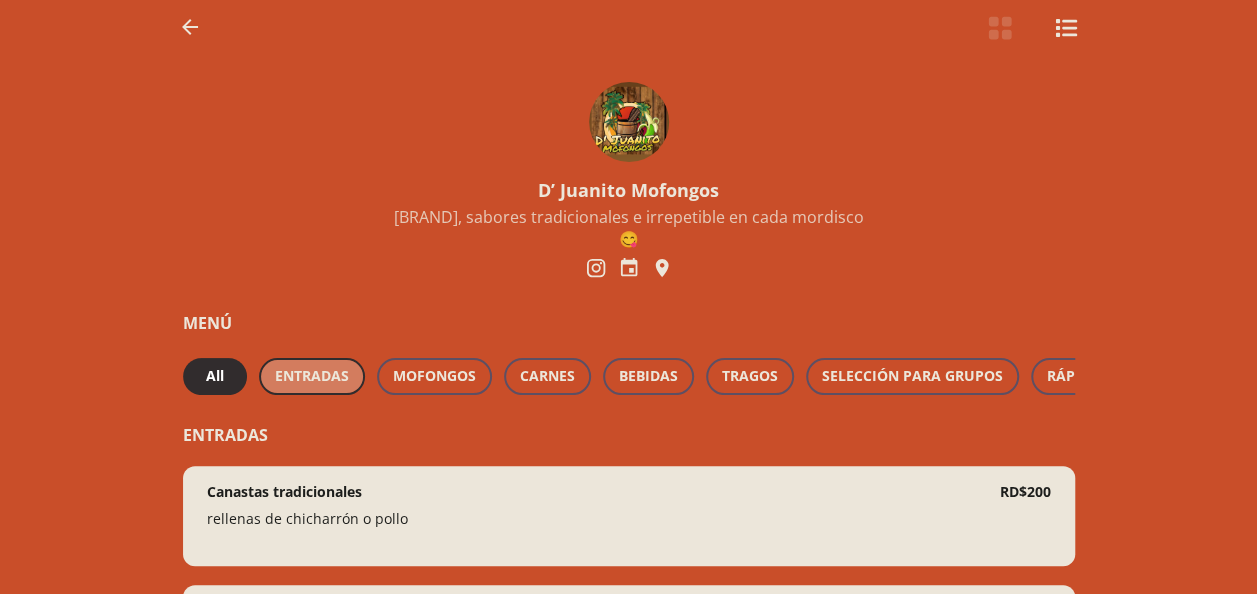 click on "ENTRADAS" at bounding box center [312, 376] 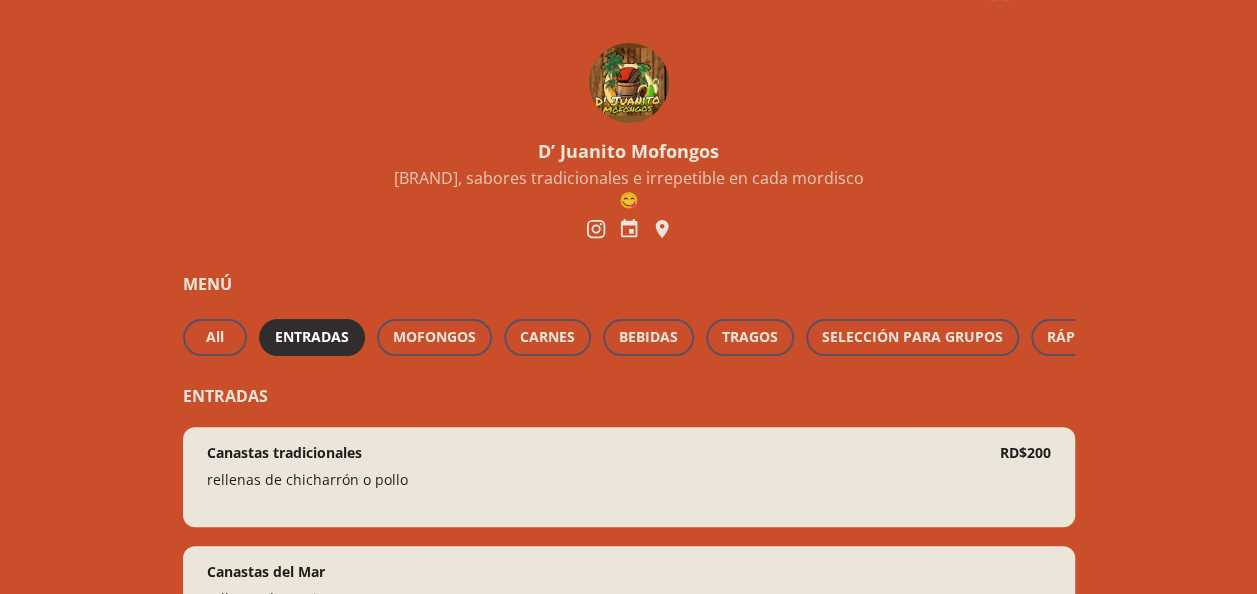 scroll, scrollTop: 92, scrollLeft: 0, axis: vertical 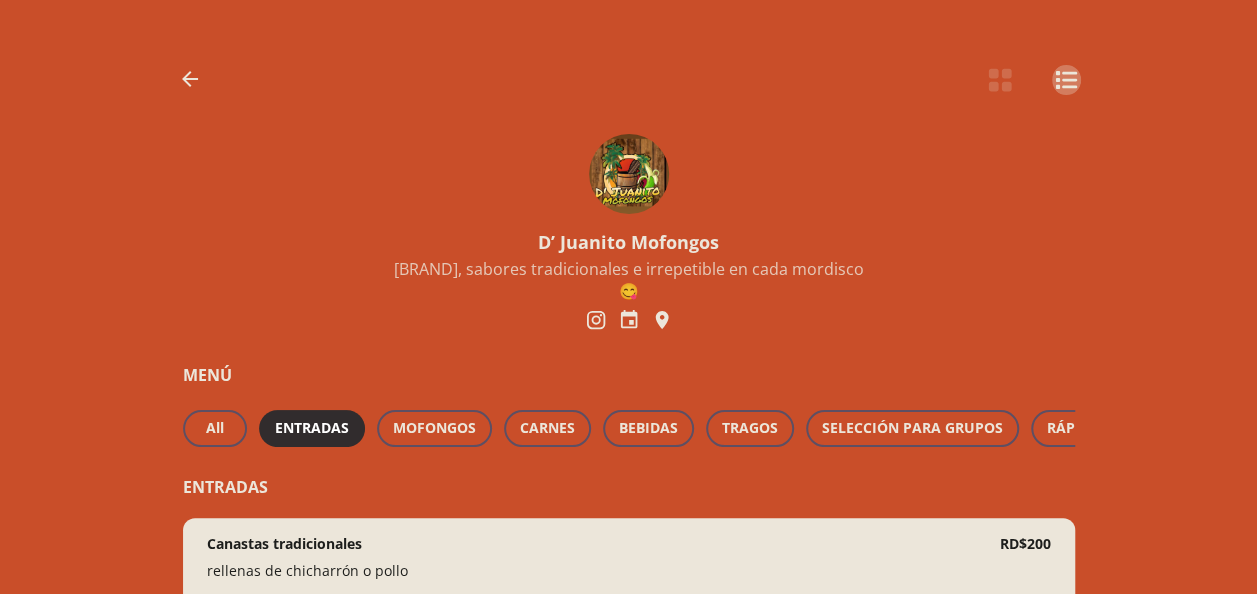 click 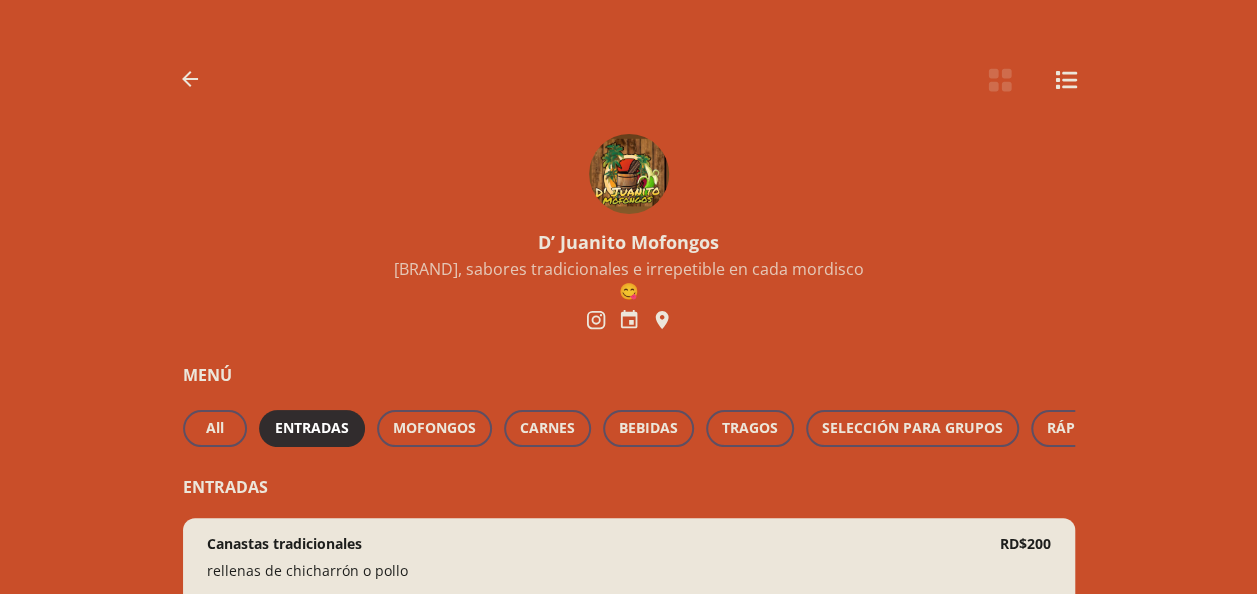 drag, startPoint x: 377, startPoint y: 270, endPoint x: 657, endPoint y: 298, distance: 281.3965 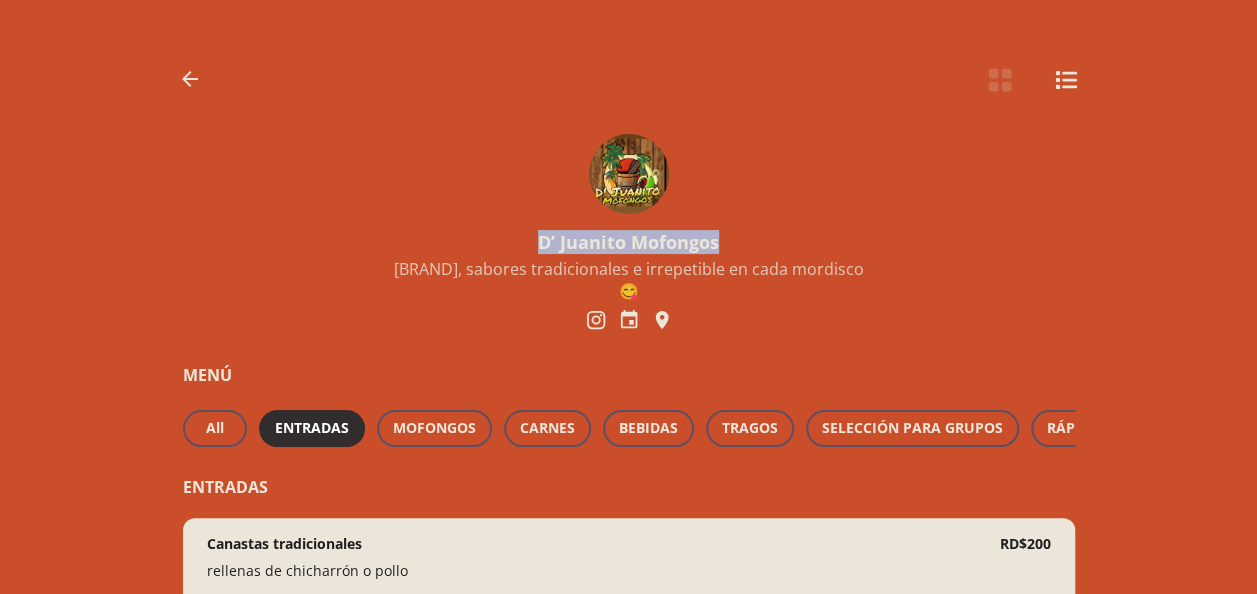 drag, startPoint x: 528, startPoint y: 254, endPoint x: 721, endPoint y: 244, distance: 193.2589 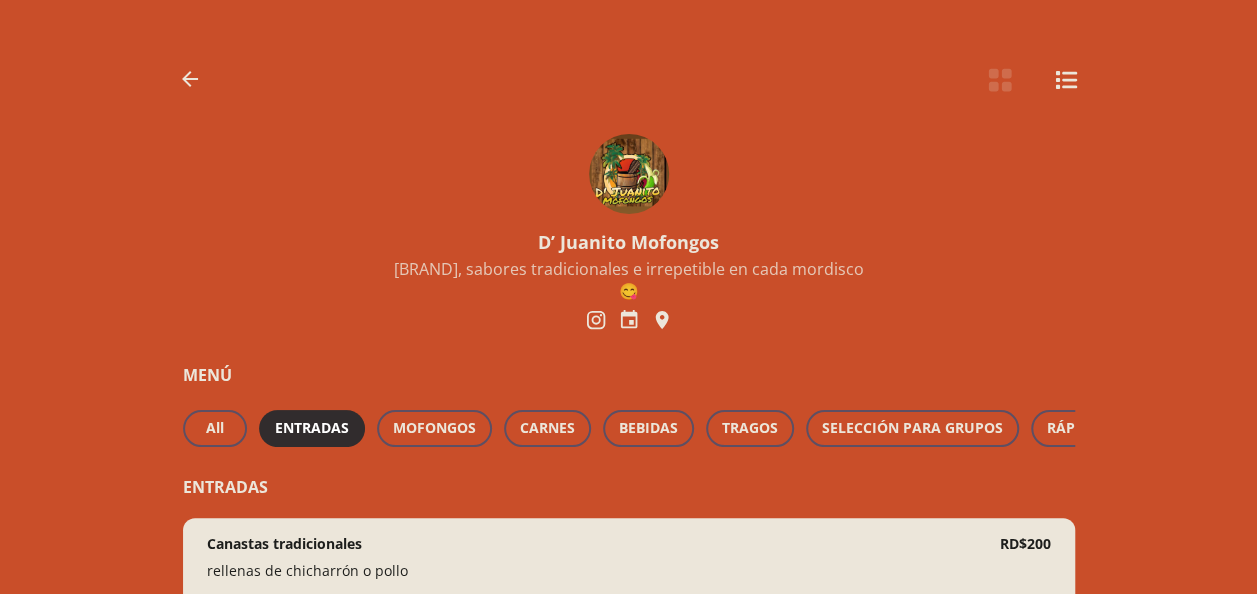 click at bounding box center [629, 174] 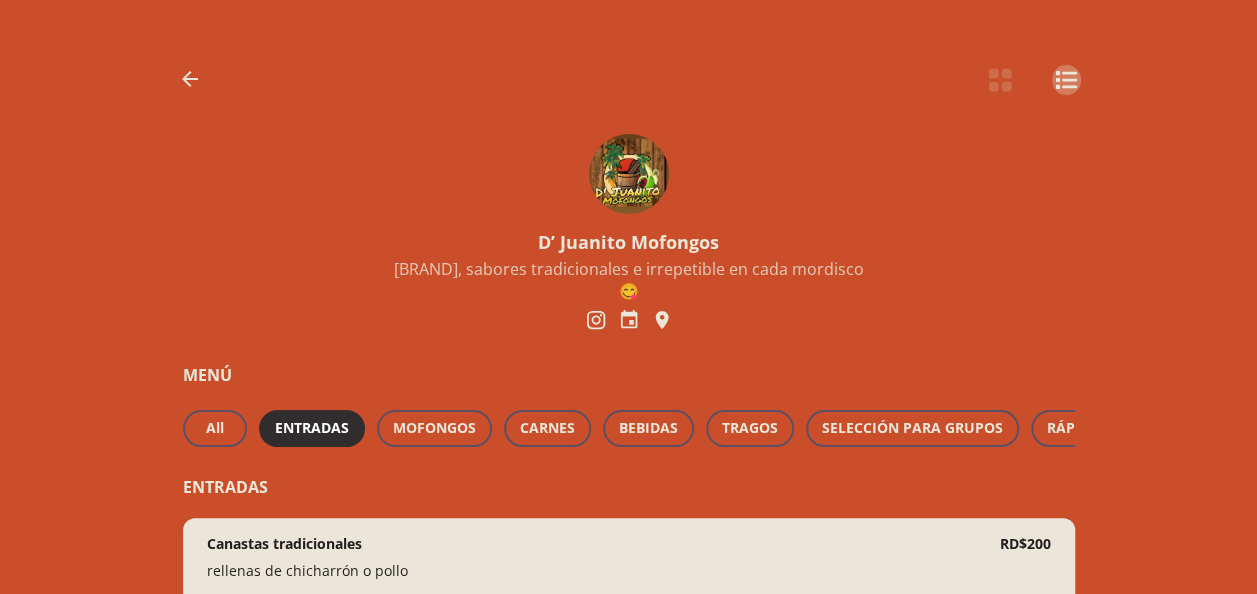 click 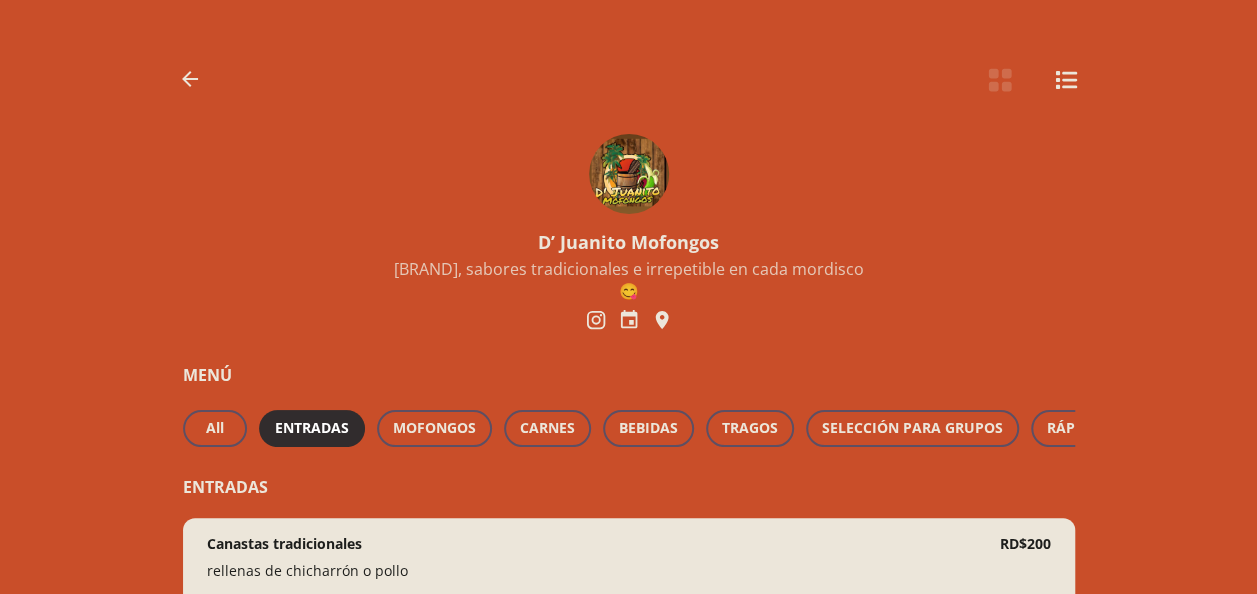 click at bounding box center (629, 174) 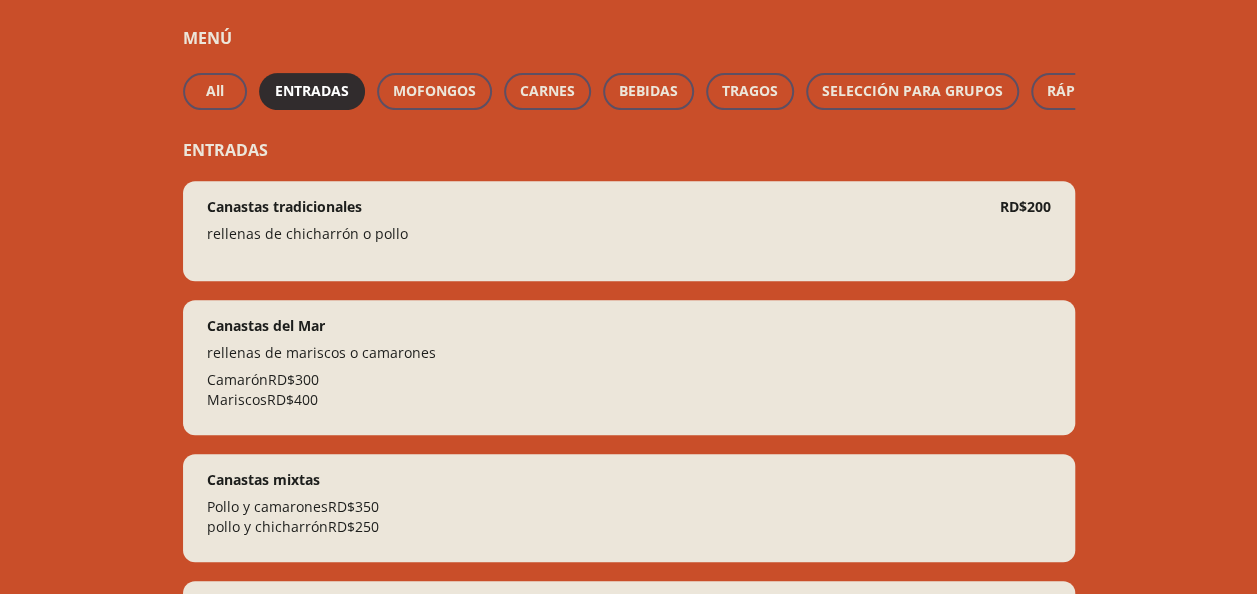 scroll, scrollTop: 360, scrollLeft: 0, axis: vertical 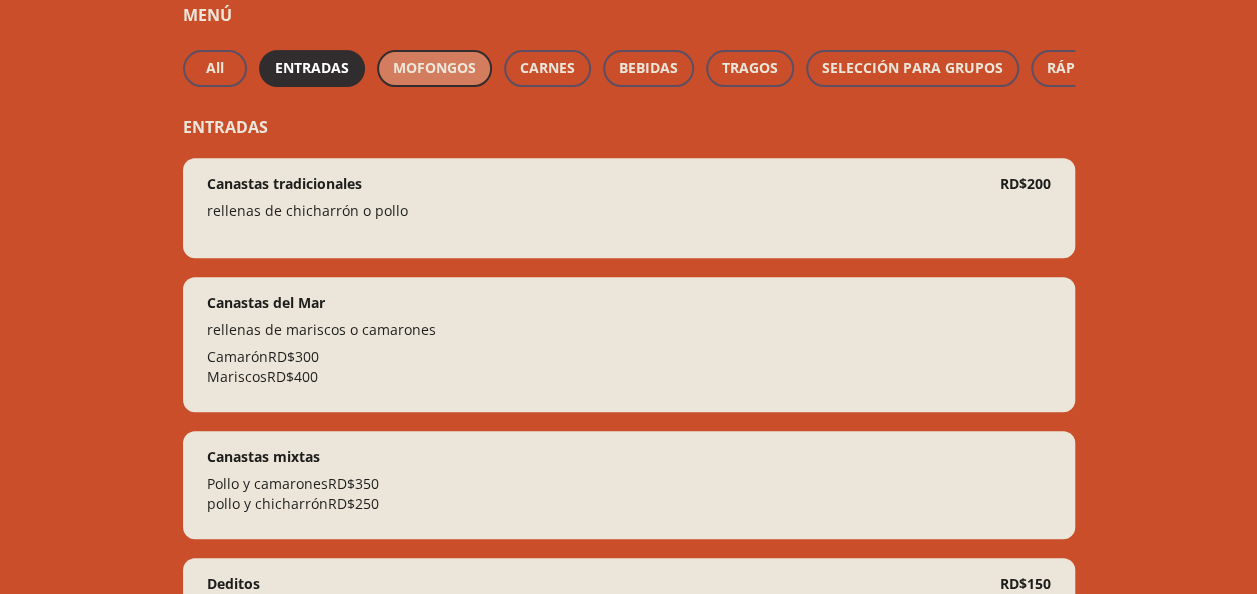 click on "MOFONGOS" at bounding box center [434, 68] 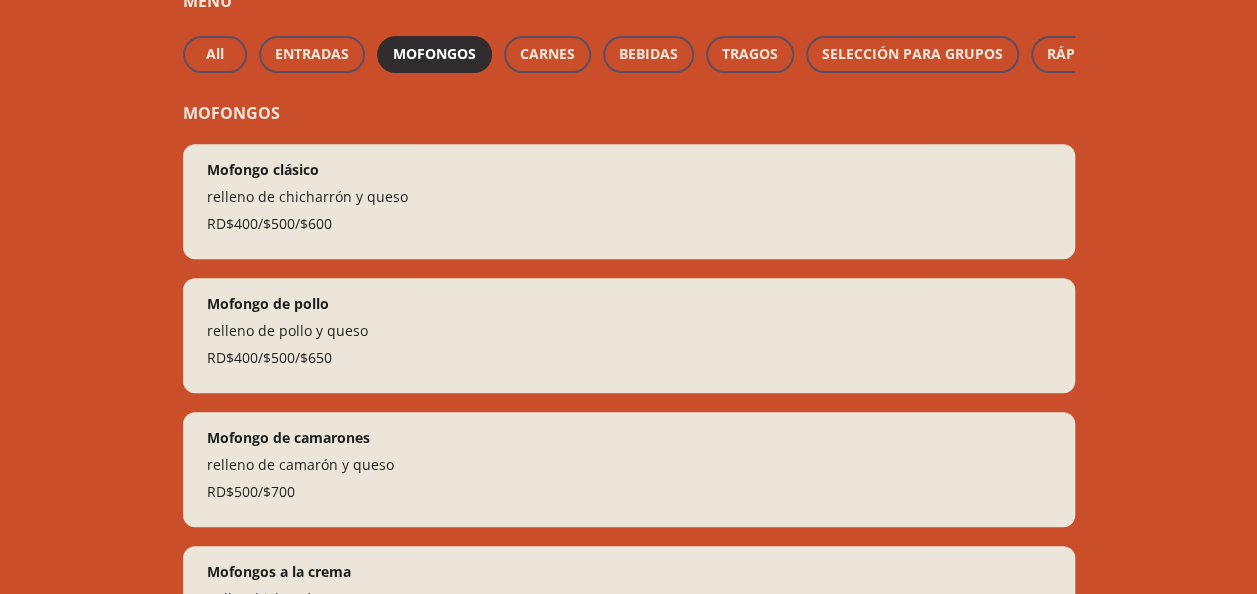 scroll, scrollTop: 92, scrollLeft: 0, axis: vertical 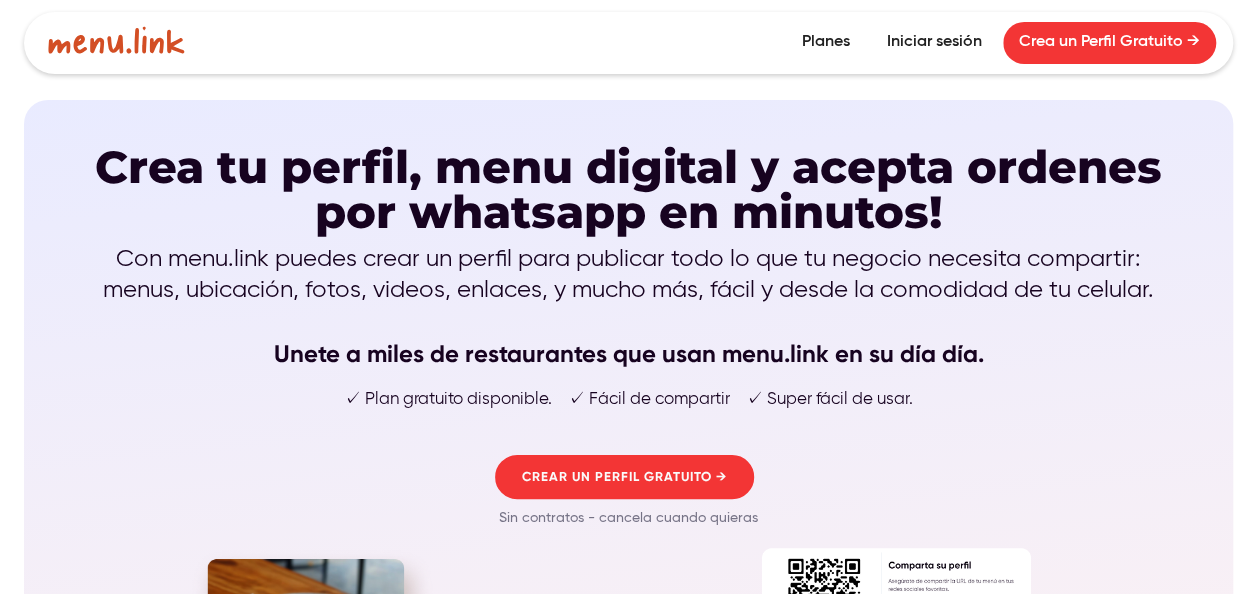 click on "Iniciar sesión" at bounding box center (934, 43) 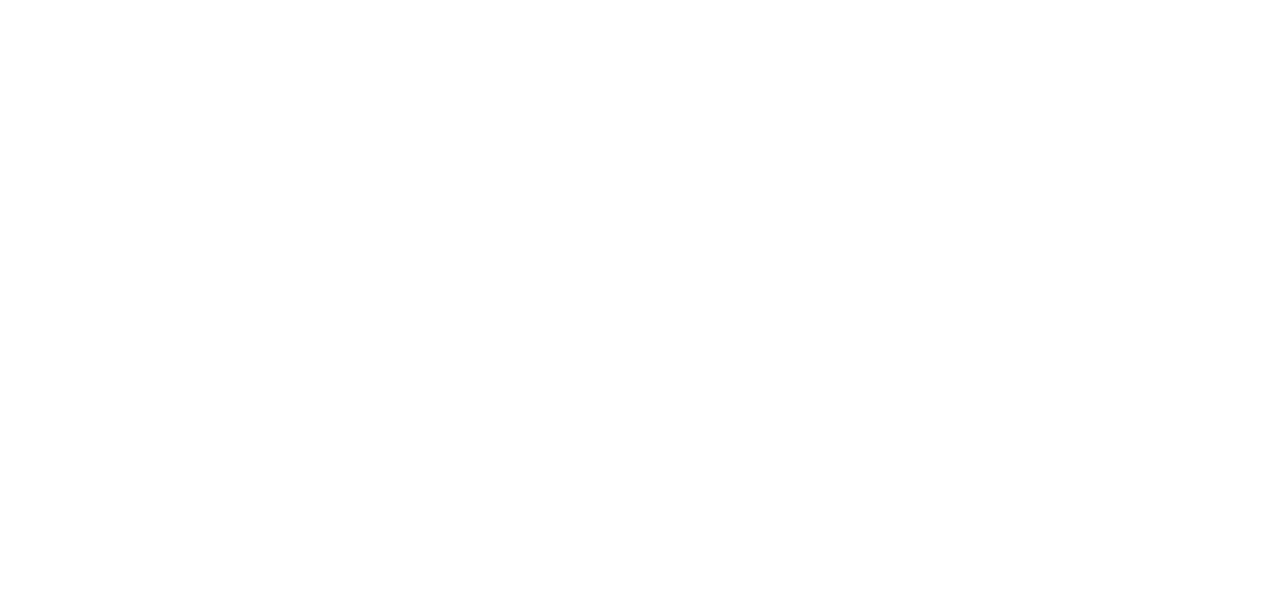 scroll, scrollTop: 0, scrollLeft: 0, axis: both 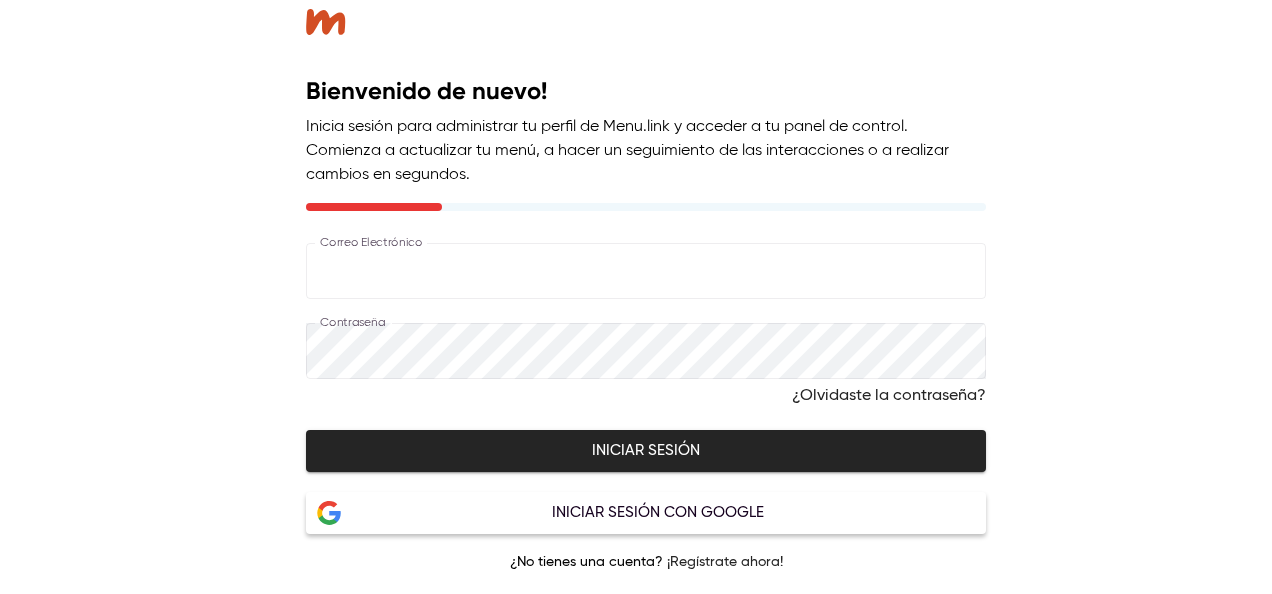 type on "**********" 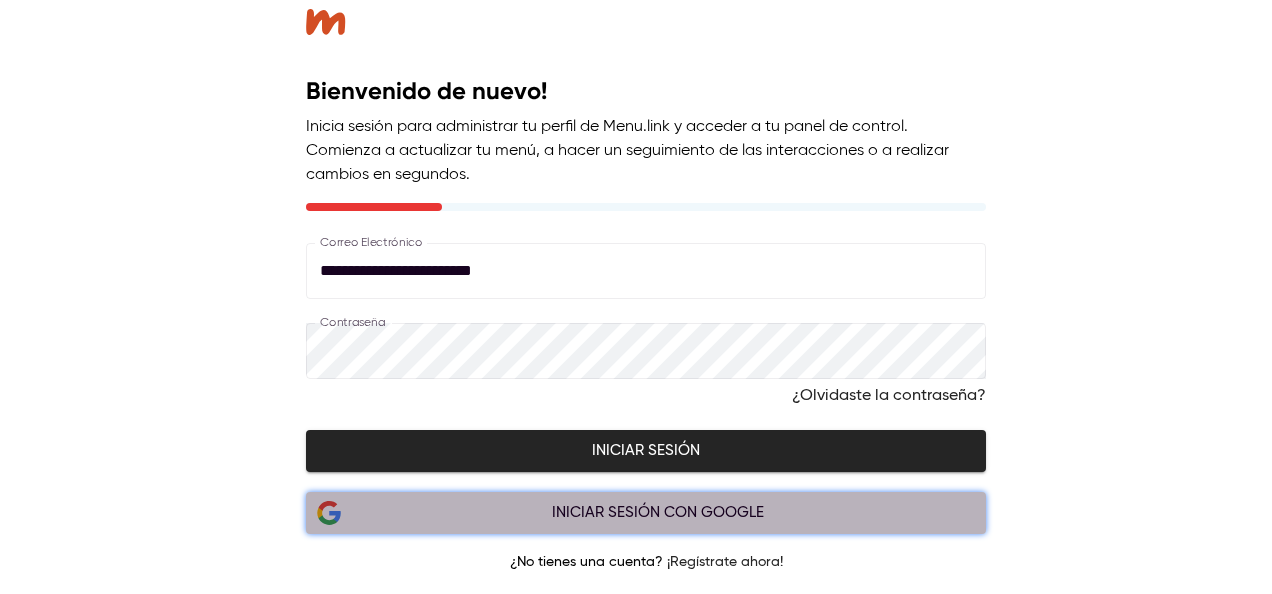 click on "Iniciar sesión con Google" at bounding box center (658, 513) 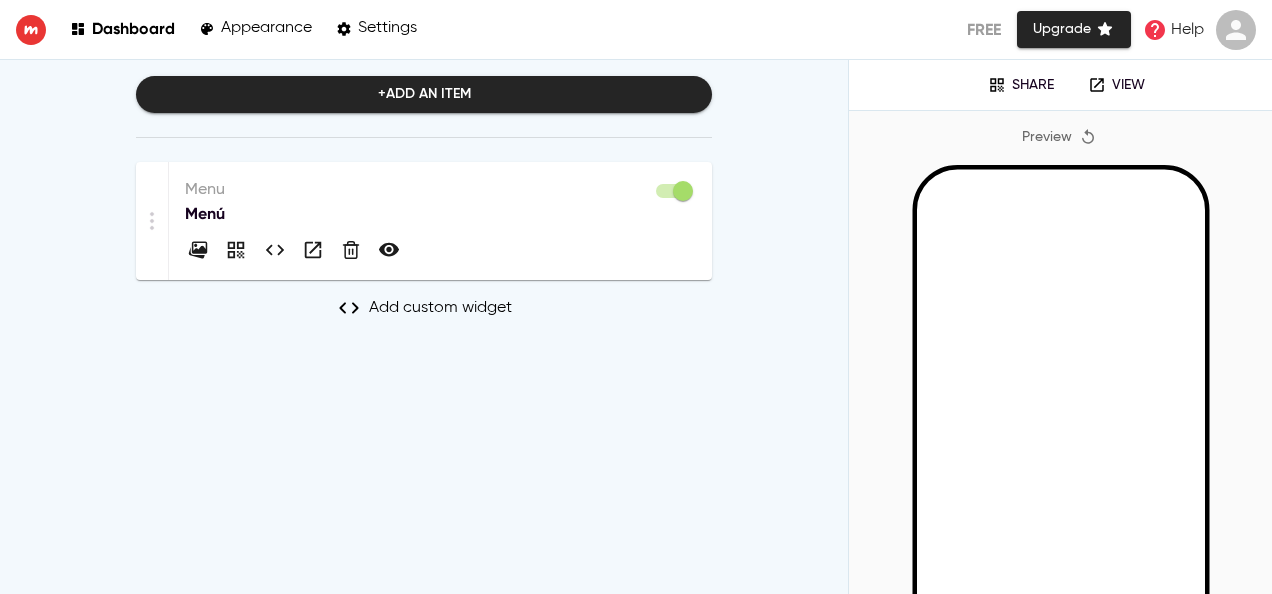 click on "Menú" at bounding box center (440, 214) 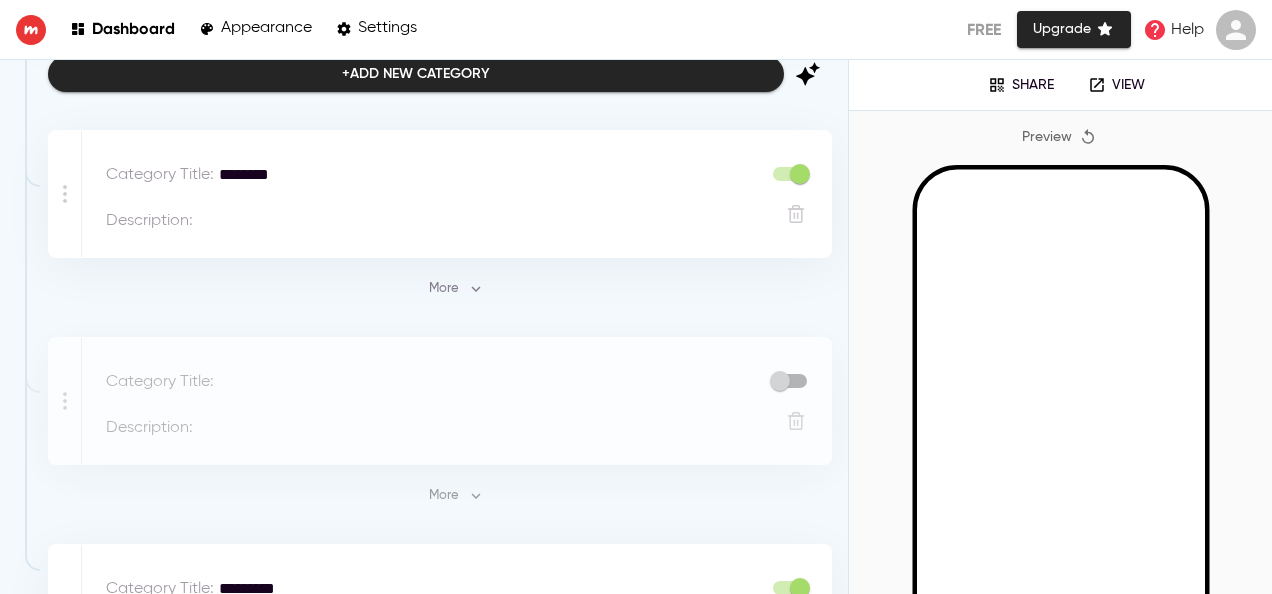 scroll, scrollTop: 215, scrollLeft: 0, axis: vertical 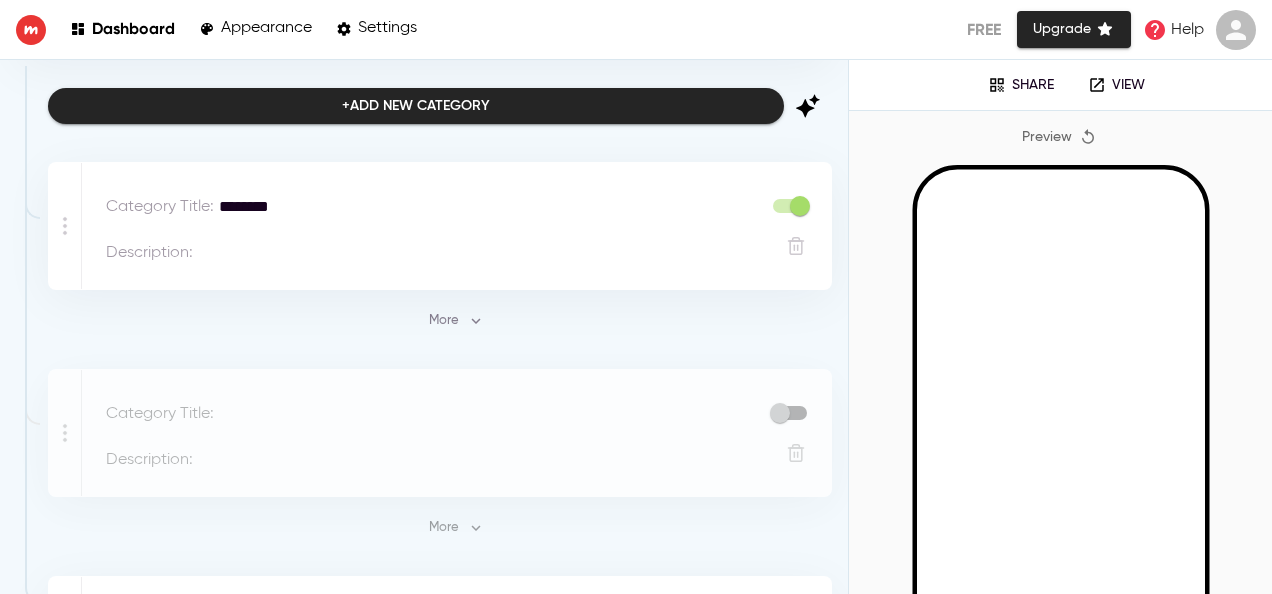 click on "Category Title : * Description : * More" at bounding box center (440, 440) 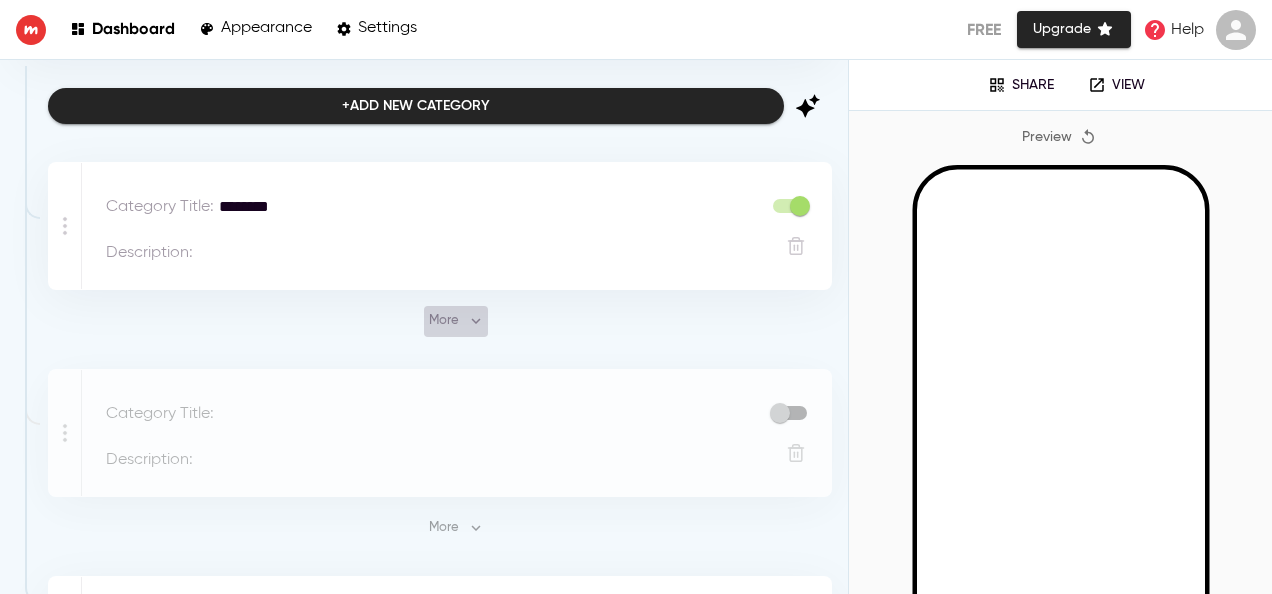 click on "More" at bounding box center [456, 321] 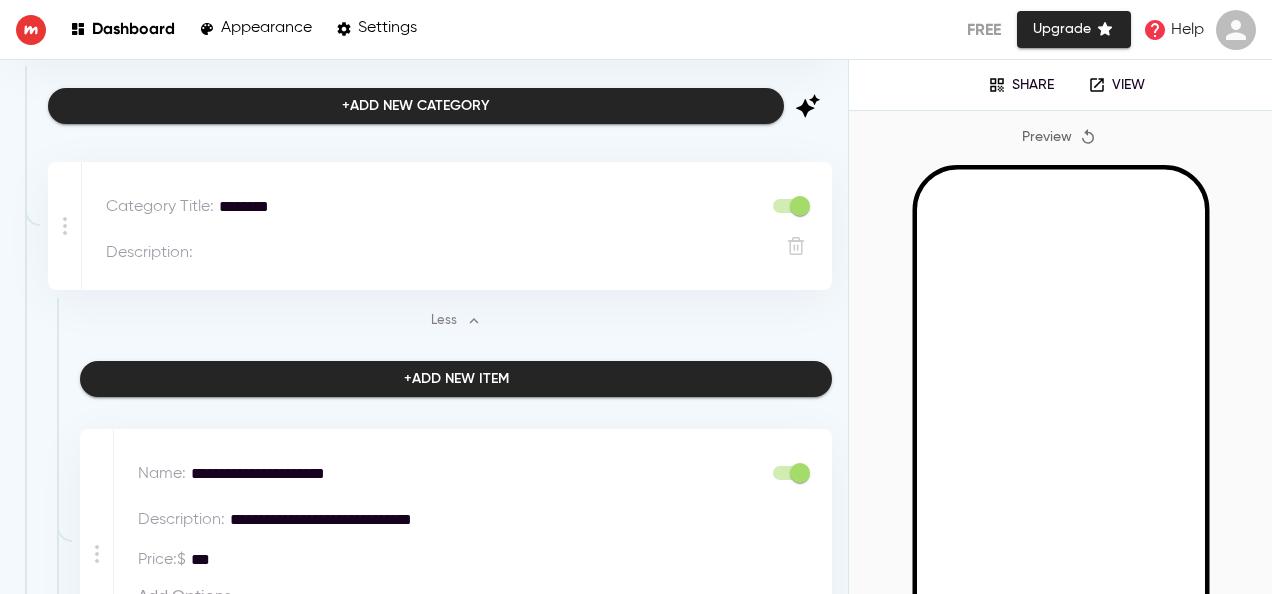 scroll, scrollTop: 1572, scrollLeft: 0, axis: vertical 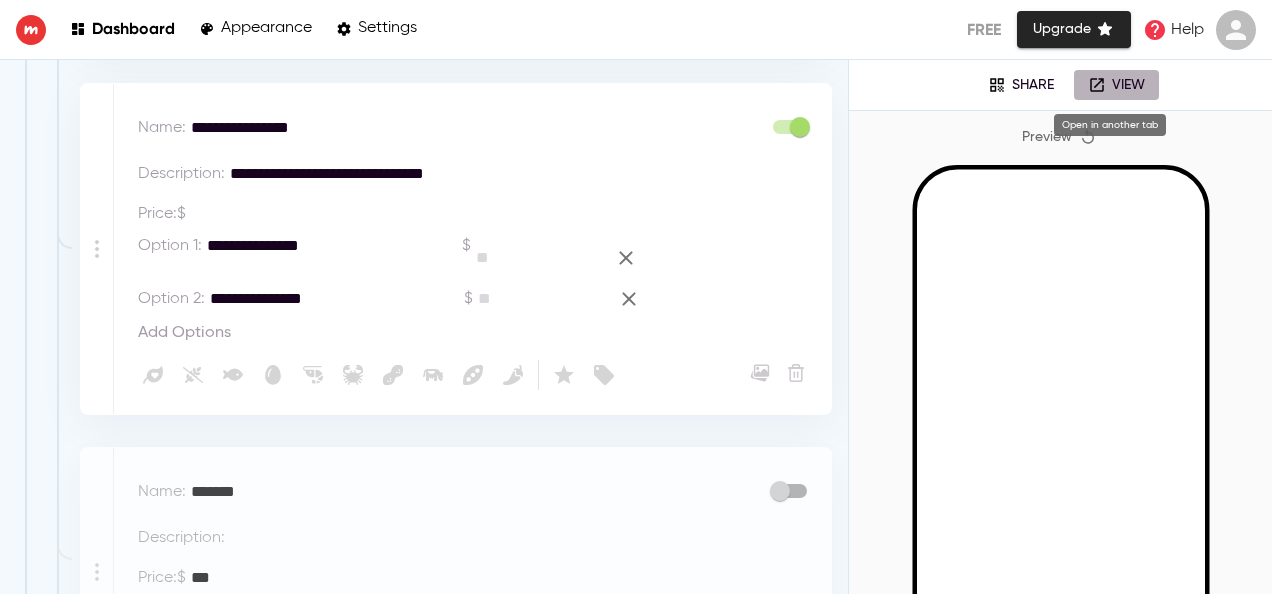 click on "View" at bounding box center [1116, 85] 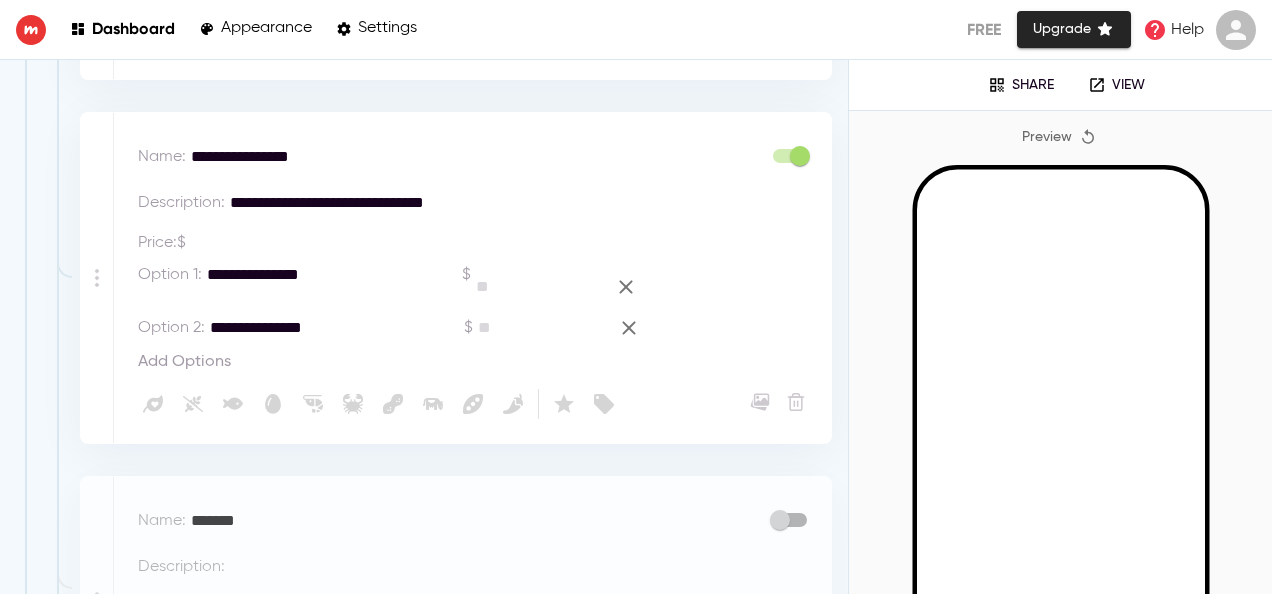 scroll, scrollTop: 780, scrollLeft: 0, axis: vertical 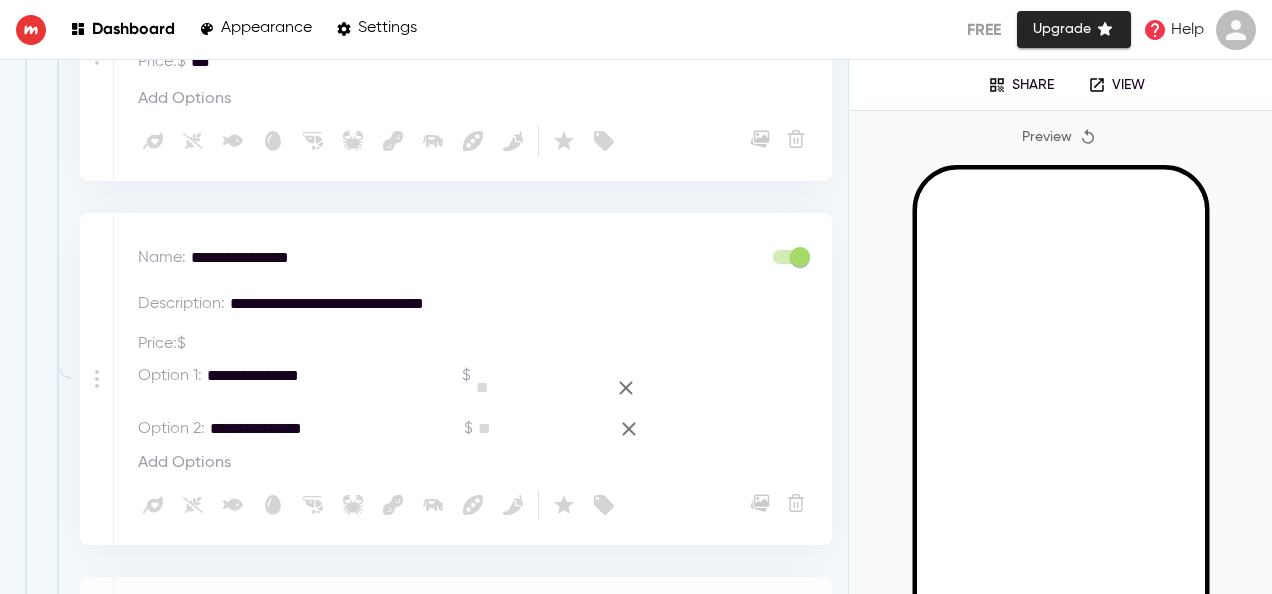 click on "**********" at bounding box center (320, 429) 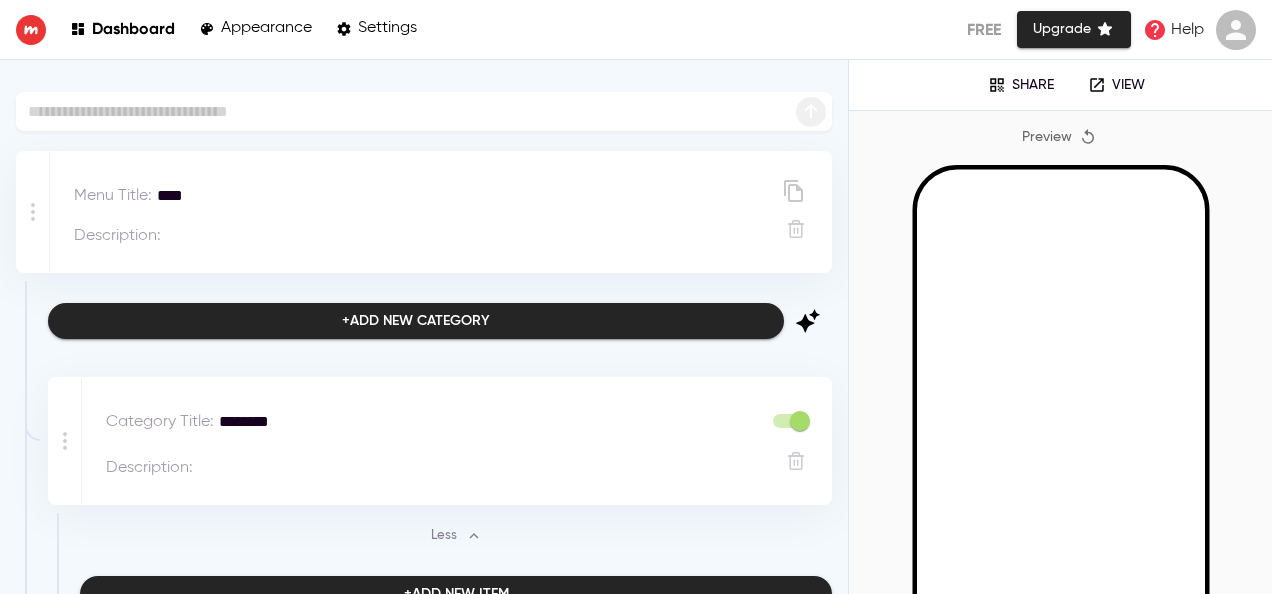 scroll, scrollTop: 48, scrollLeft: 0, axis: vertical 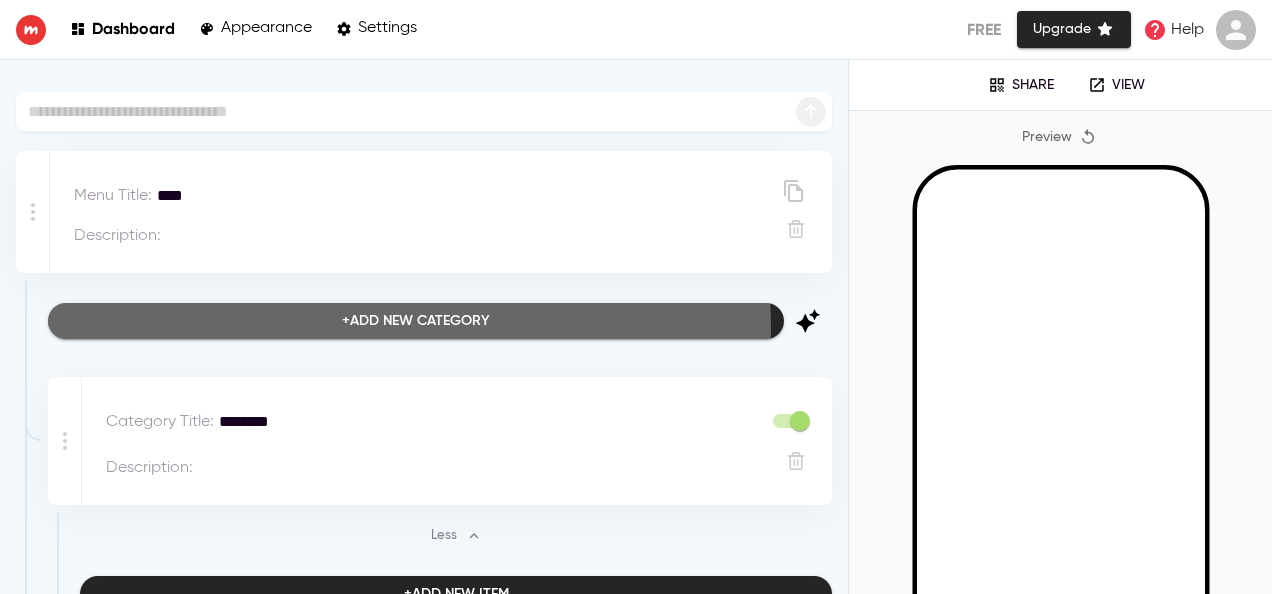 click on "+  Add new category" at bounding box center [416, 321] 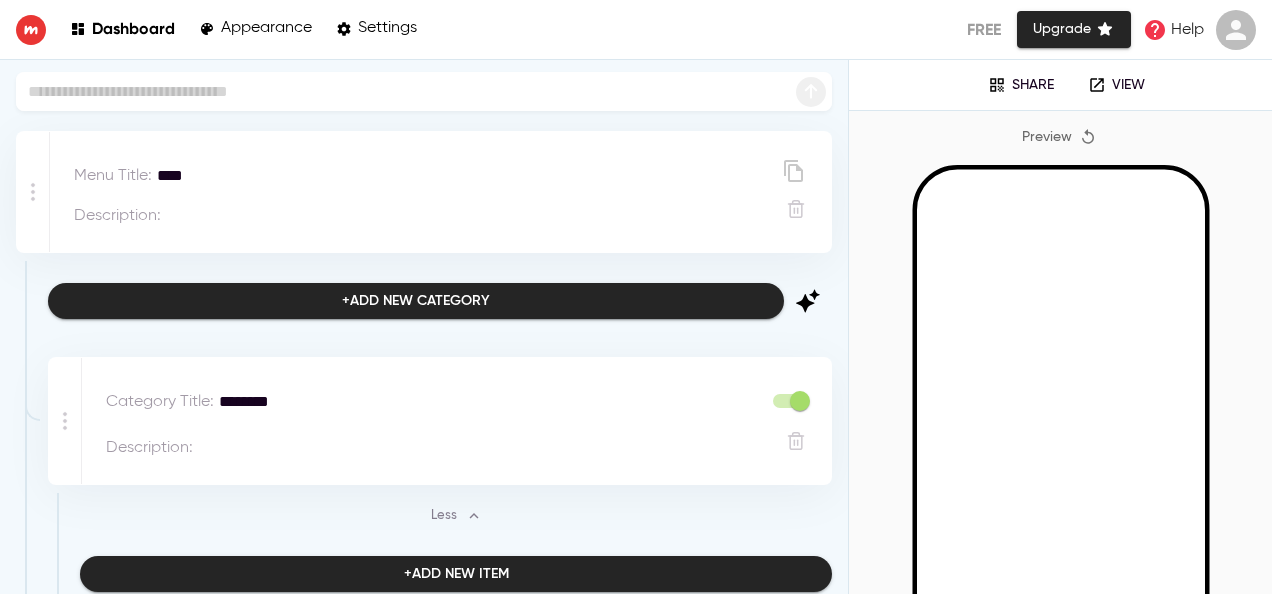scroll, scrollTop: 0, scrollLeft: 0, axis: both 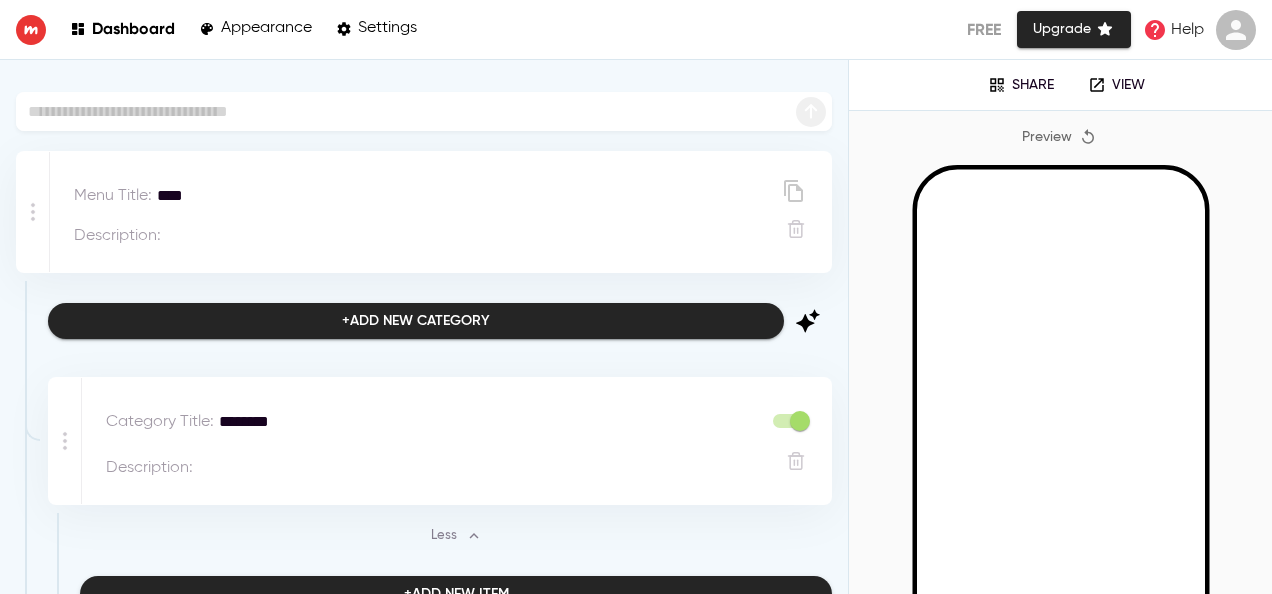 click on "Appearance" at bounding box center (266, 28) 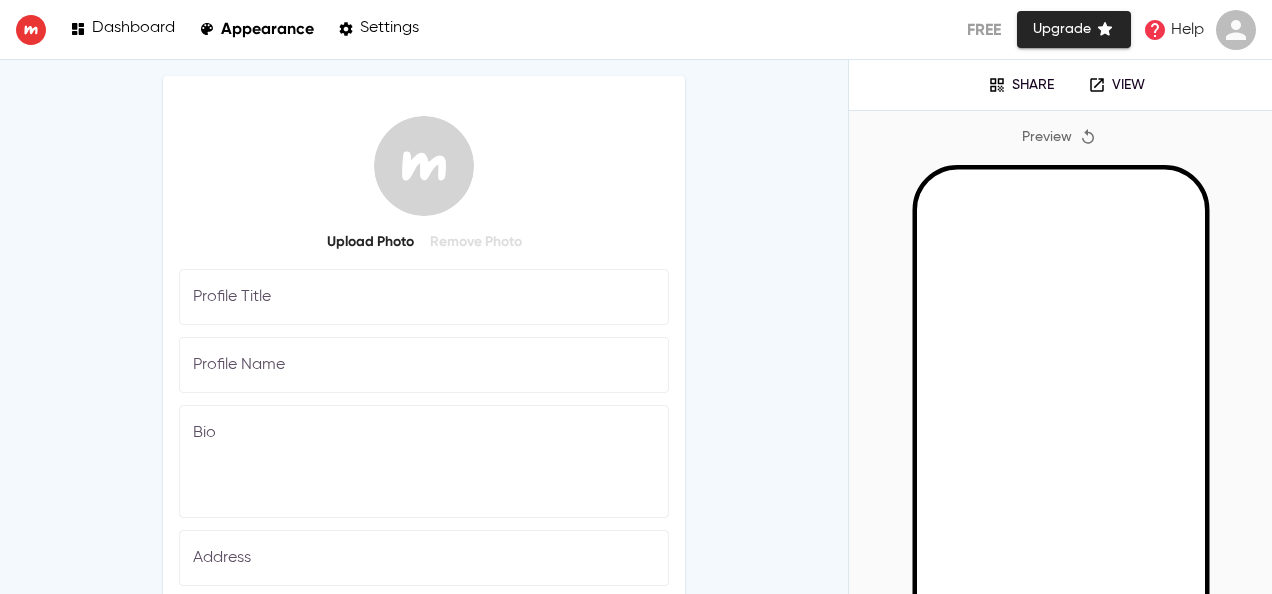 drag, startPoint x: 915, startPoint y: 0, endPoint x: 775, endPoint y: 280, distance: 313.04953 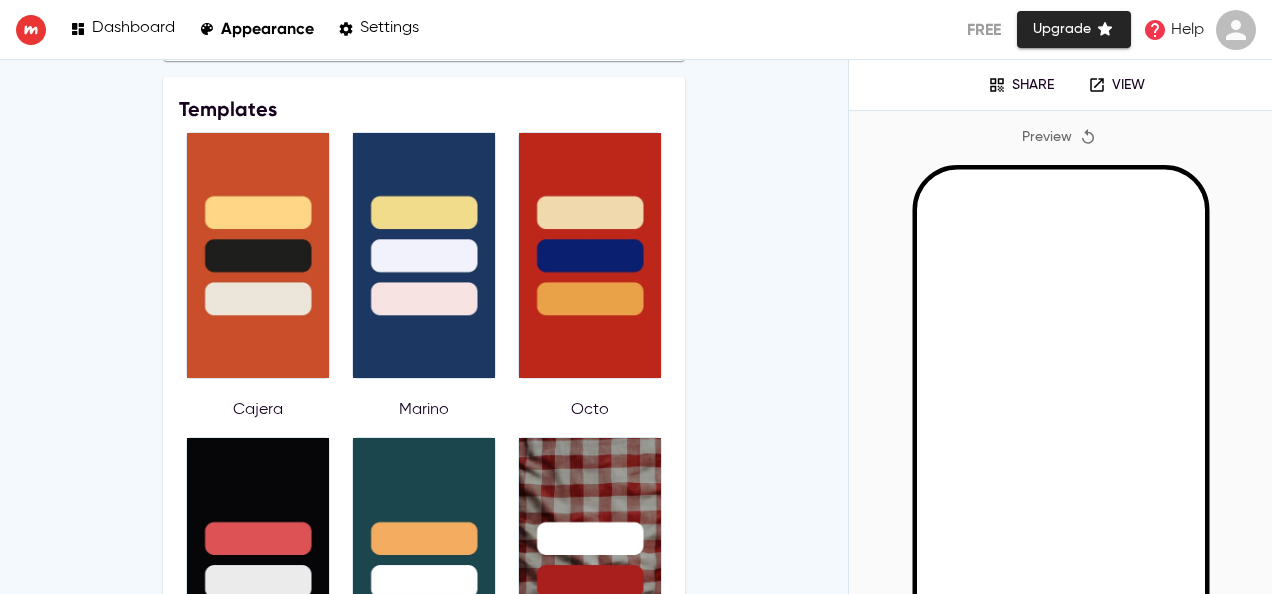 scroll, scrollTop: 569, scrollLeft: 0, axis: vertical 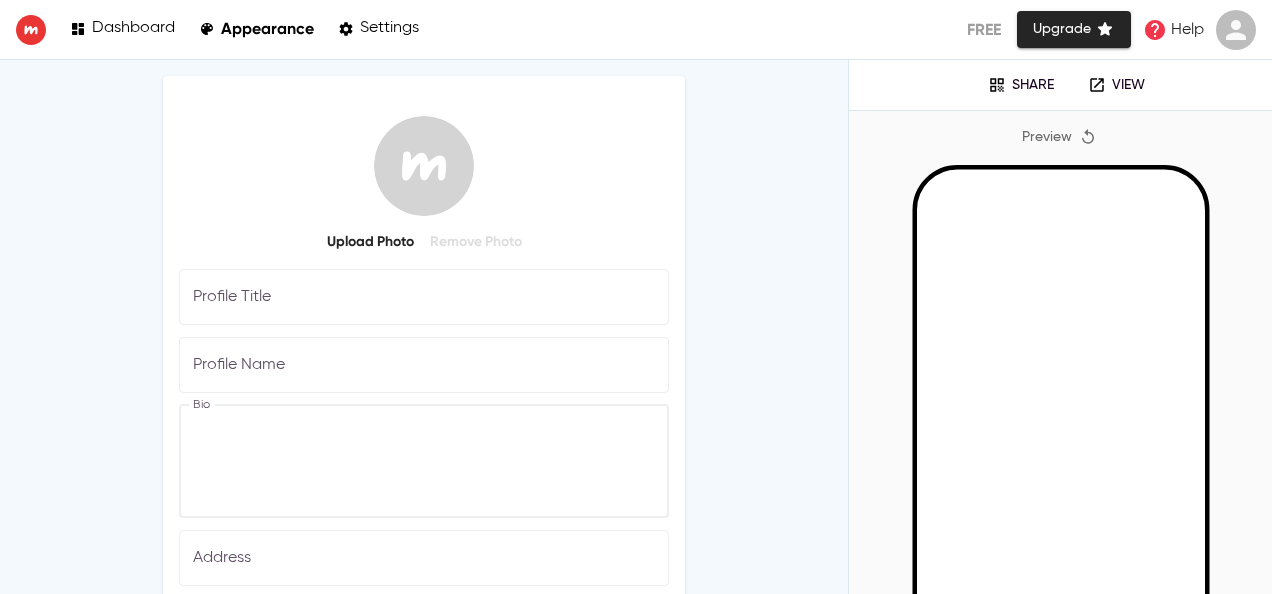 click at bounding box center [424, 461] 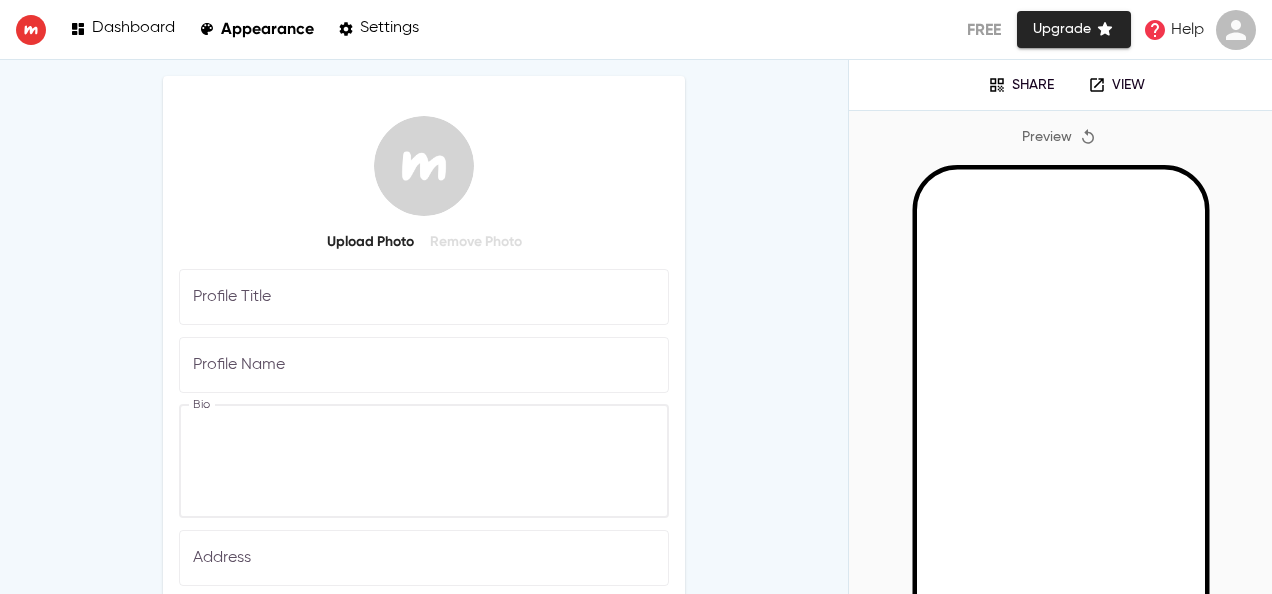 paste on "**********" 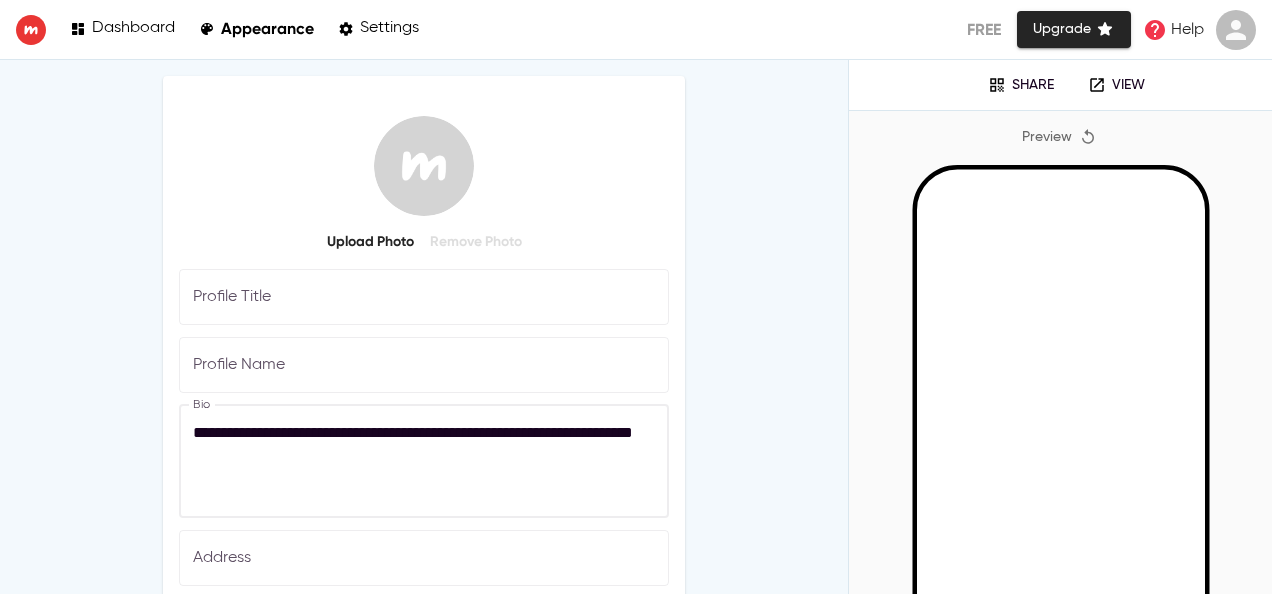 type on "**********" 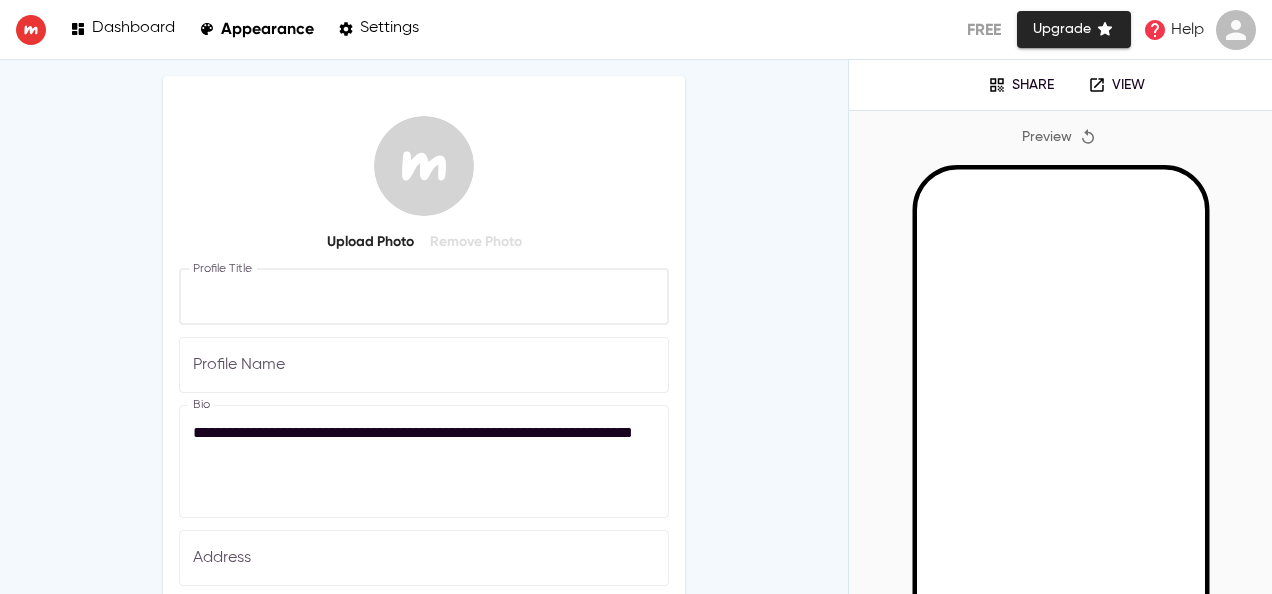 click at bounding box center (424, 297) 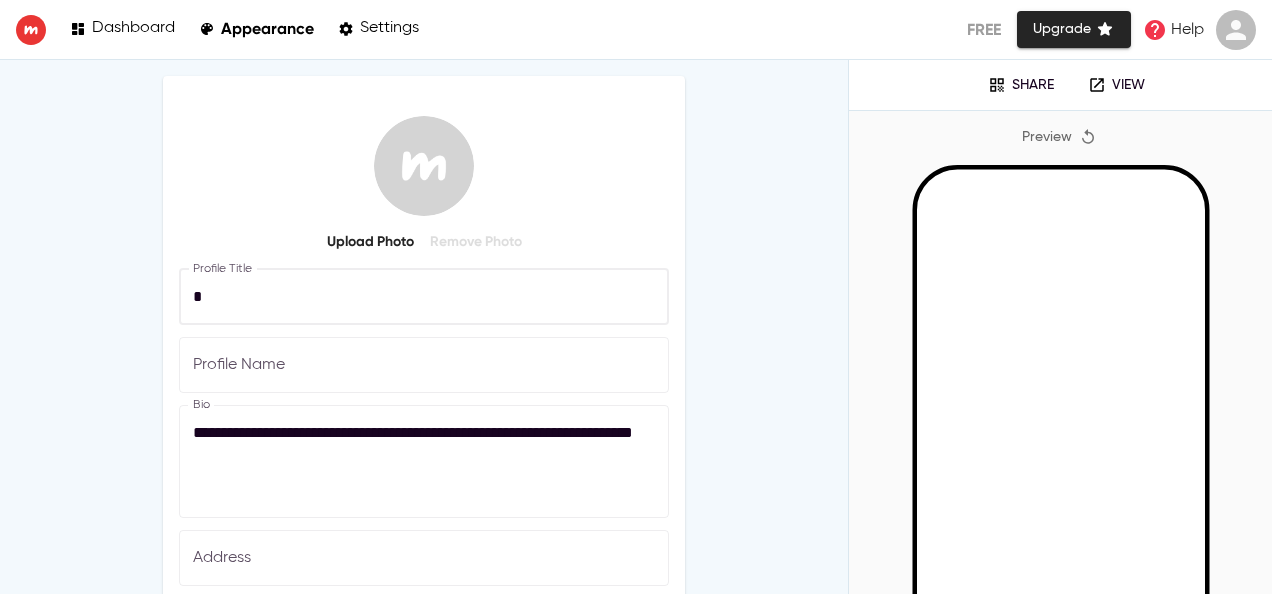 click on "*" at bounding box center (424, 297) 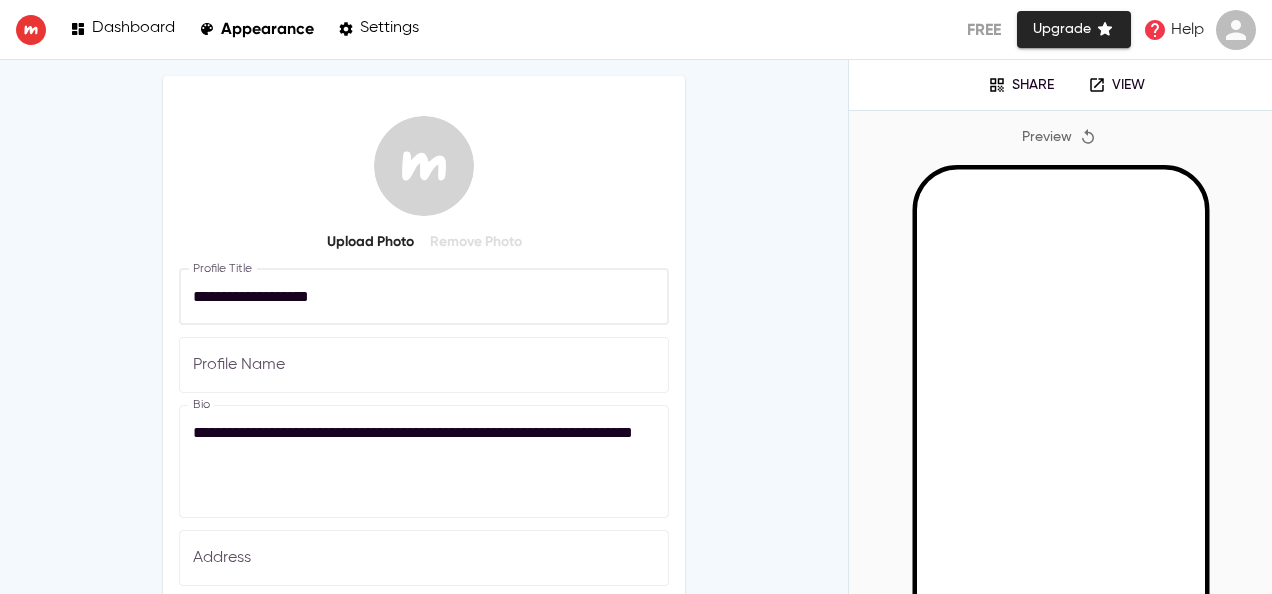 type on "**********" 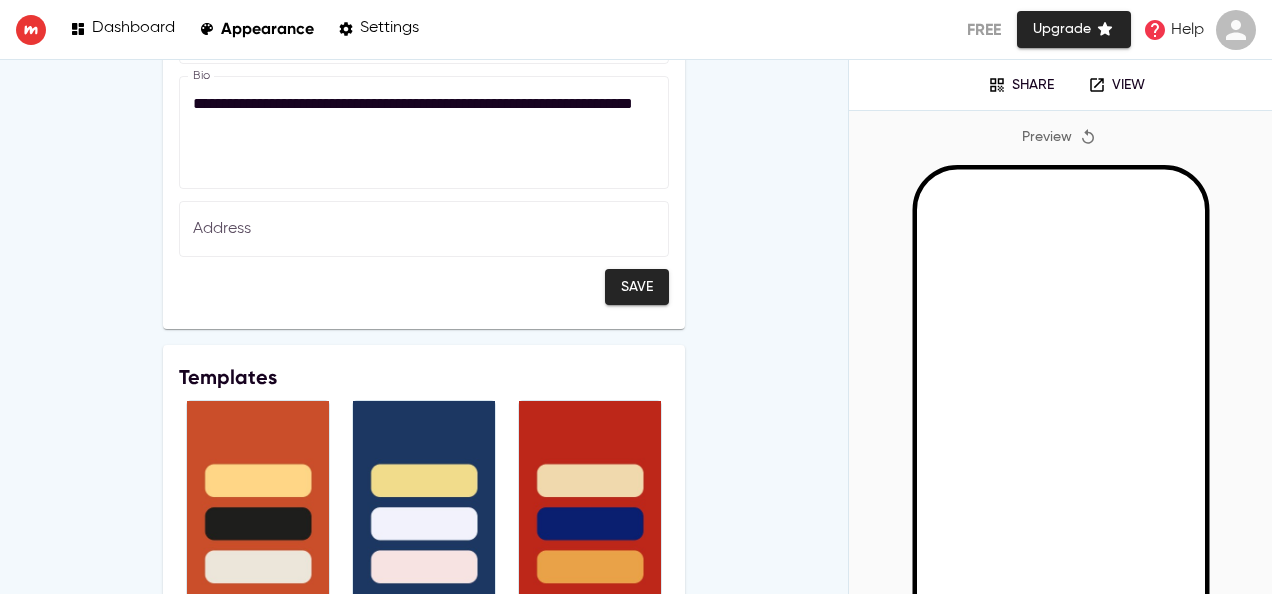 scroll, scrollTop: 267, scrollLeft: 0, axis: vertical 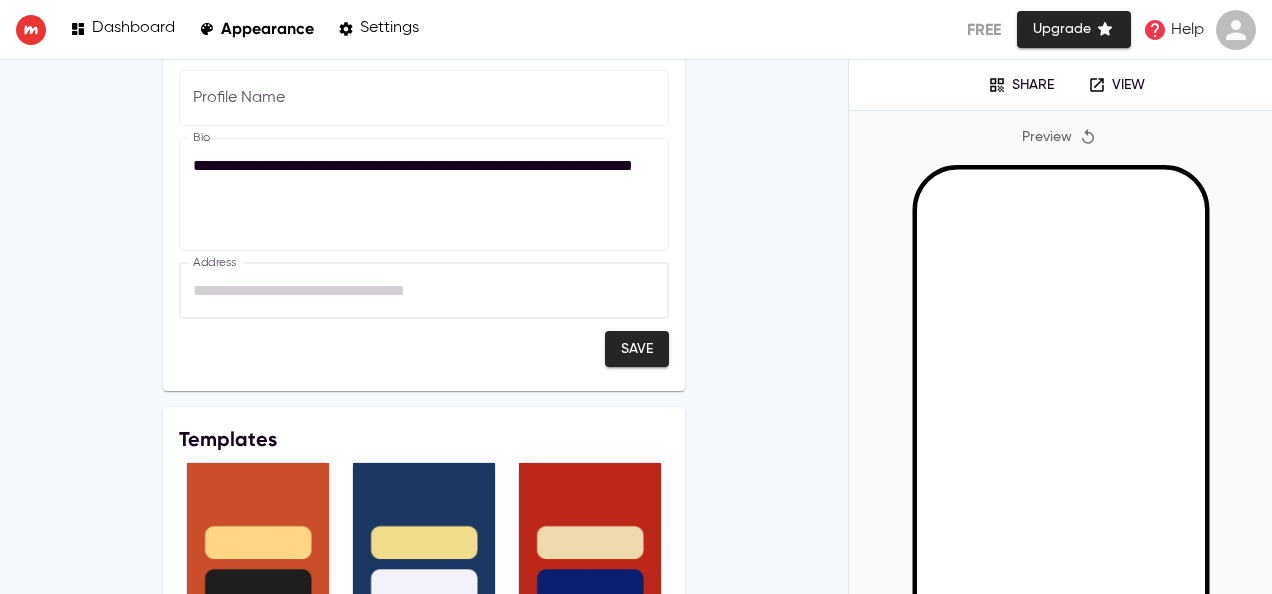 drag, startPoint x: 266, startPoint y: 294, endPoint x: 172, endPoint y: 285, distance: 94.42987 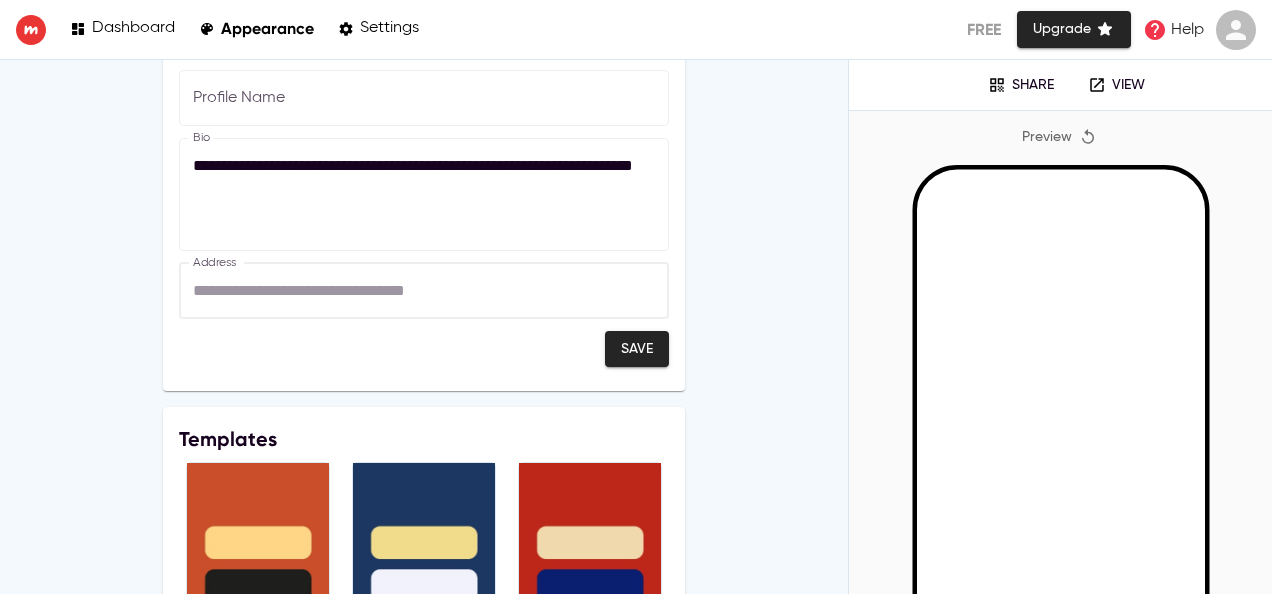 click on "**********" at bounding box center (424, 100) 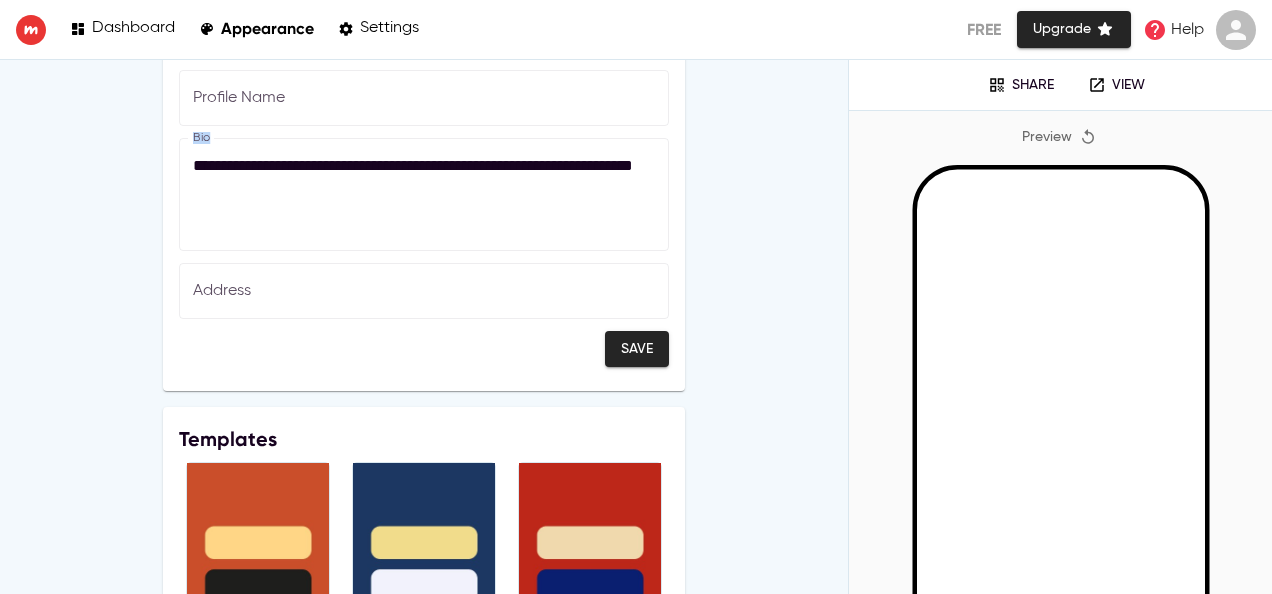 drag, startPoint x: 832, startPoint y: 116, endPoint x: 834, endPoint y: 145, distance: 29.068884 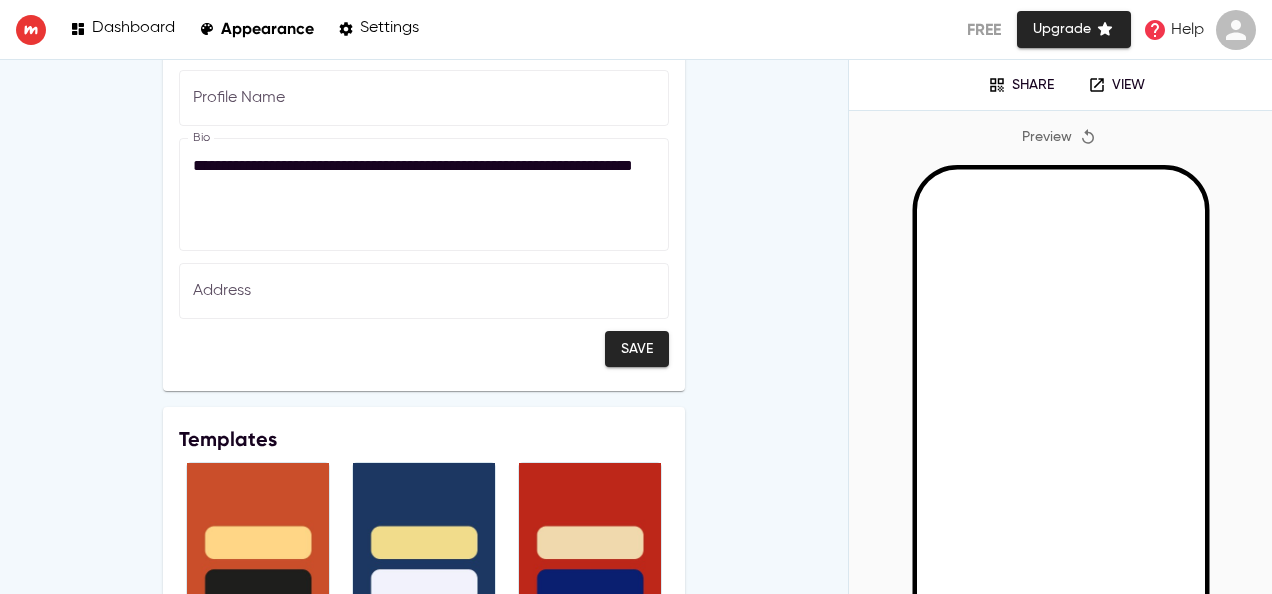 drag, startPoint x: 834, startPoint y: 145, endPoint x: 760, endPoint y: 216, distance: 102.55243 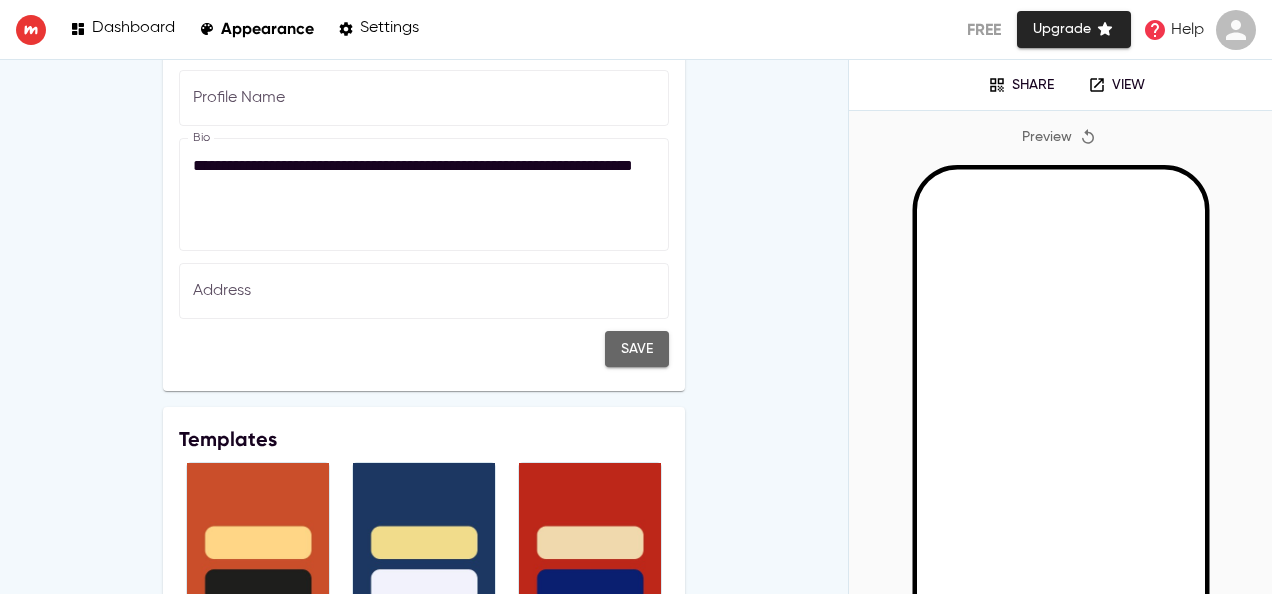 click on "Save" at bounding box center (637, 349) 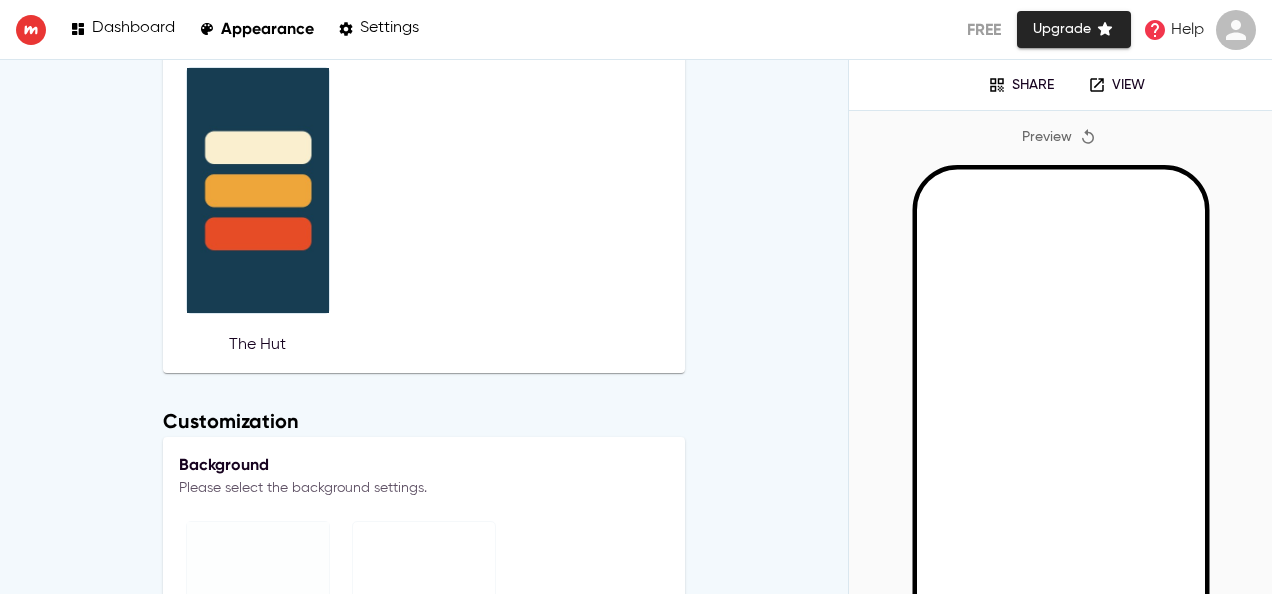 scroll, scrollTop: 0, scrollLeft: 0, axis: both 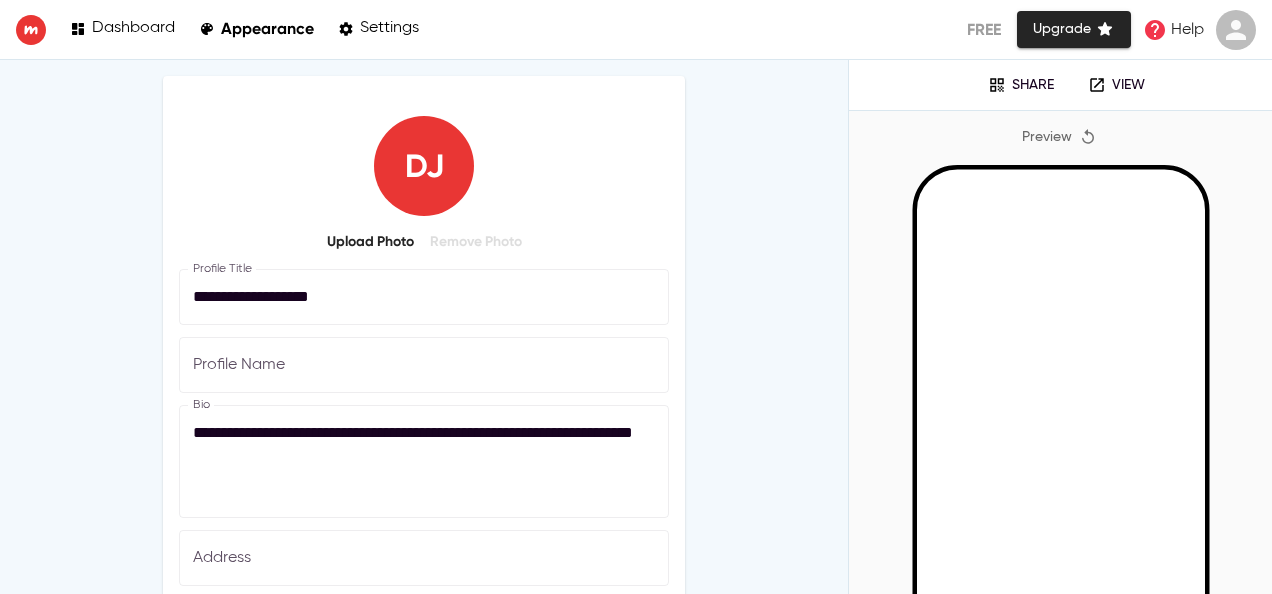 click on "Dashboard" at bounding box center [133, 28] 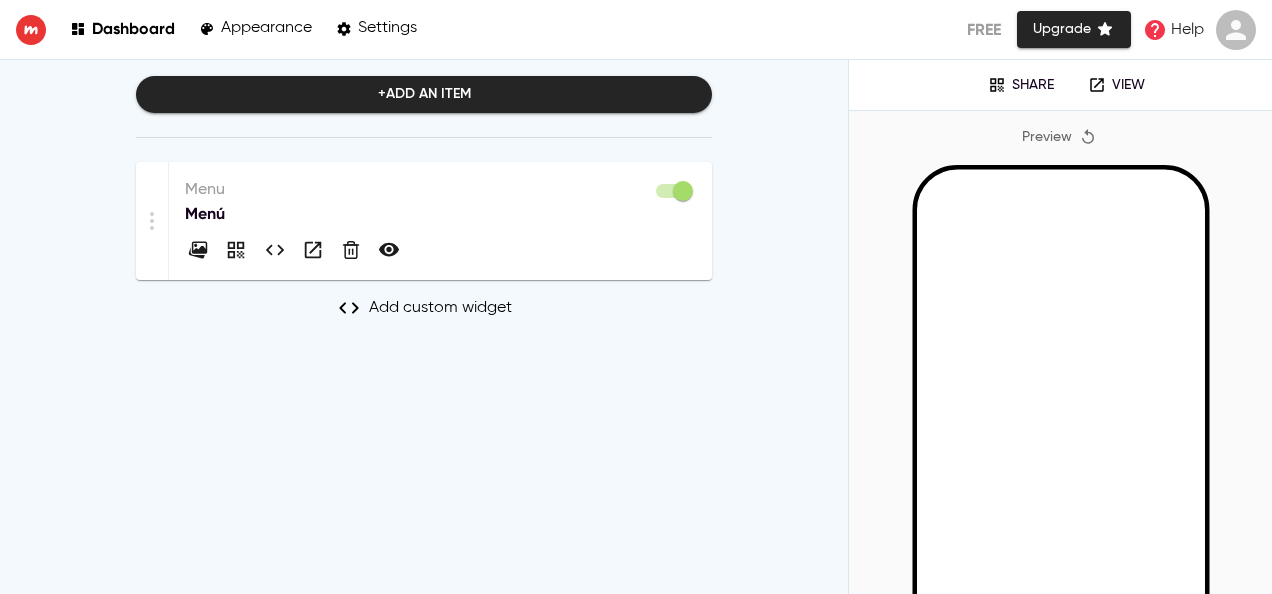 click on "+  Add an item Menu Menú Add custom widget" at bounding box center (424, 228) 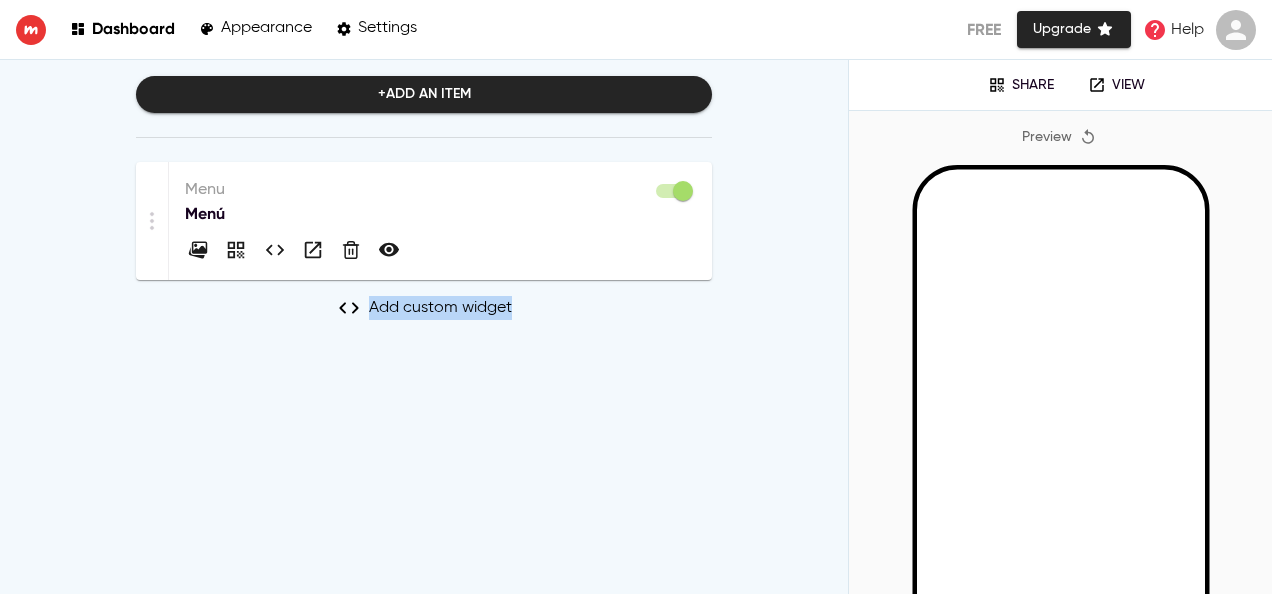 drag, startPoint x: 788, startPoint y: 264, endPoint x: 787, endPoint y: 336, distance: 72.00694 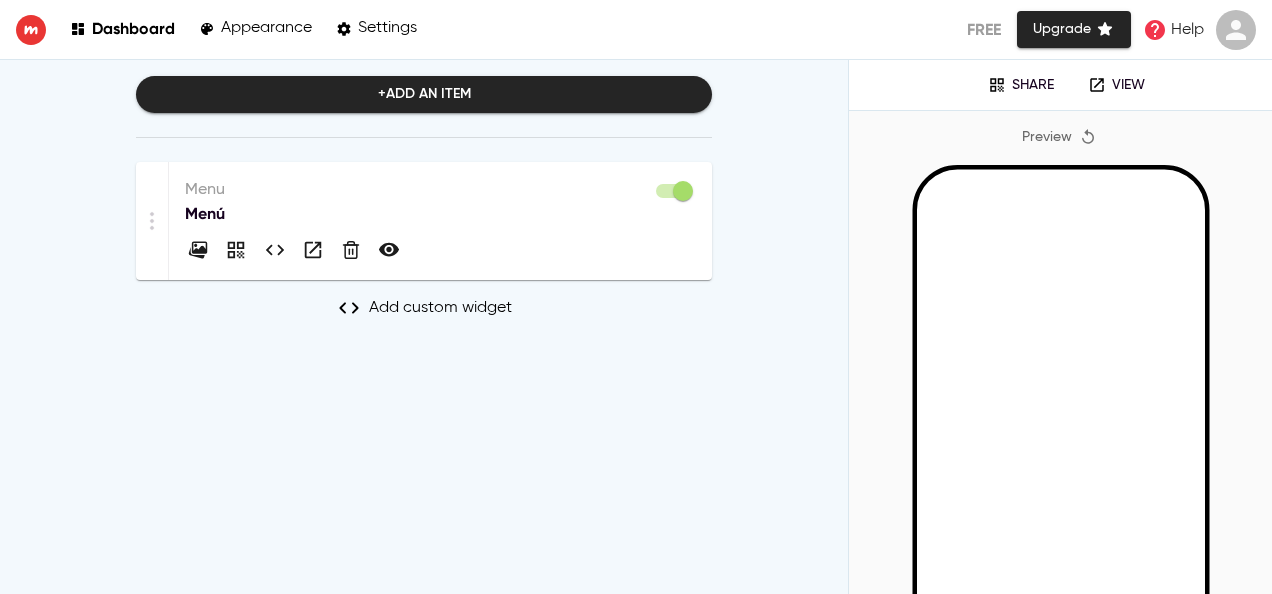 click on "Add custom widget" at bounding box center [440, 308] 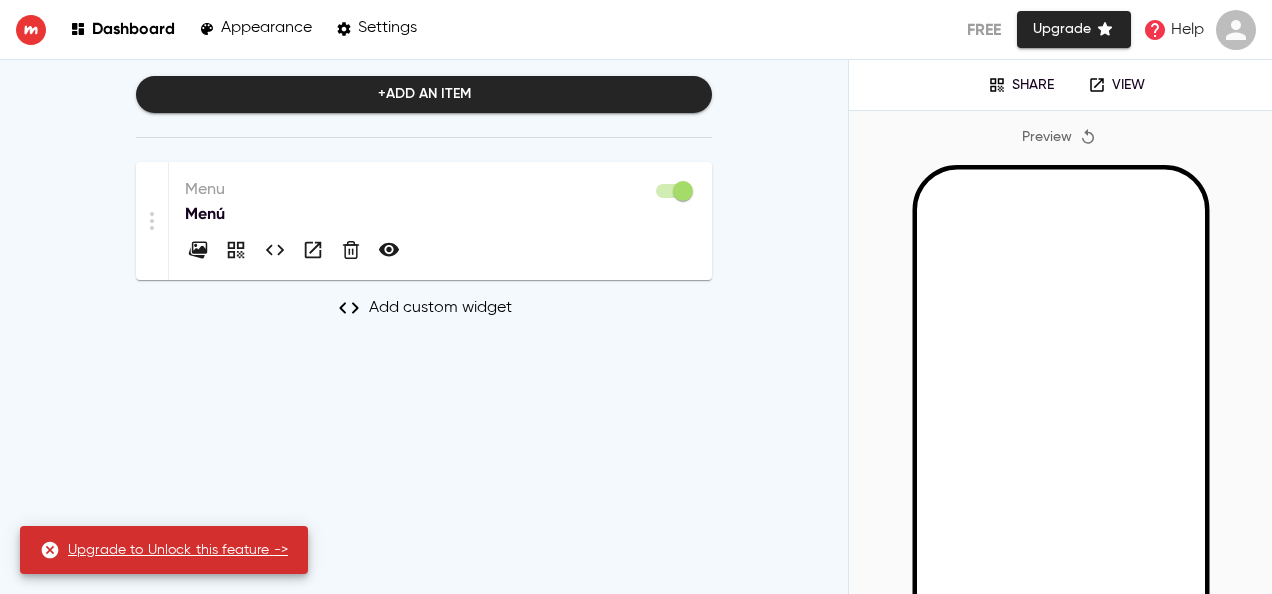 click on "Add custom widget" at bounding box center [440, 308] 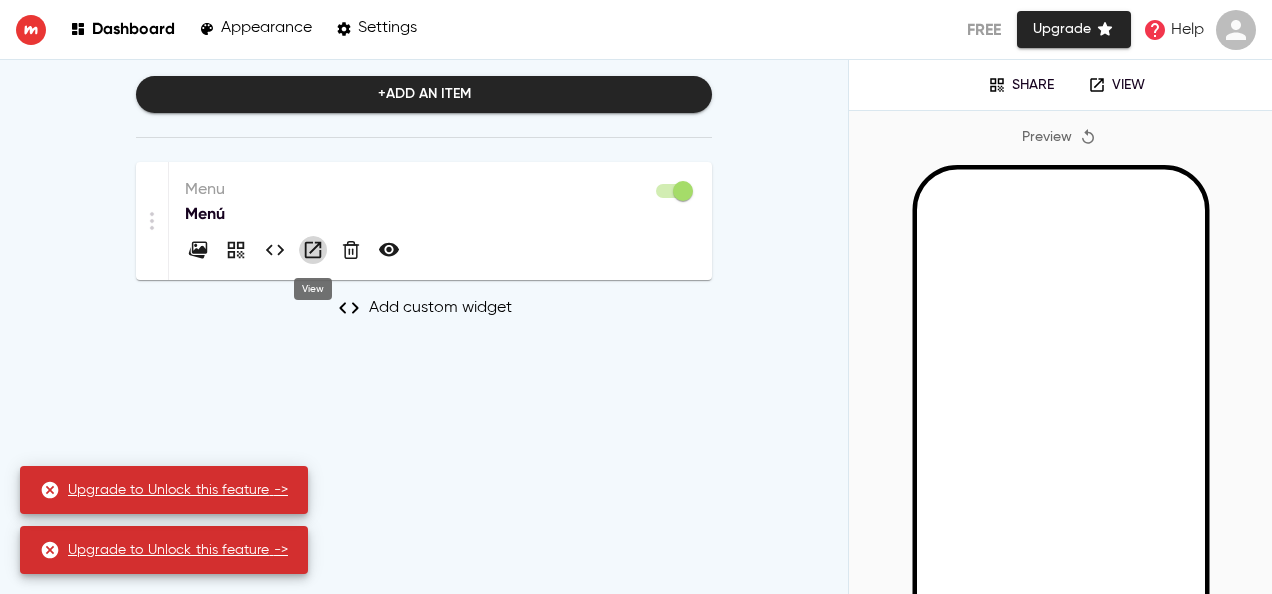 click 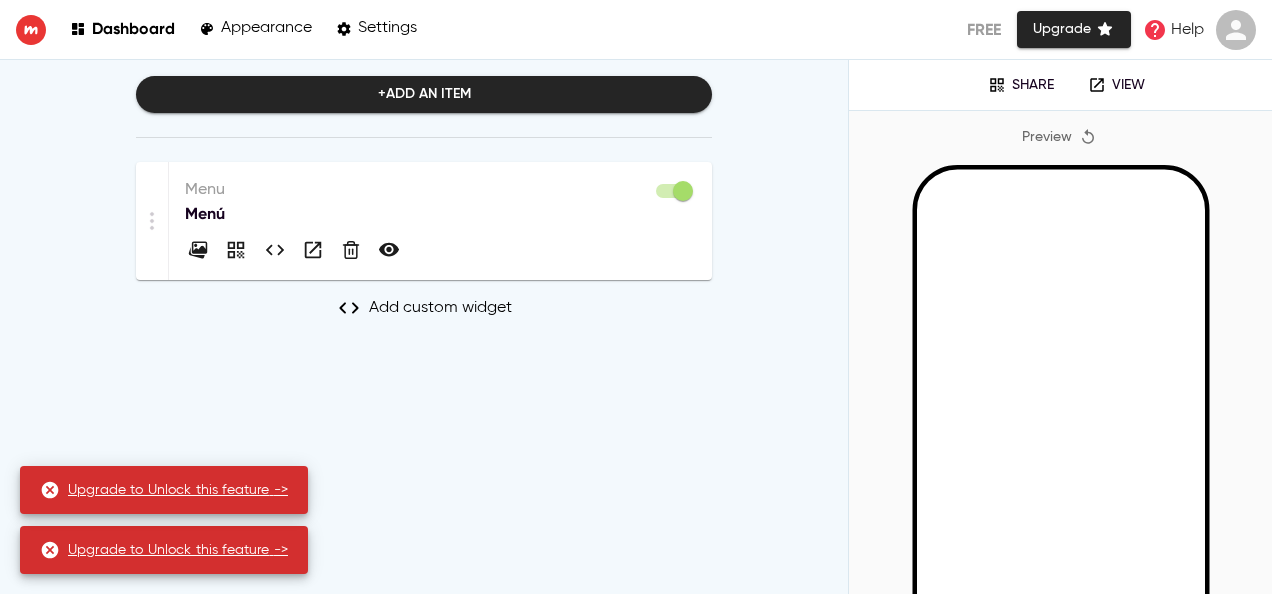 click on "Menú" at bounding box center (440, 214) 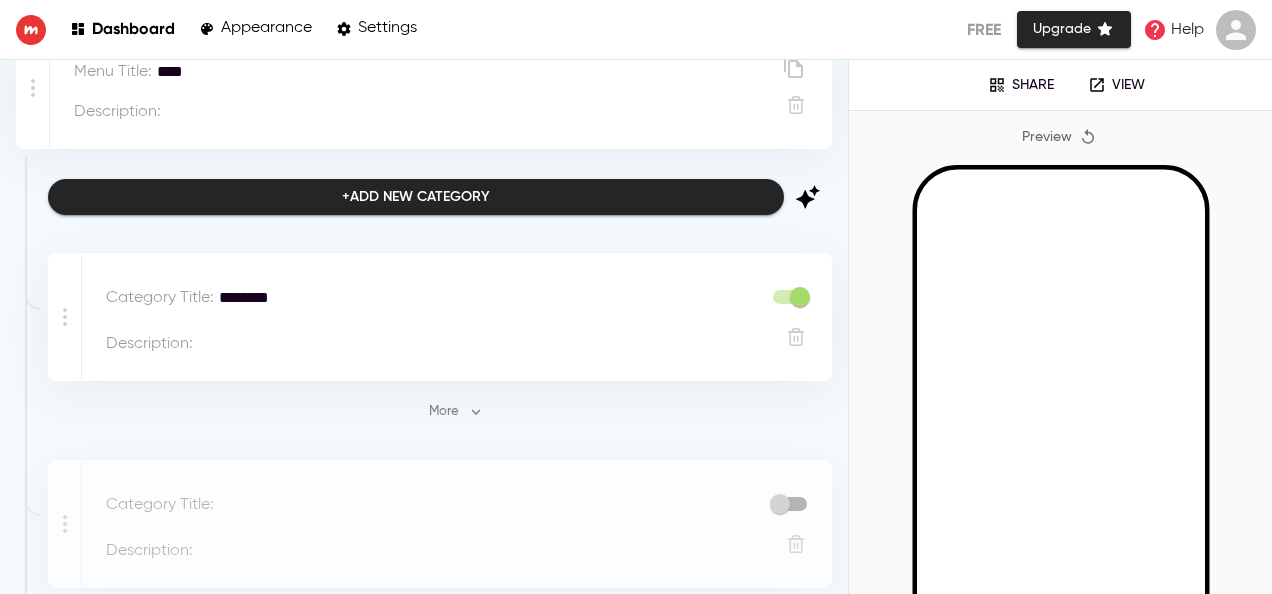 scroll, scrollTop: 132, scrollLeft: 0, axis: vertical 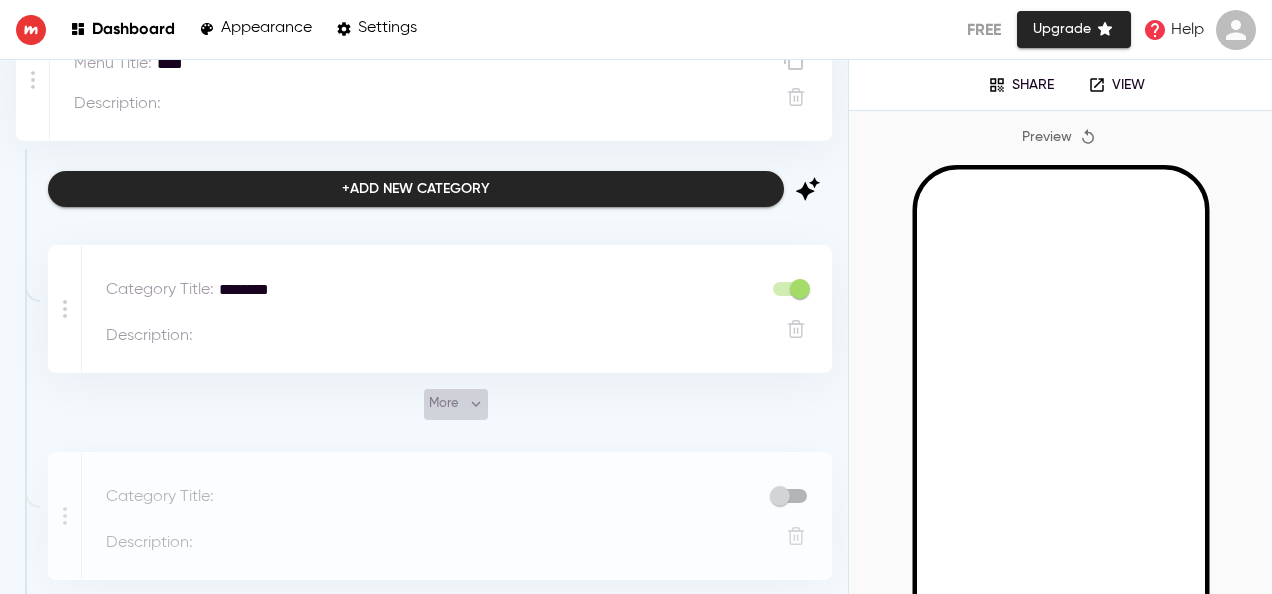 click 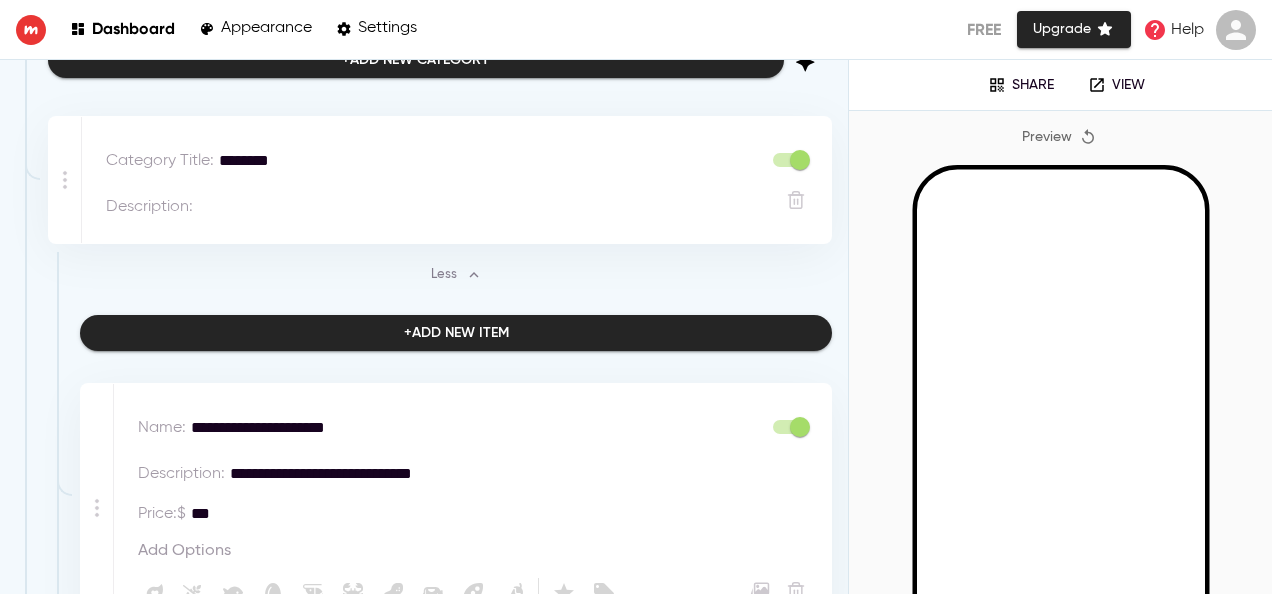 scroll, scrollTop: 266, scrollLeft: 0, axis: vertical 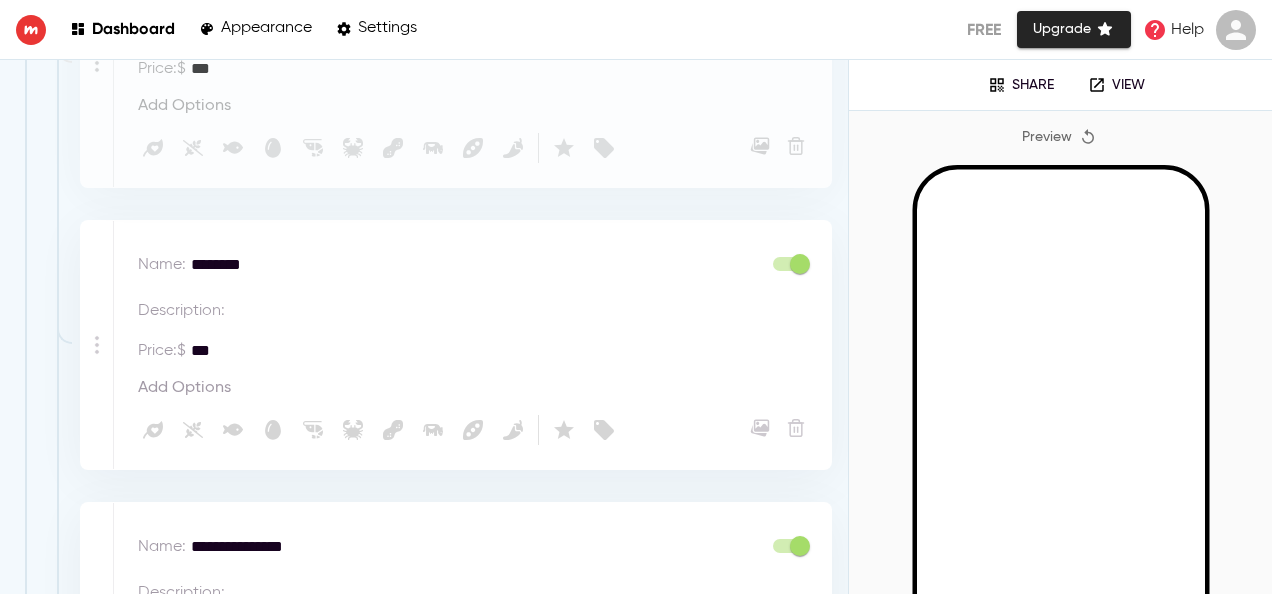 click on "********" at bounding box center [469, 265] 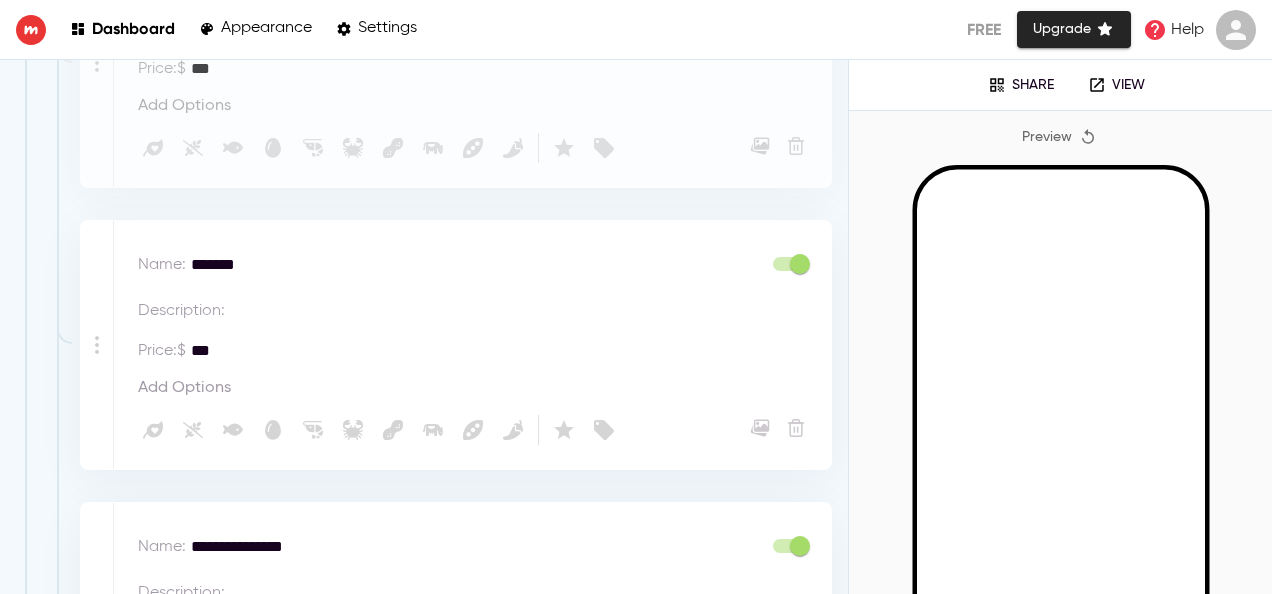 type on "******" 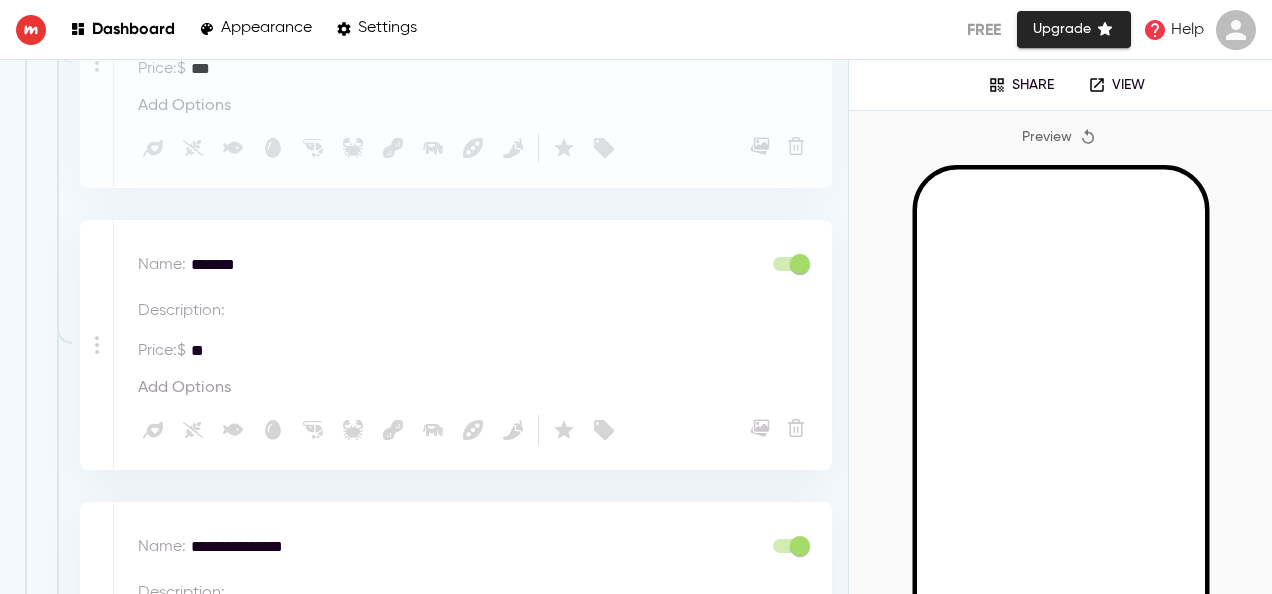 type on "*" 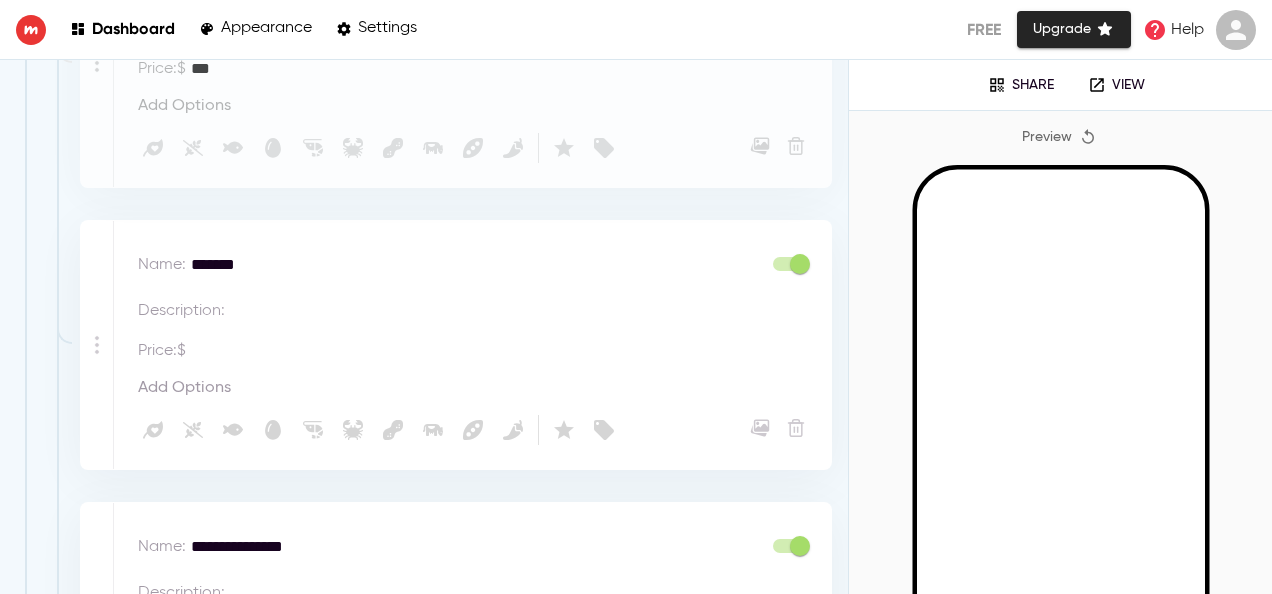 type 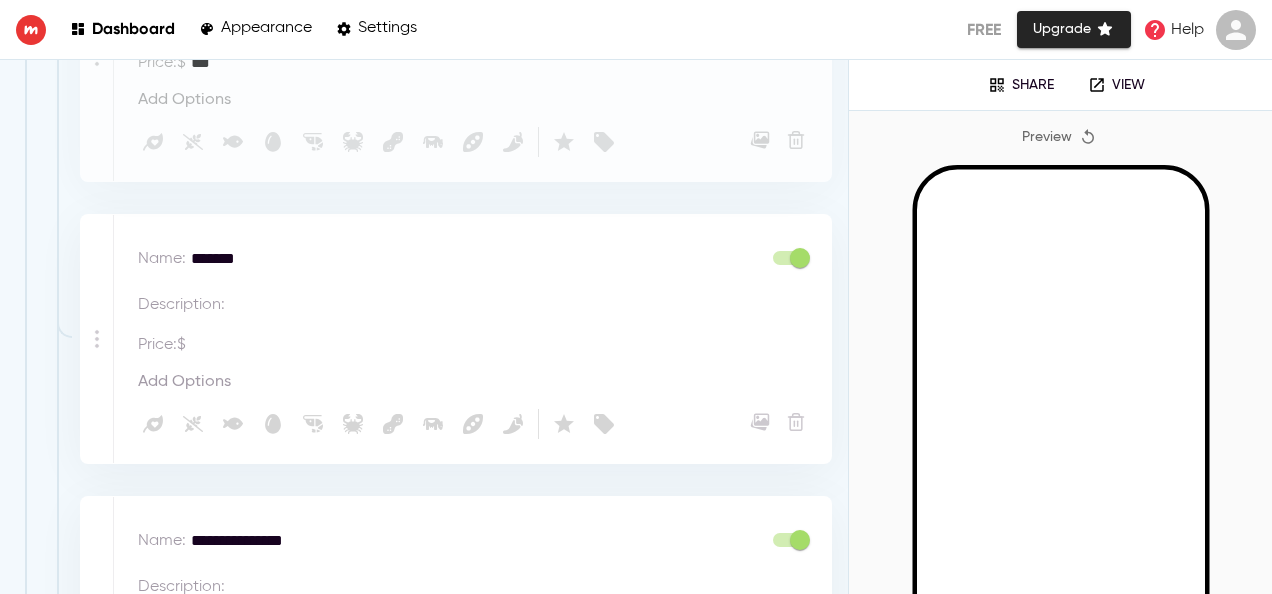 scroll, scrollTop: 1378, scrollLeft: 0, axis: vertical 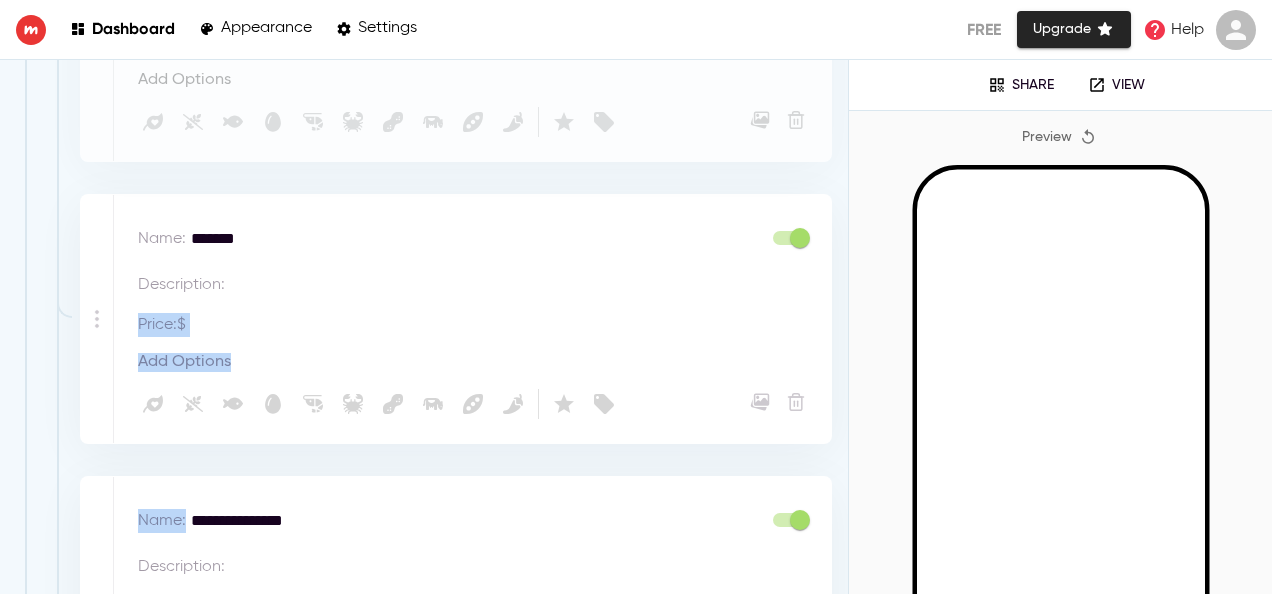 drag, startPoint x: 443, startPoint y: 539, endPoint x: 449, endPoint y: 302, distance: 237.07594 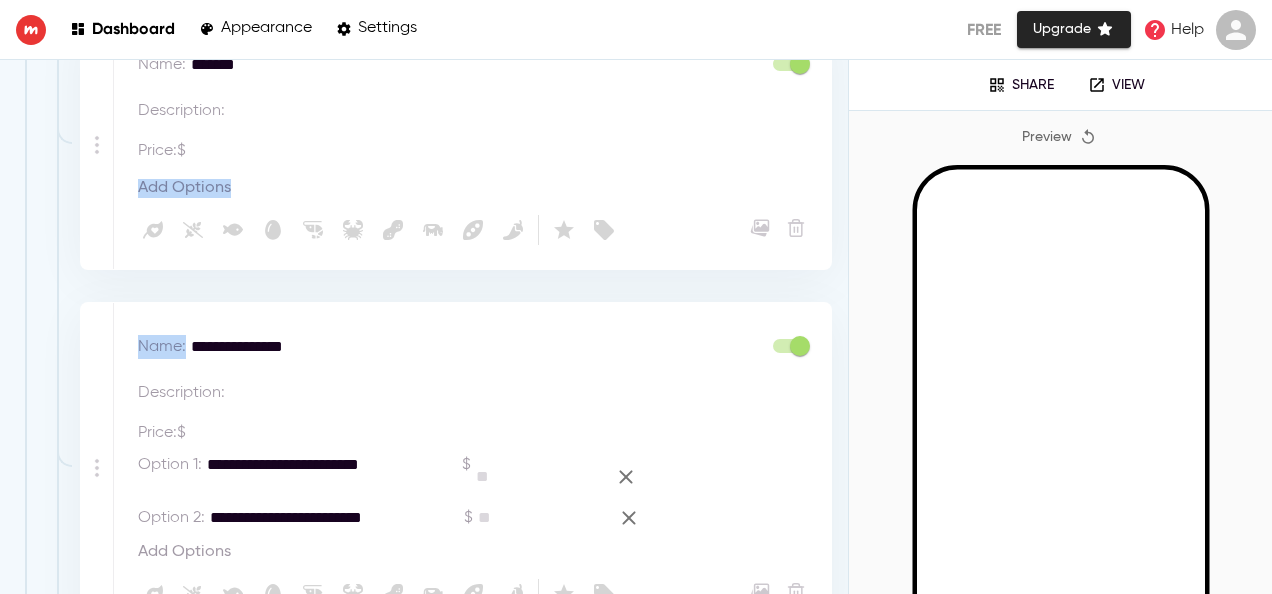 scroll, scrollTop: 1624, scrollLeft: 0, axis: vertical 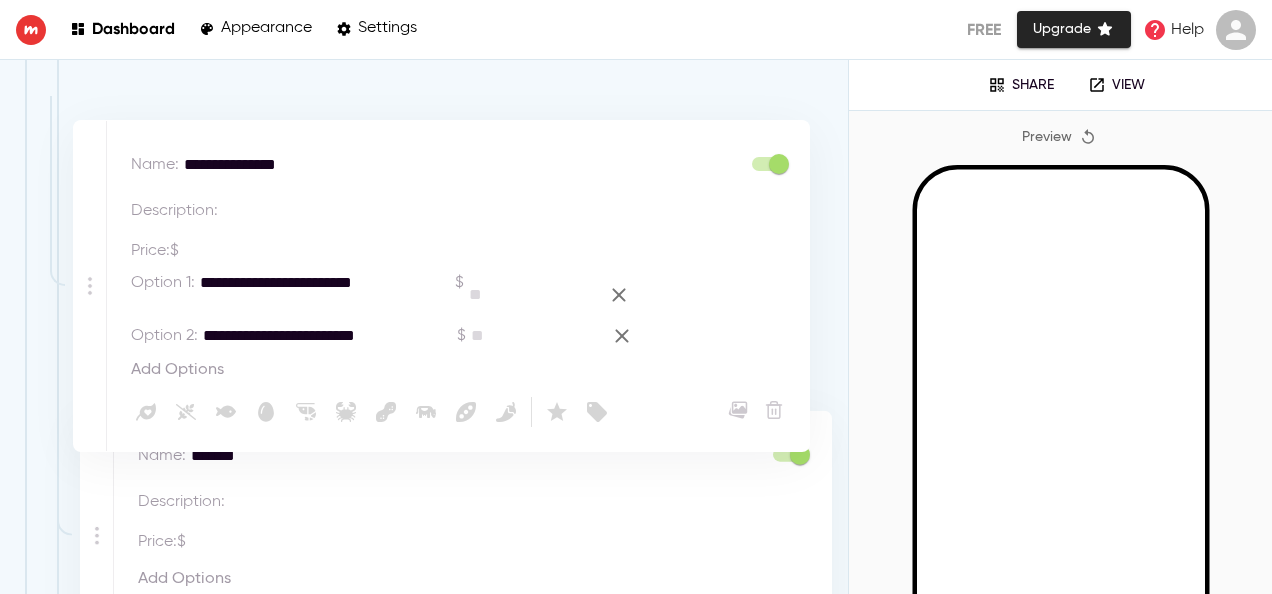 drag, startPoint x: 97, startPoint y: 400, endPoint x: 90, endPoint y: 282, distance: 118.20744 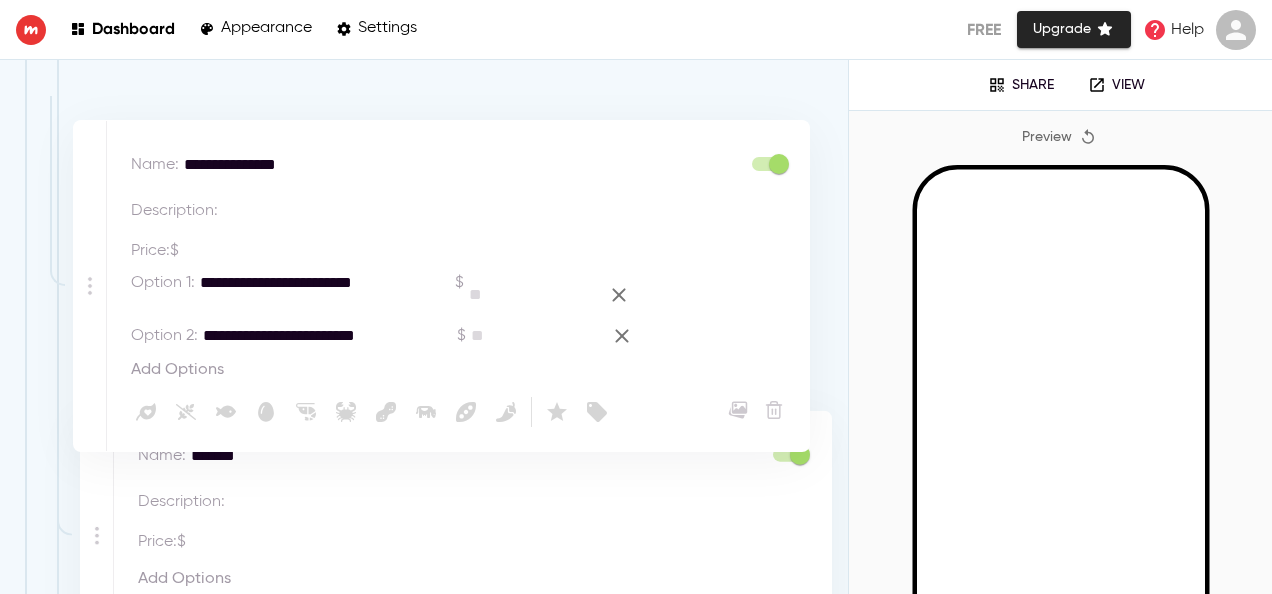 click on "**********" at bounding box center [456, 297] 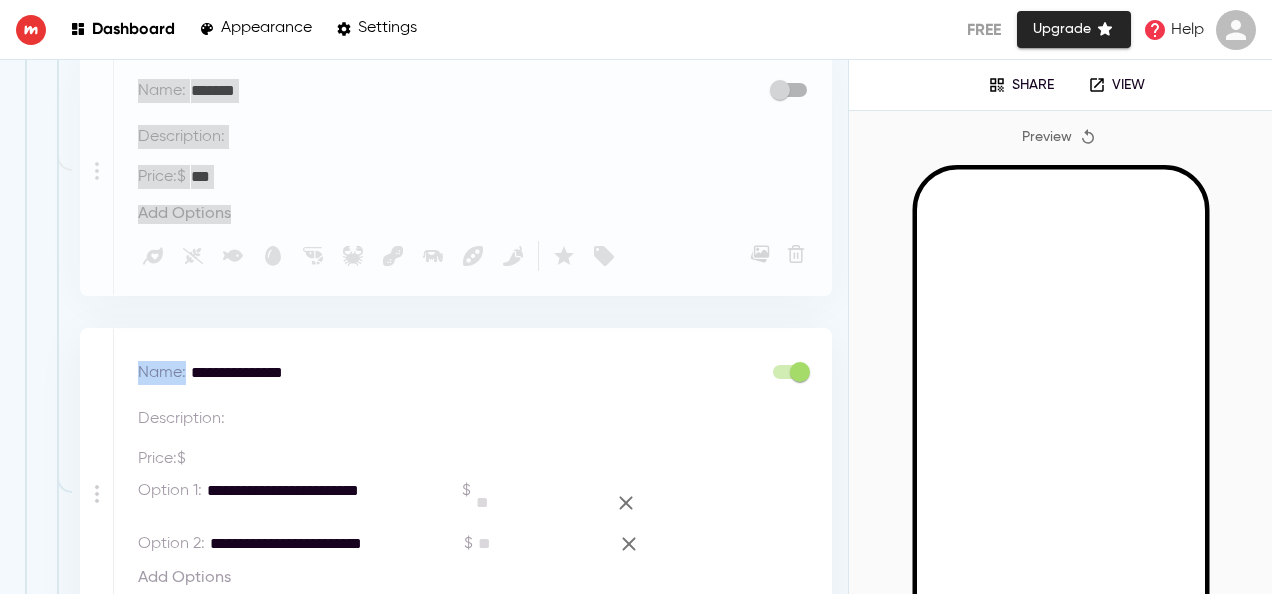 scroll, scrollTop: 1294, scrollLeft: 0, axis: vertical 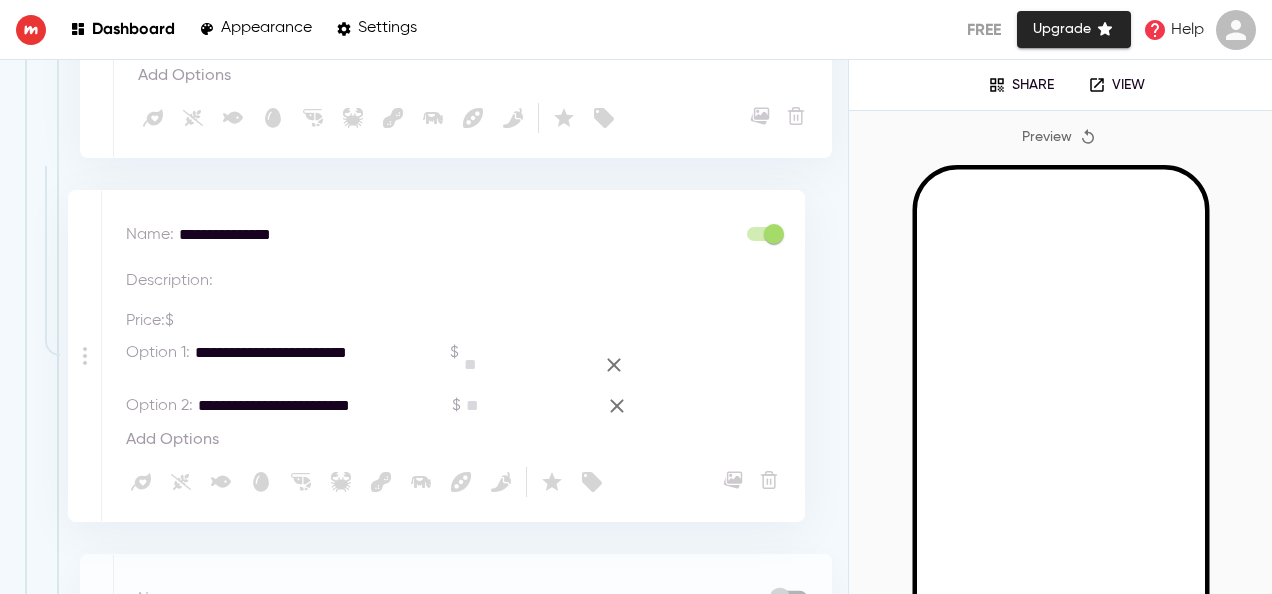 drag, startPoint x: 96, startPoint y: 454, endPoint x: 84, endPoint y: 353, distance: 101.71037 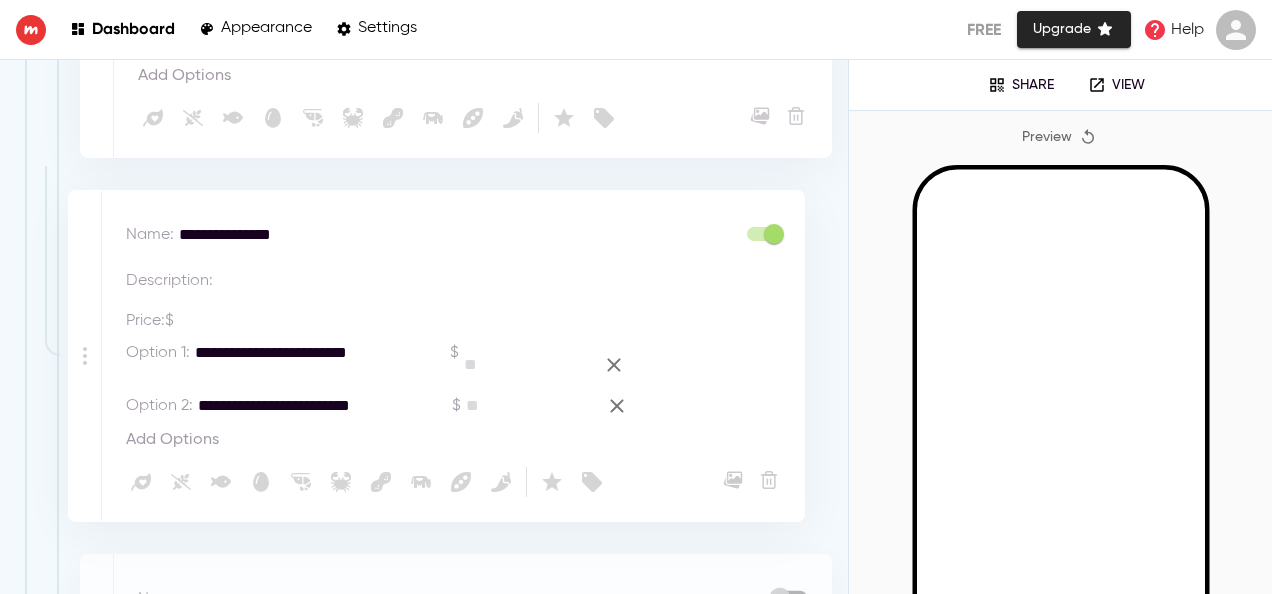 click on "**********" at bounding box center [456, 722] 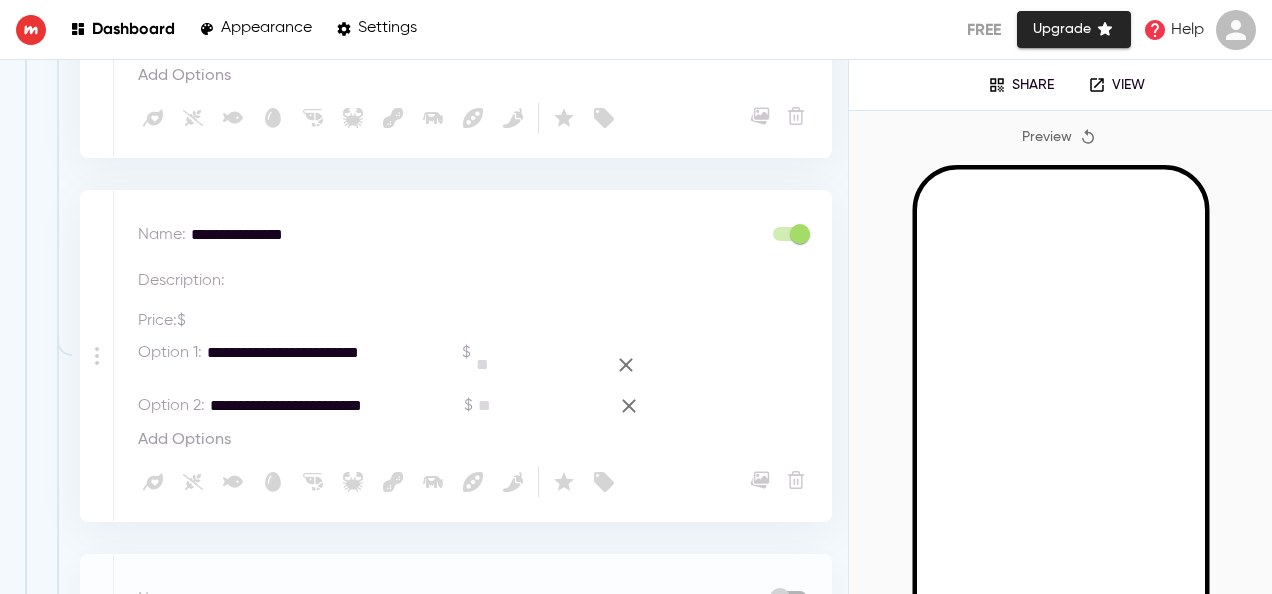 click at bounding box center (524, 281) 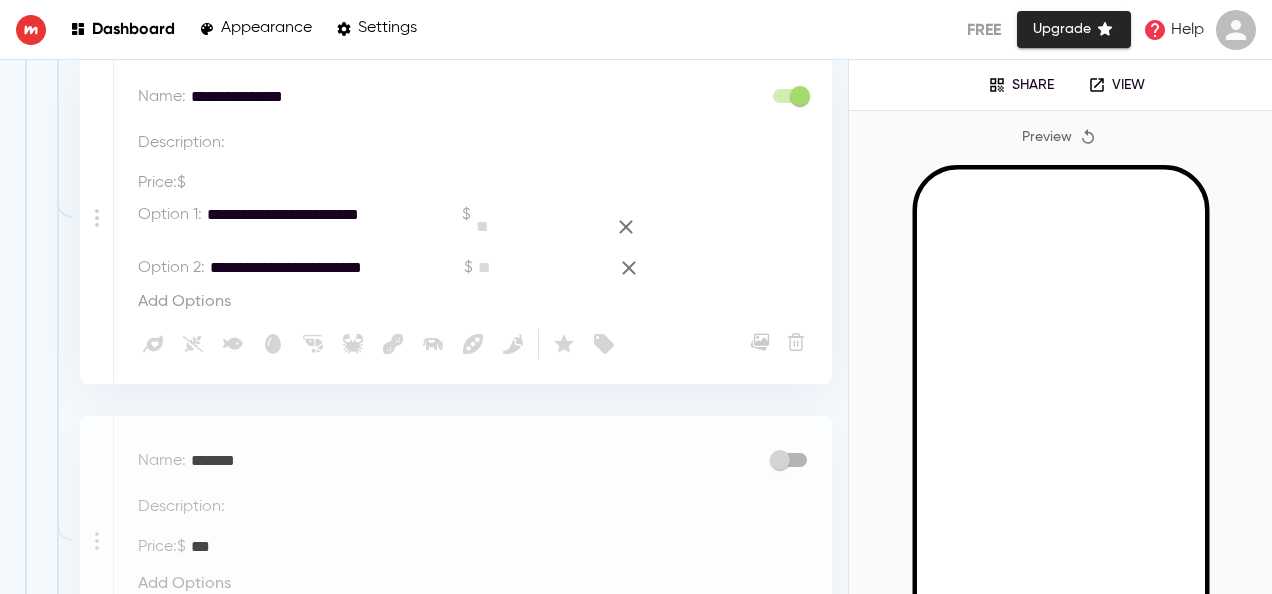 scroll, scrollTop: 1228, scrollLeft: 0, axis: vertical 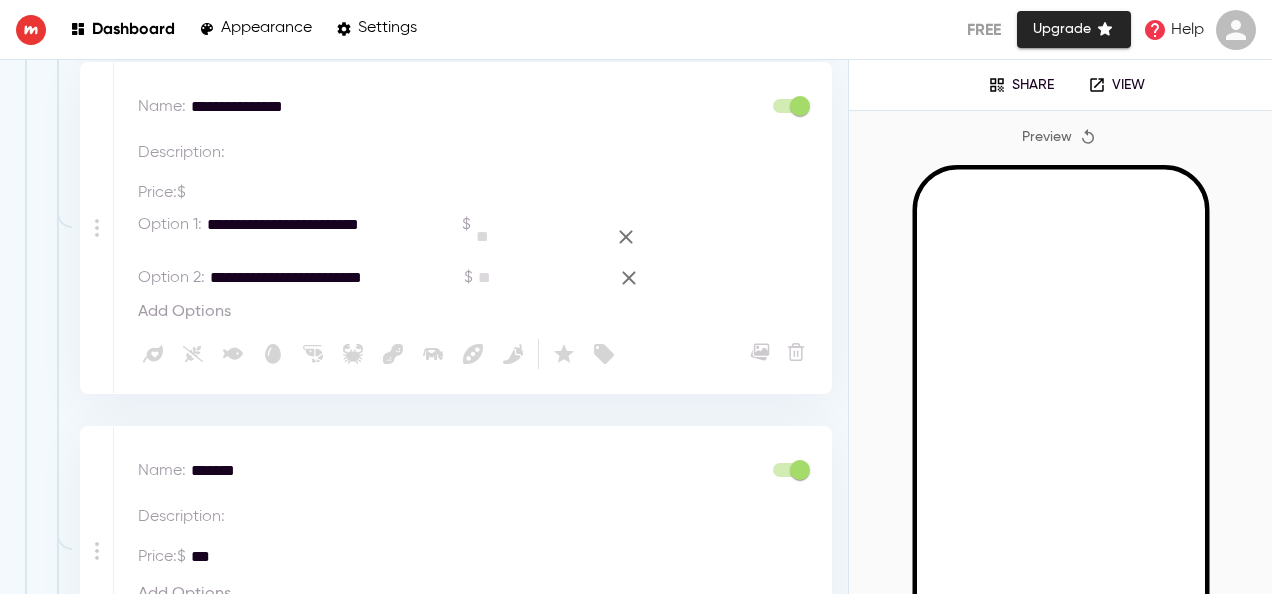 click on "*******" at bounding box center [469, 471] 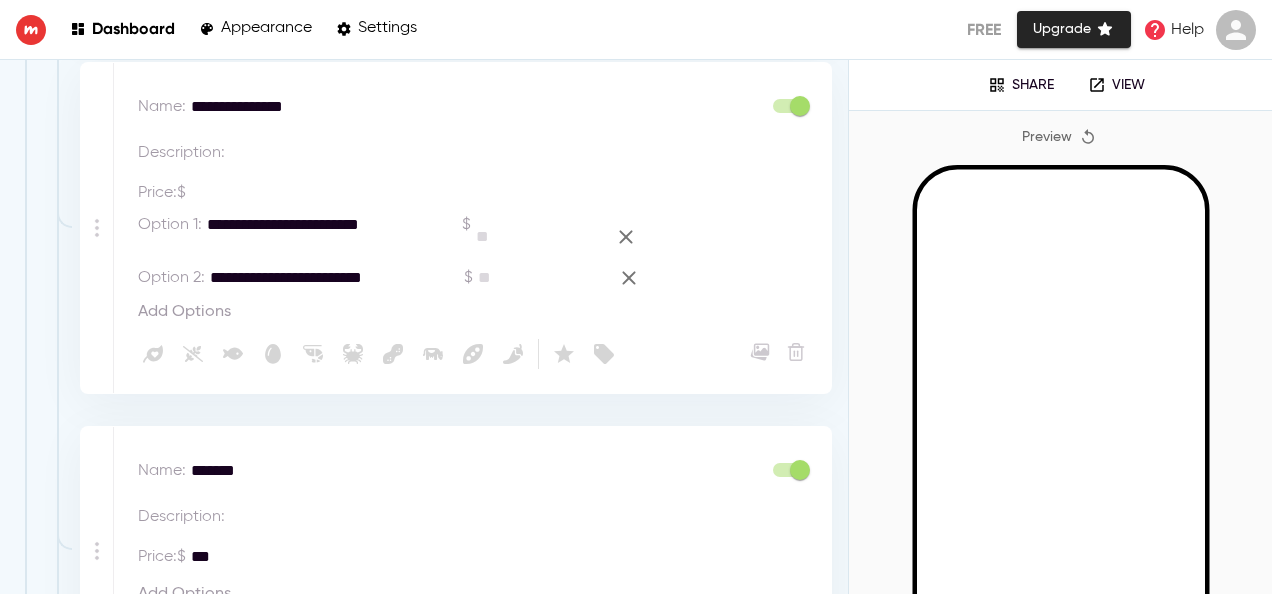 paste on "**" 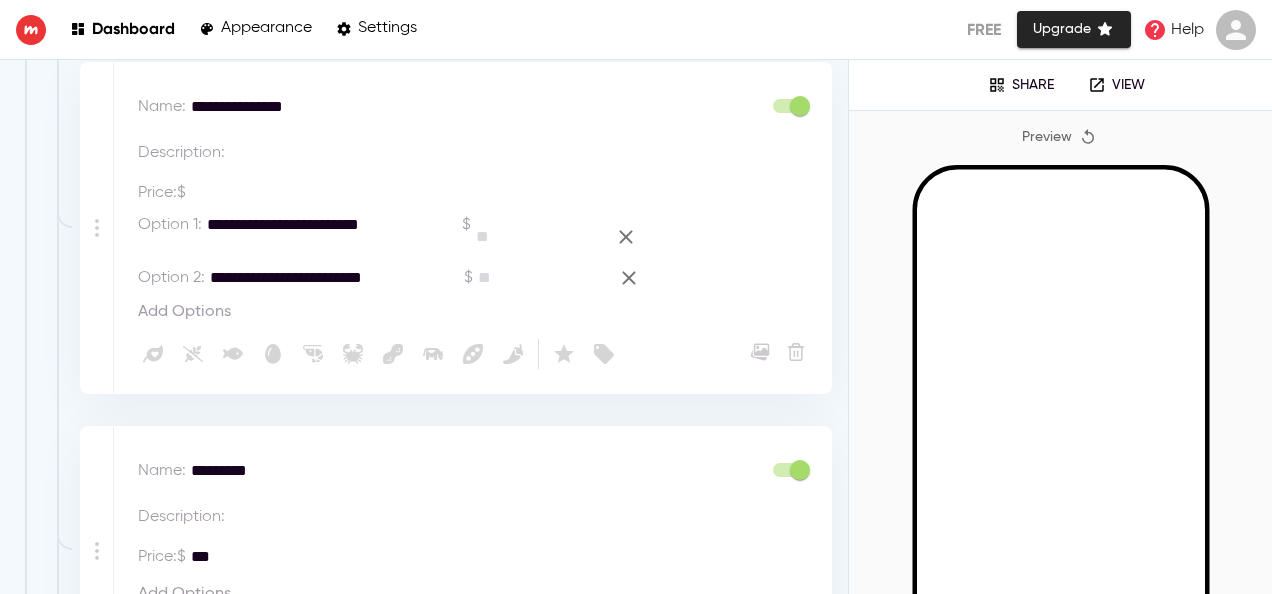 type on "*********" 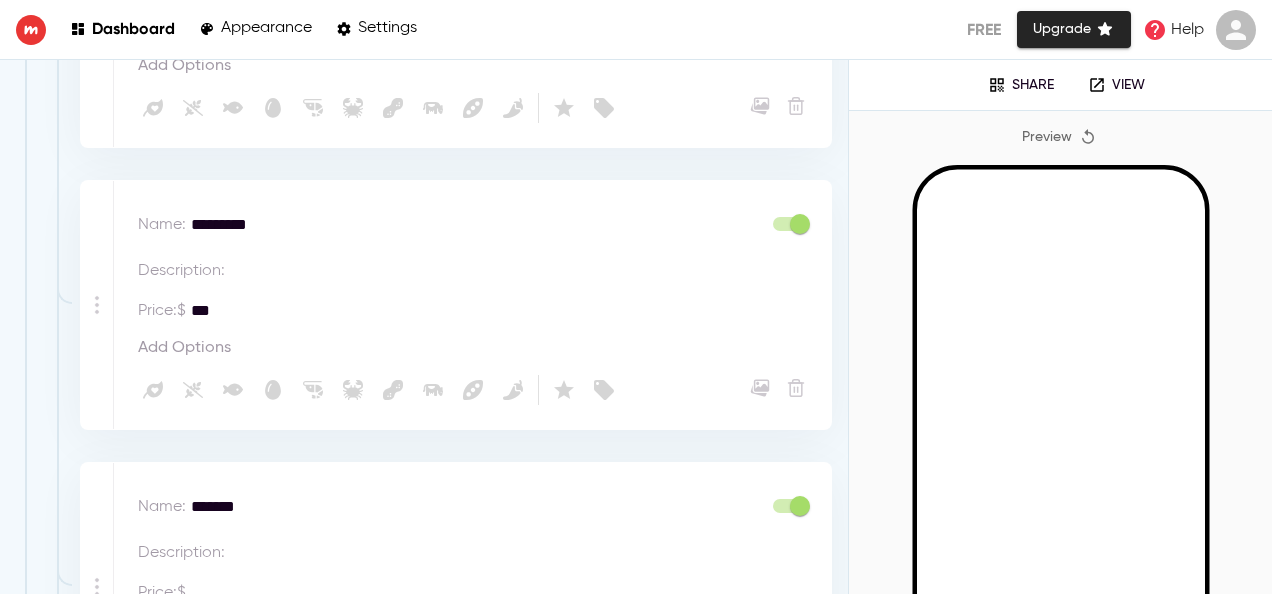 scroll, scrollTop: 1479, scrollLeft: 0, axis: vertical 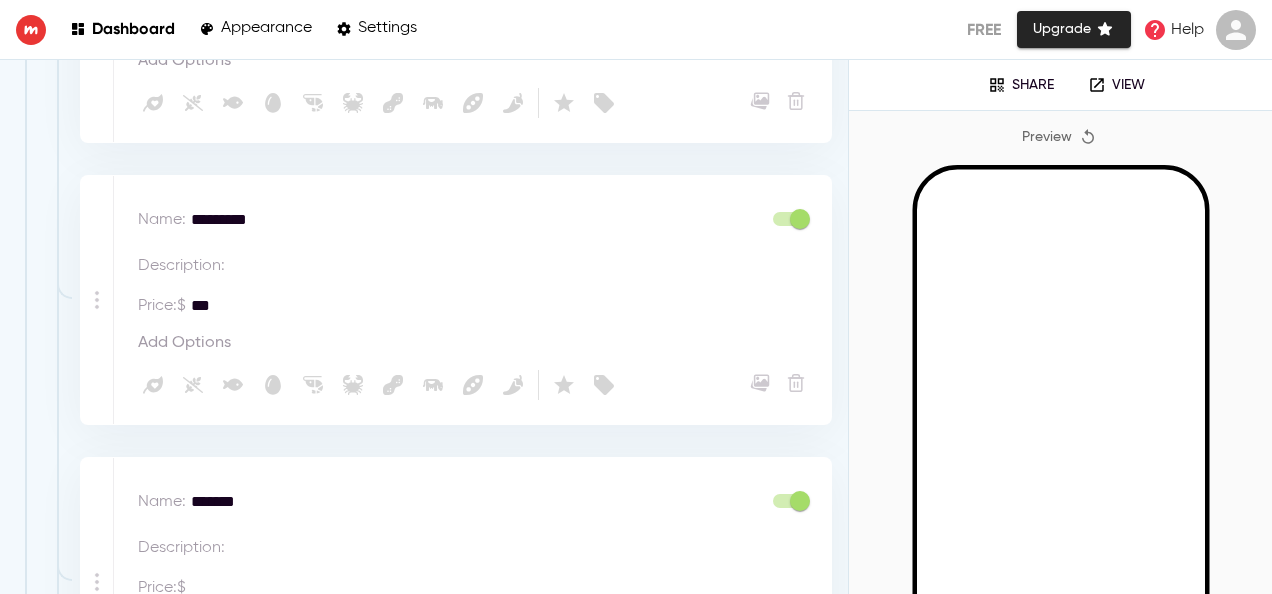 click at bounding box center [524, 266] 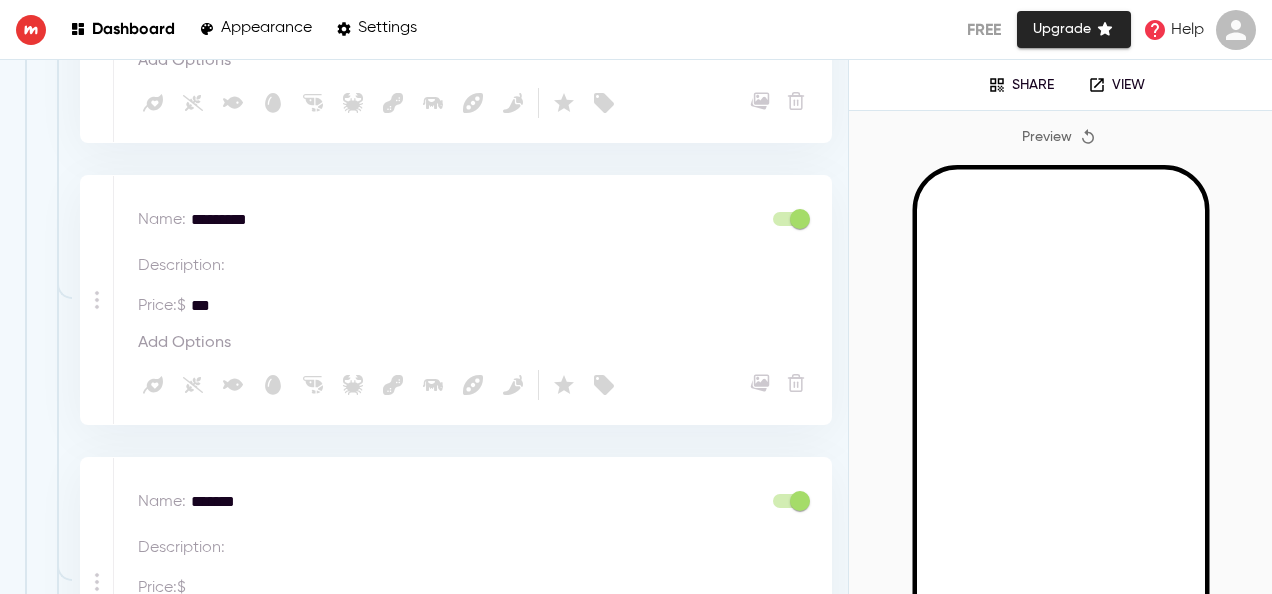 paste on "**********" 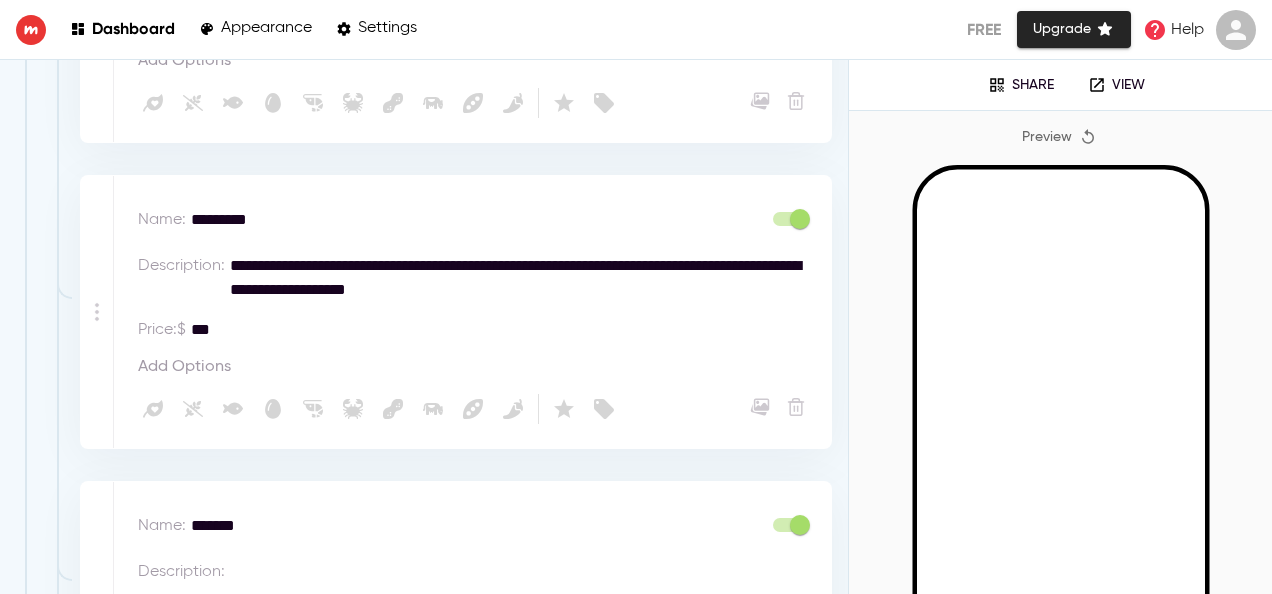 type on "**********" 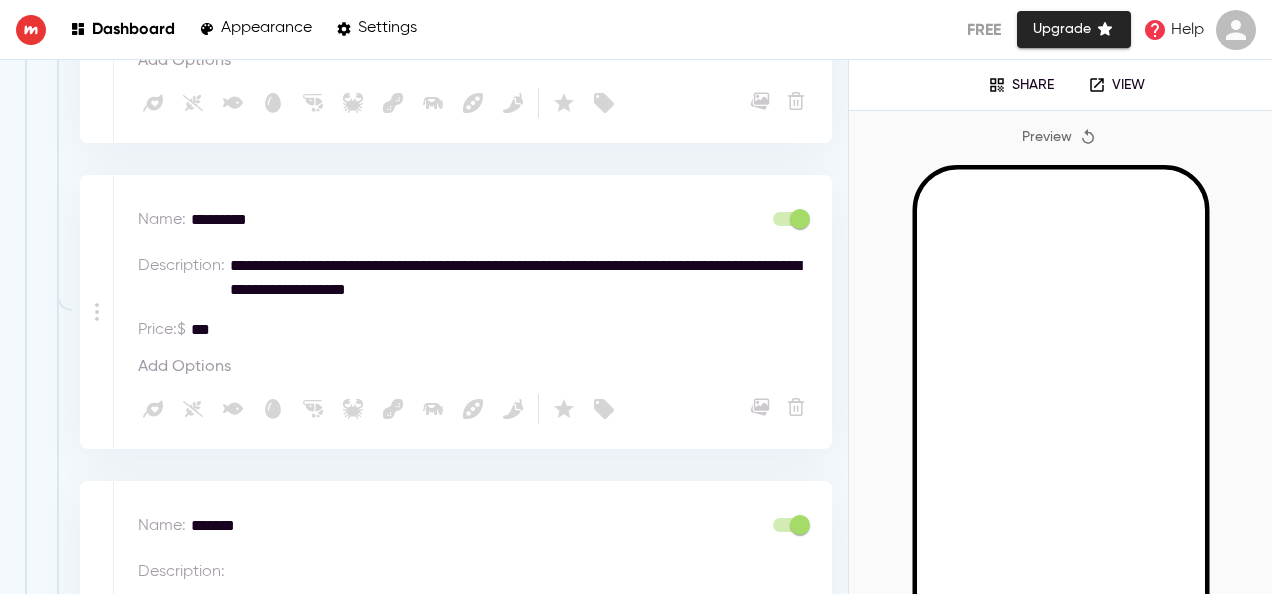 click on "***" at bounding box center (329, 330) 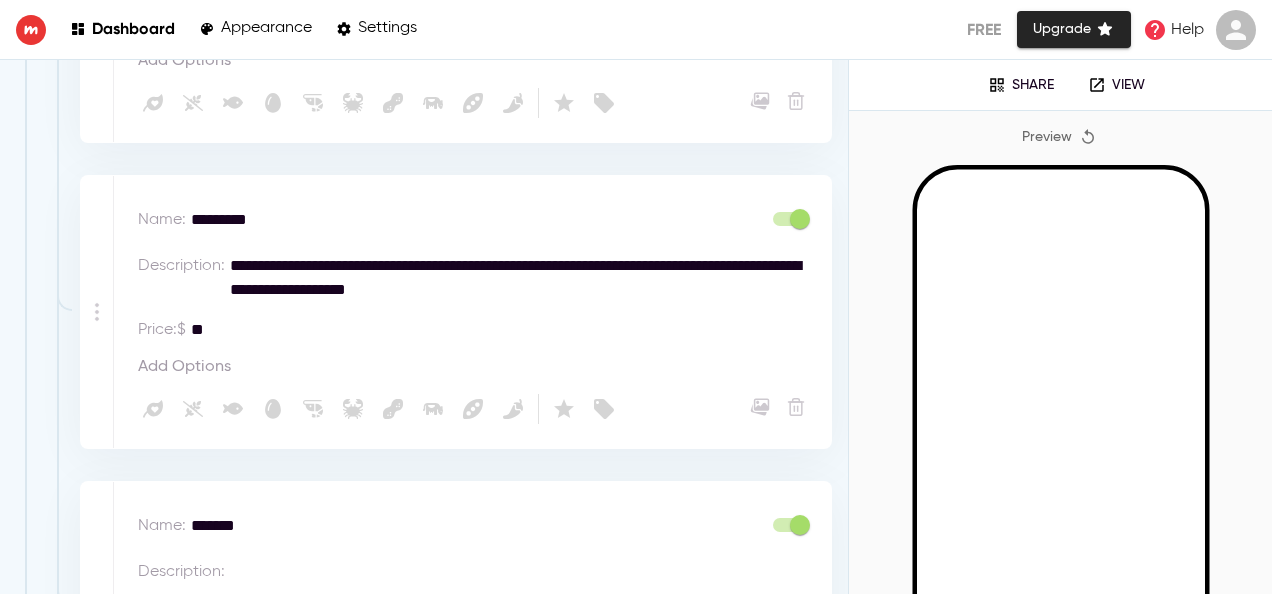 type on "*" 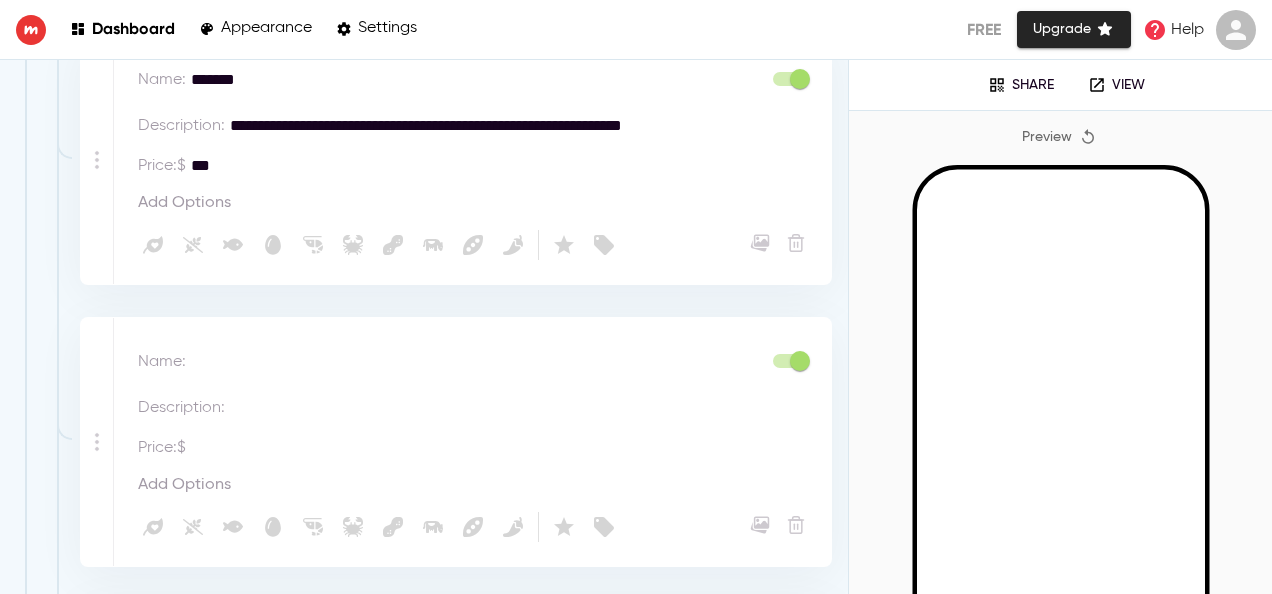 scroll, scrollTop: 2264, scrollLeft: 0, axis: vertical 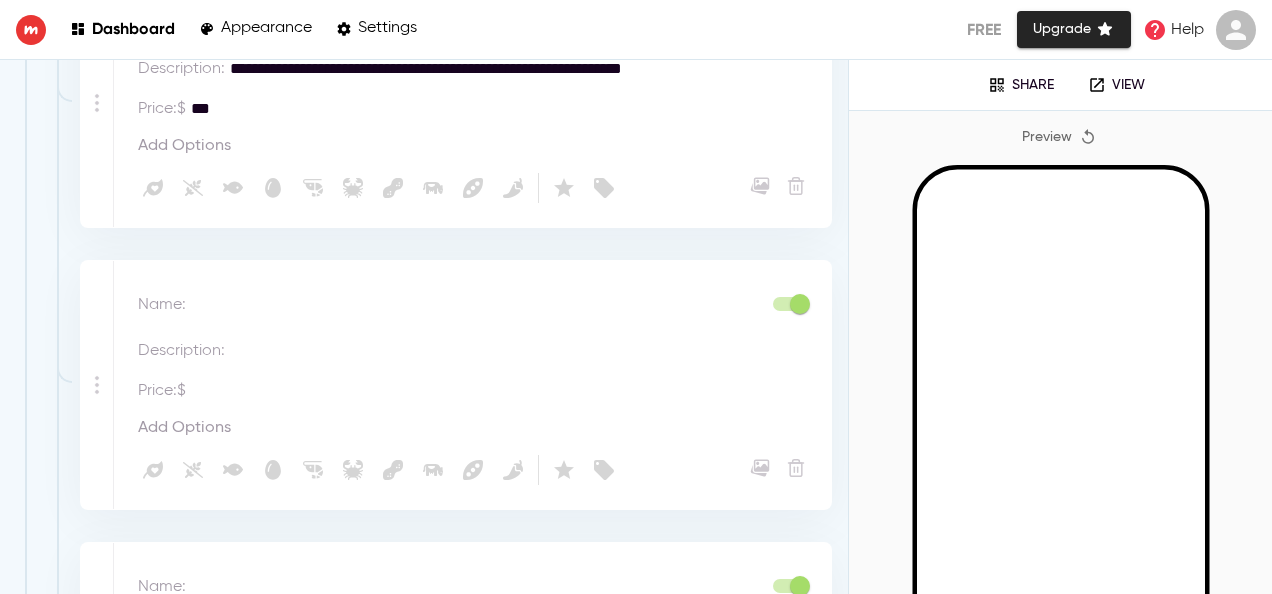 type 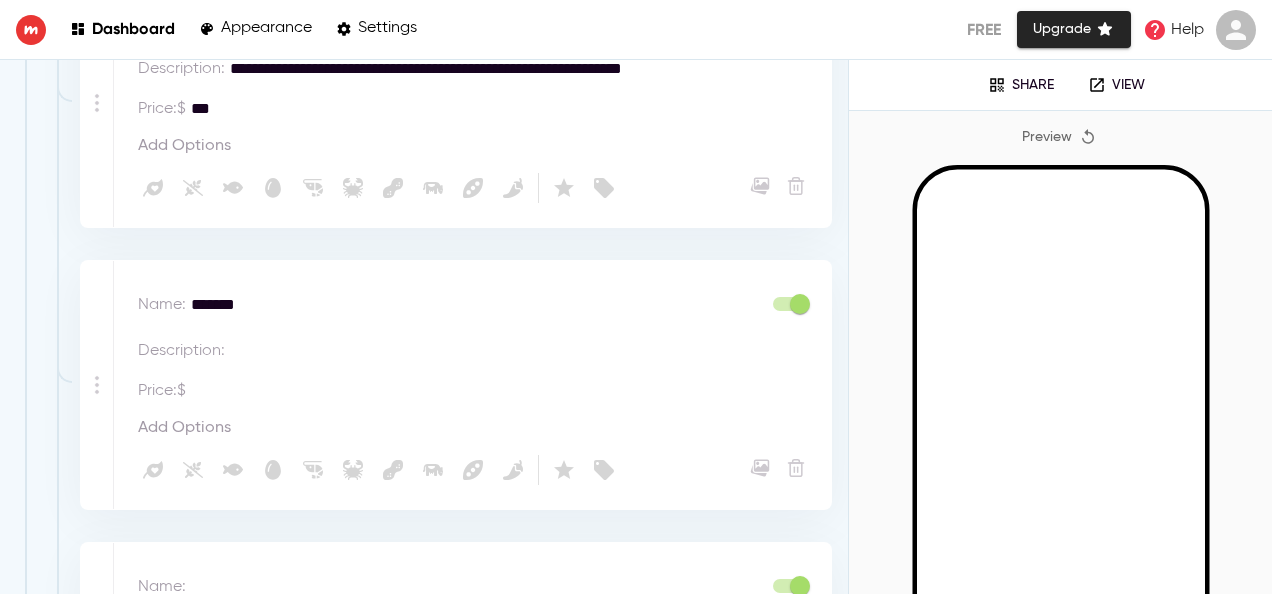 type on "*******" 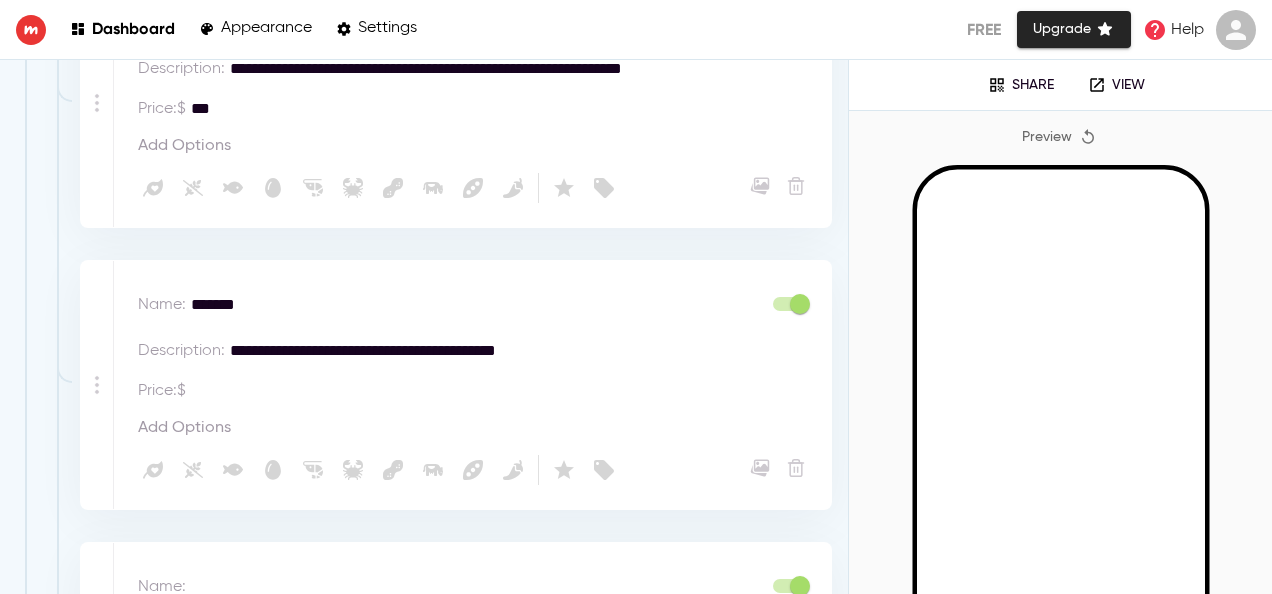 click on "Name : * Description : * Price :  $ * Add Options Vegan Gluten Free Fish Egg Shellfish Crustacean Nuts Dairy Soy Spicy" at bounding box center [472, 667] 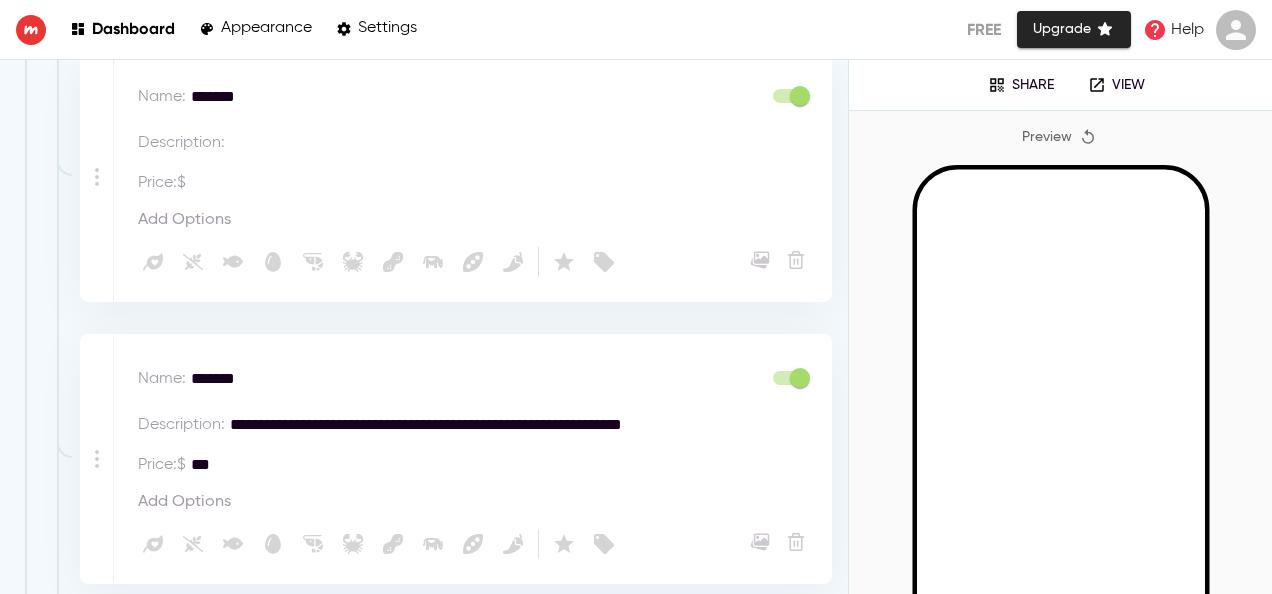 scroll, scrollTop: 1892, scrollLeft: 0, axis: vertical 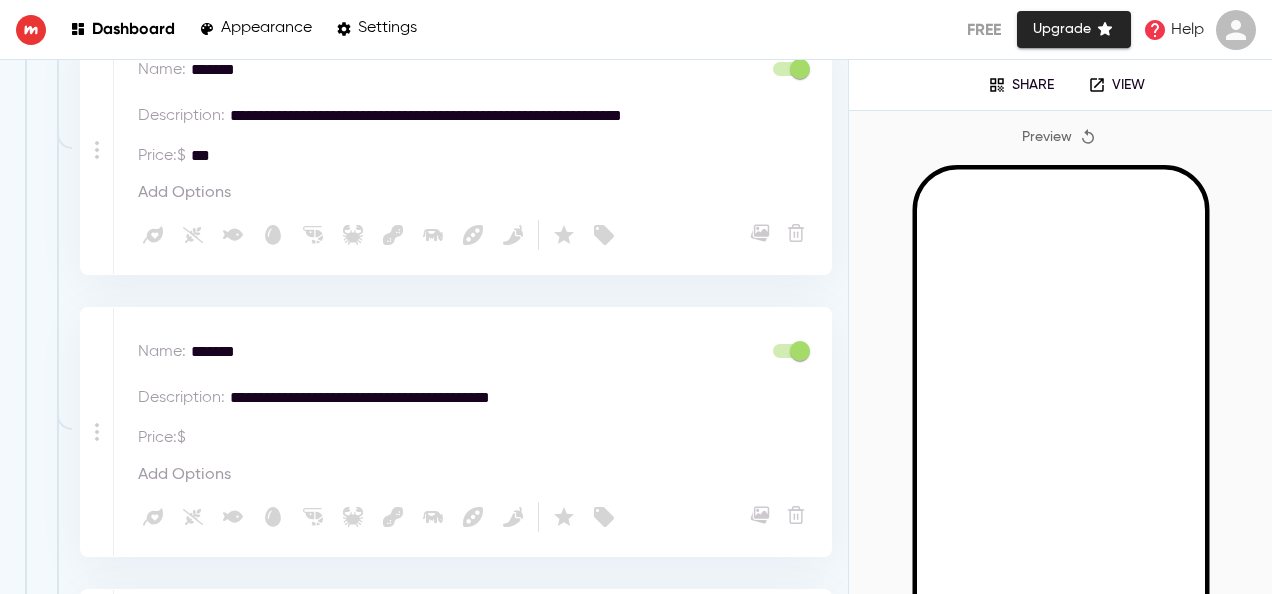 type on "**********" 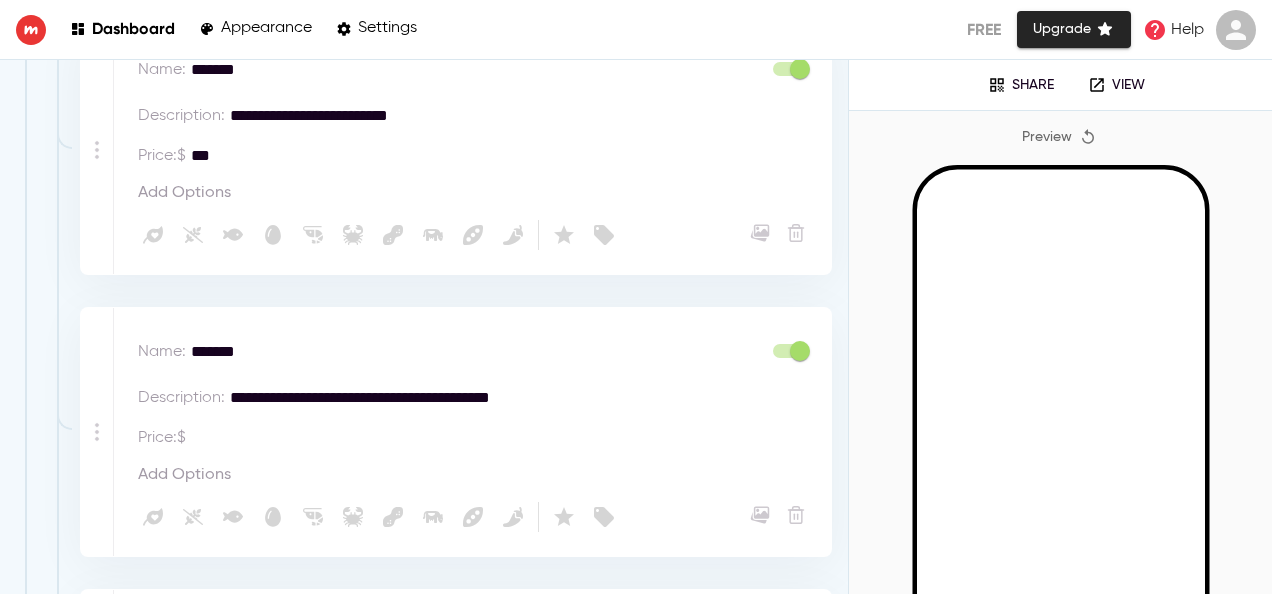 click on "**********" at bounding box center (517, 116) 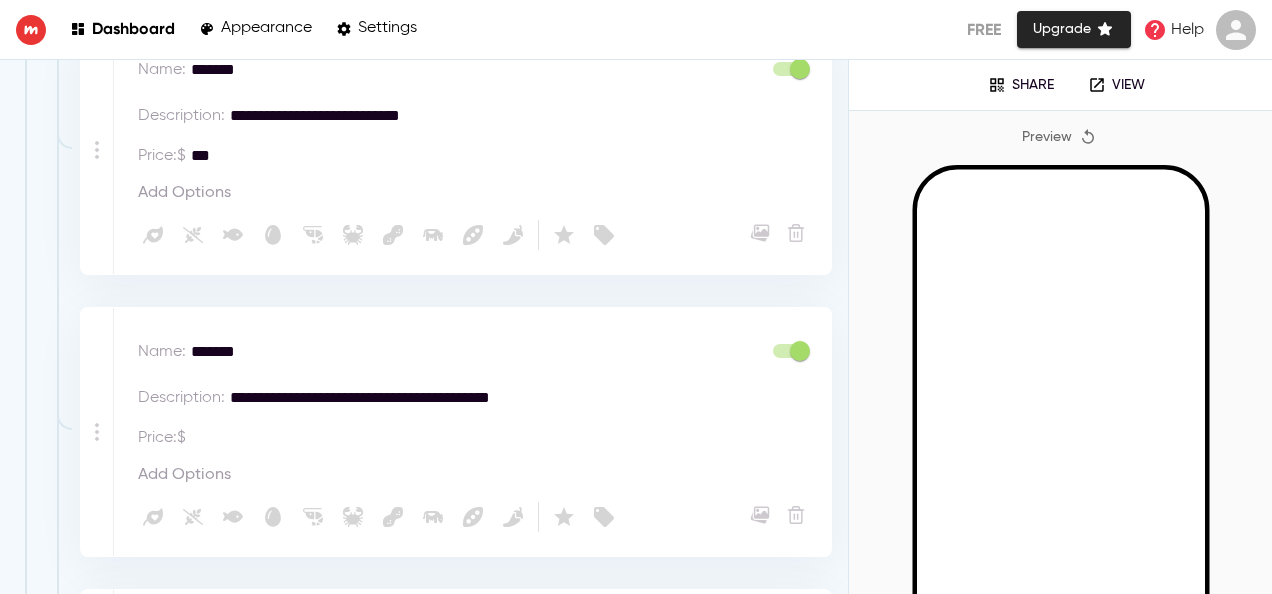 type on "**********" 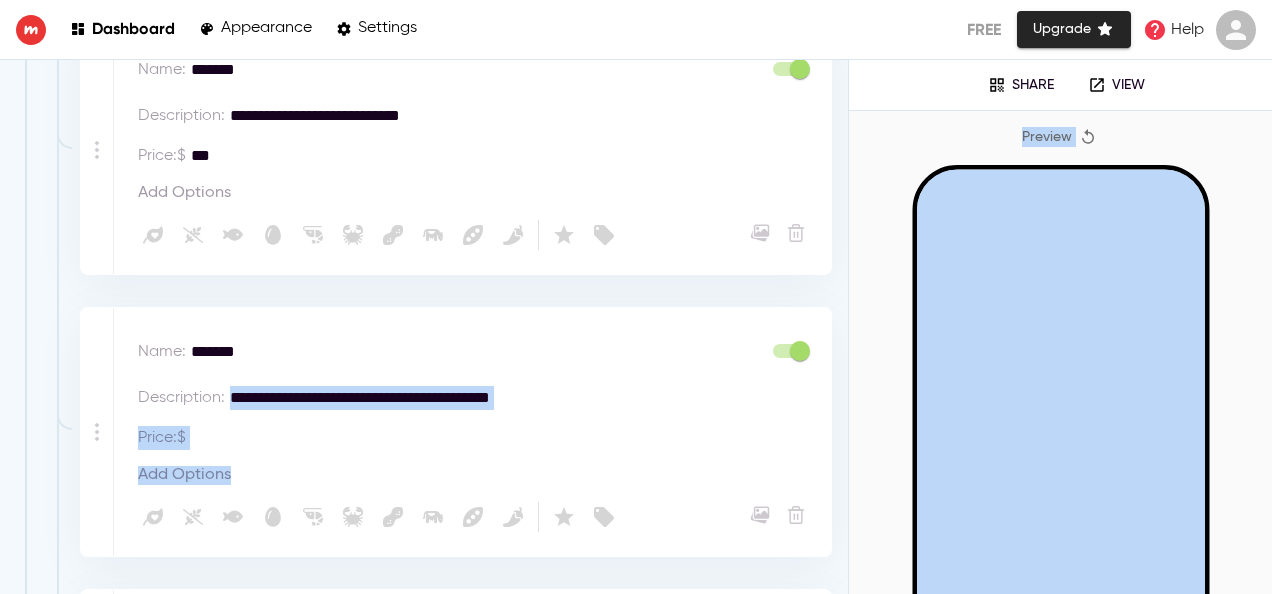 click on "**********" at bounding box center [636, 327] 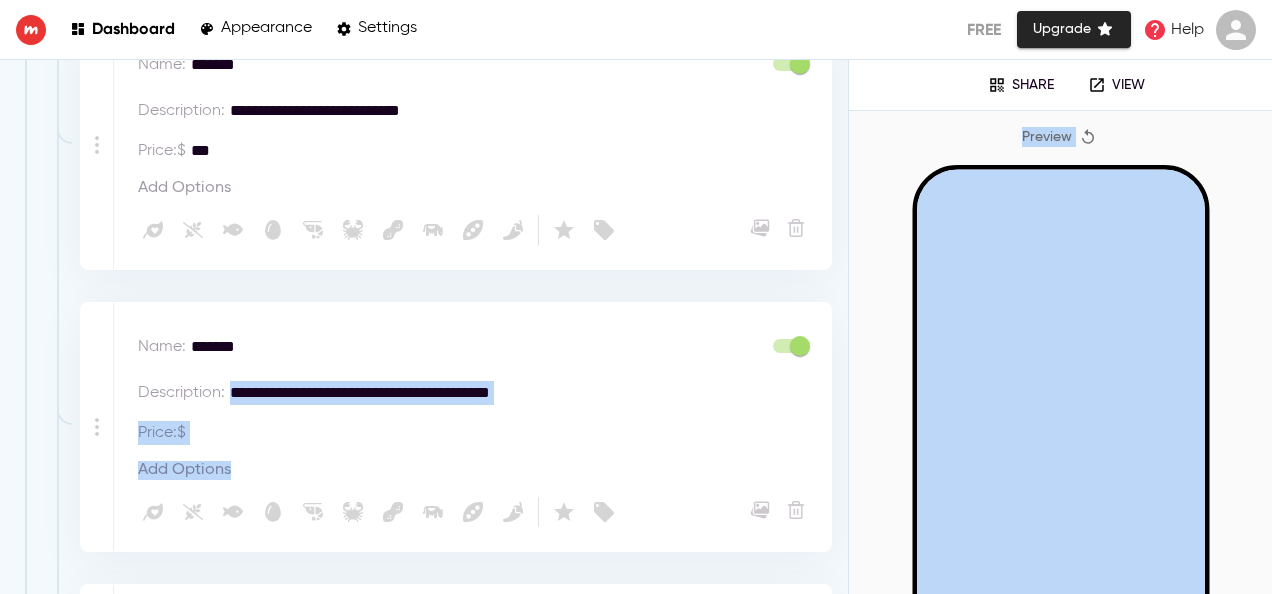 scroll, scrollTop: 2372, scrollLeft: 0, axis: vertical 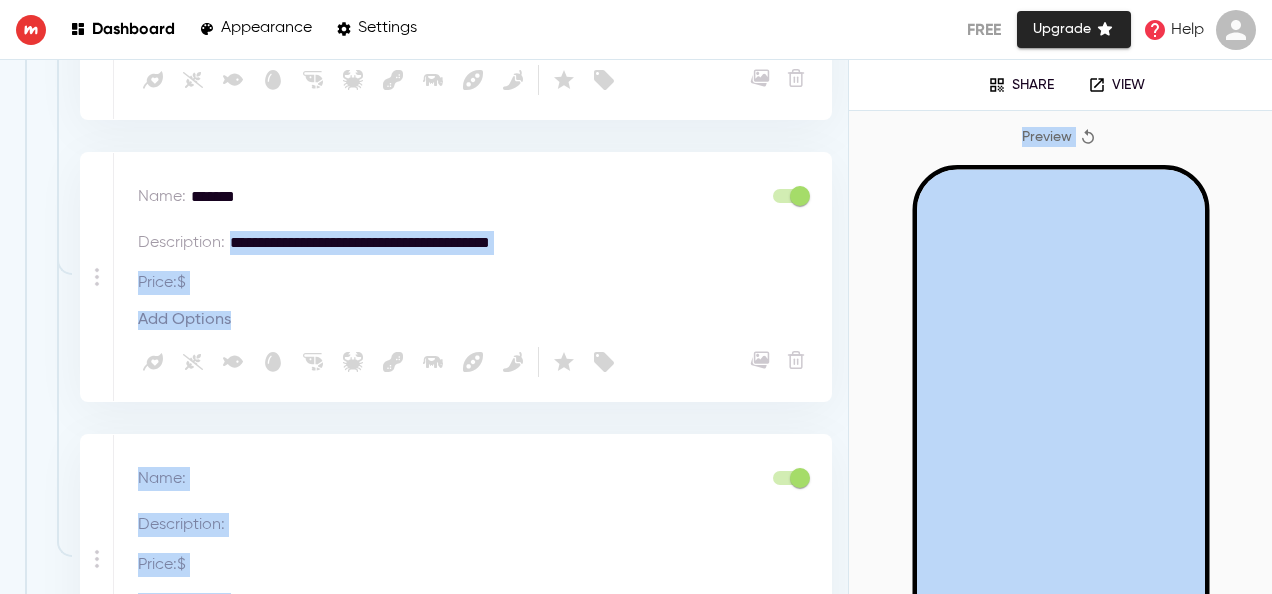 click at bounding box center [335, 283] 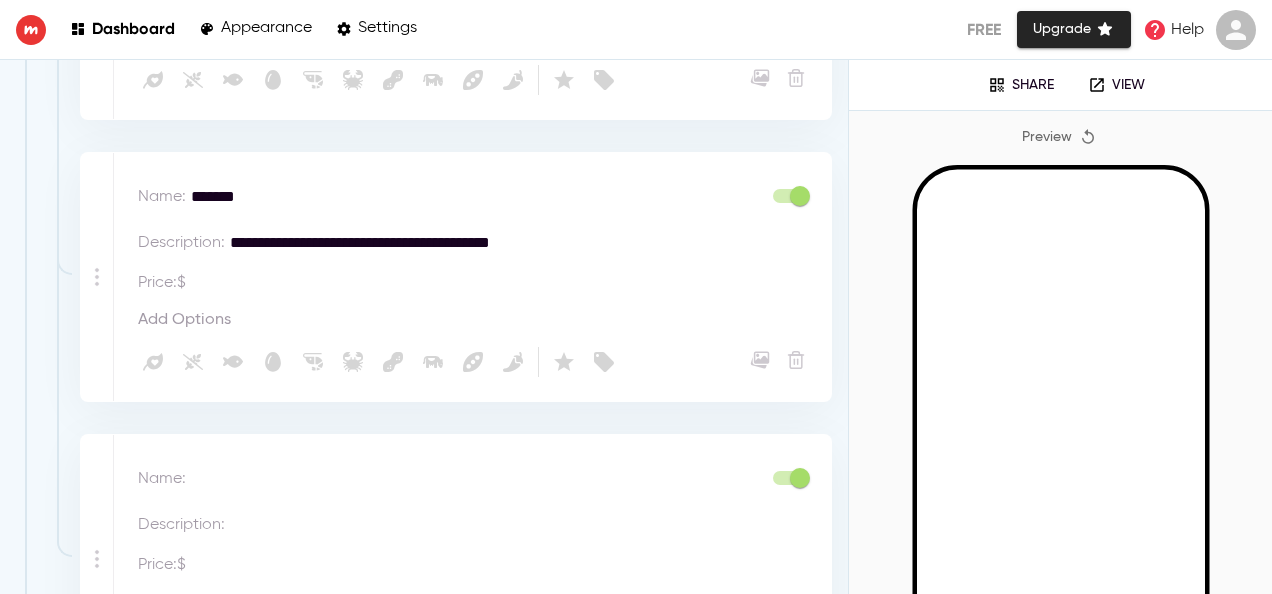 drag, startPoint x: 378, startPoint y: 236, endPoint x: 606, endPoint y: 238, distance: 228.00877 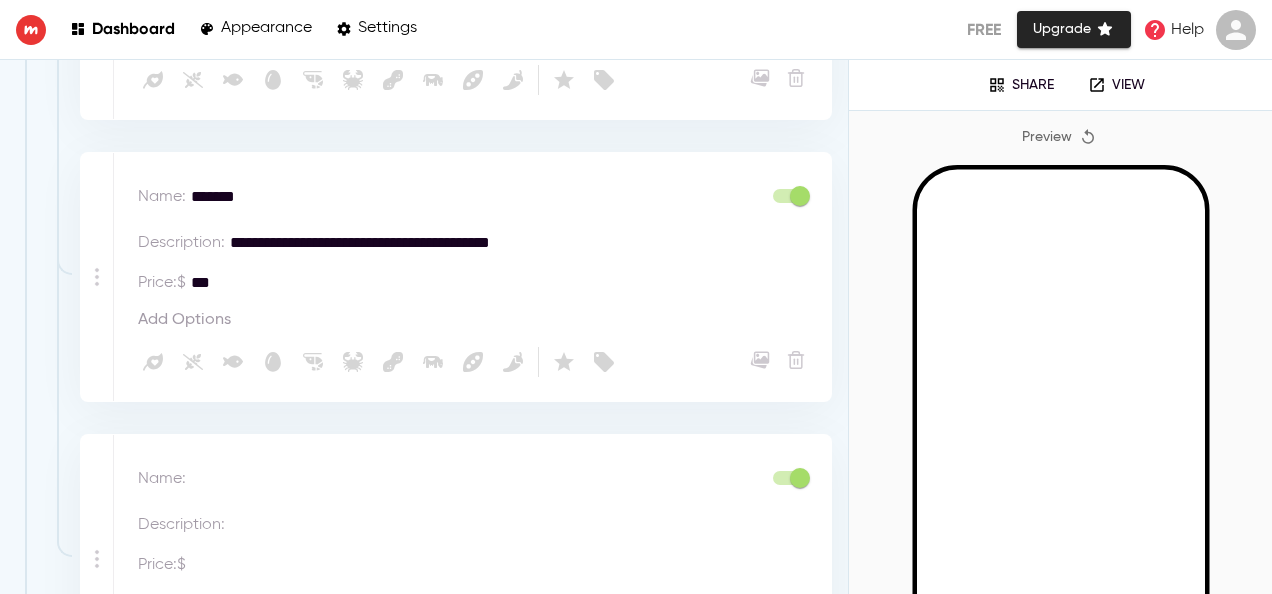type on "***" 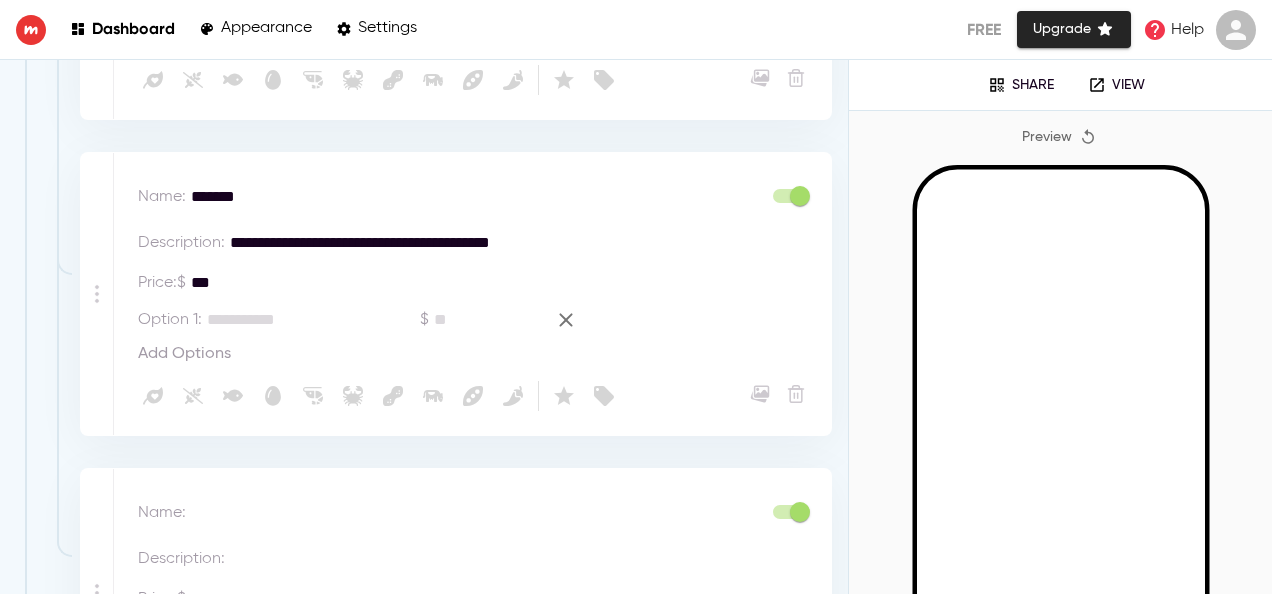 drag, startPoint x: 380, startPoint y: 238, endPoint x: 590, endPoint y: 241, distance: 210.02142 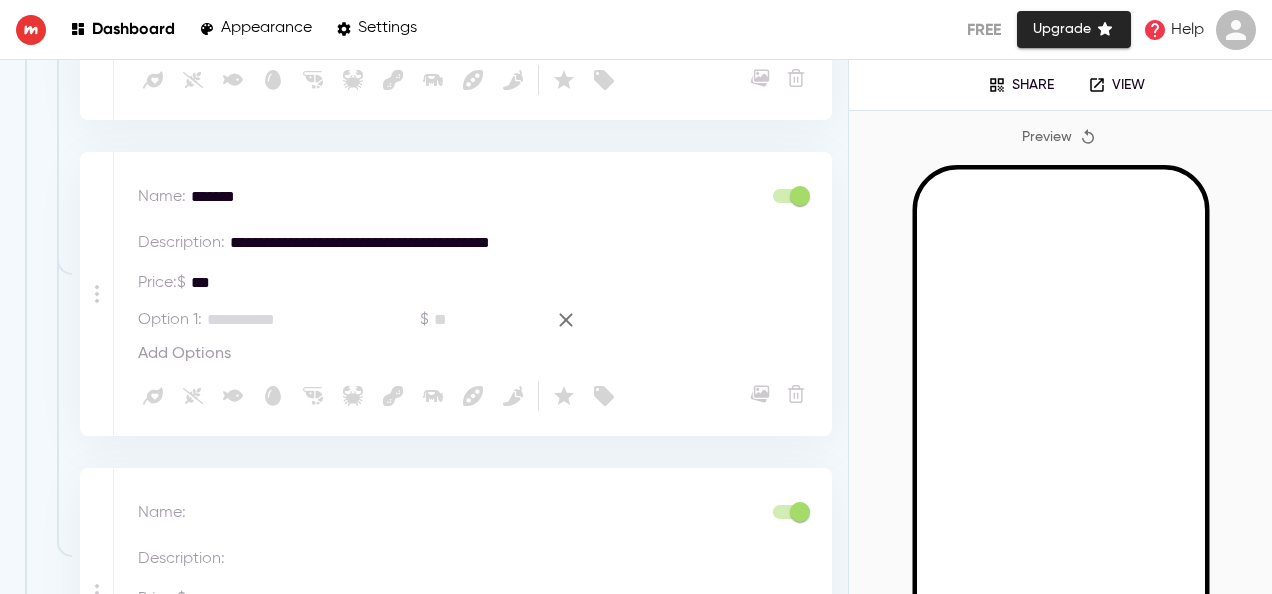 paste on "**********" 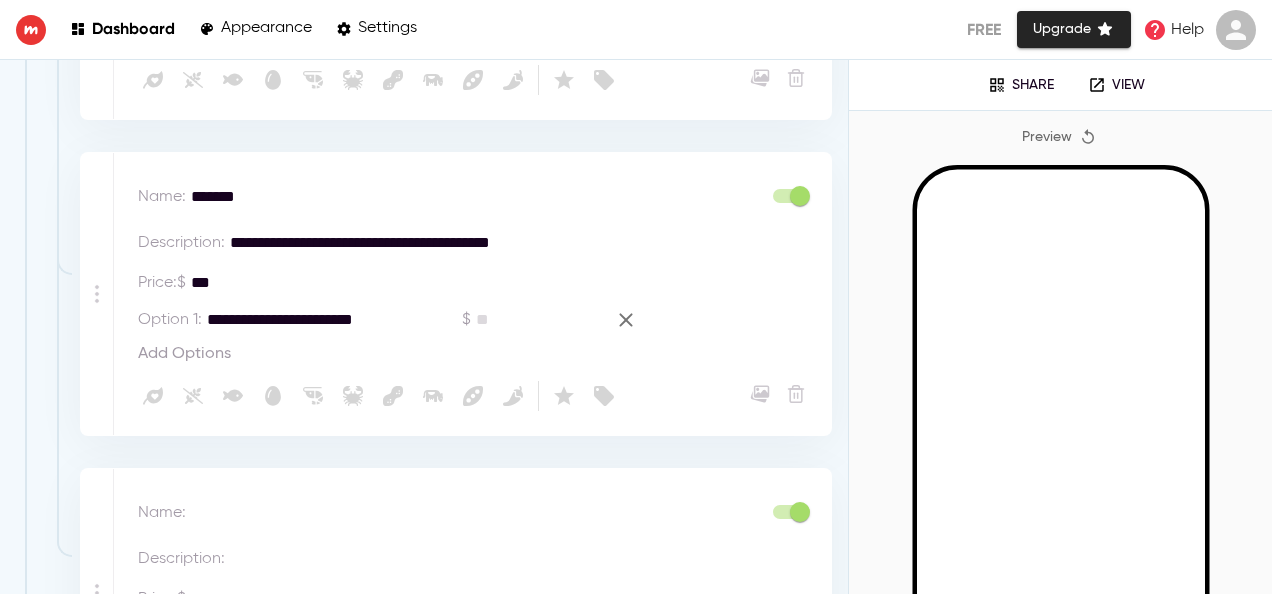 click on "**********" at bounding box center [317, 320] 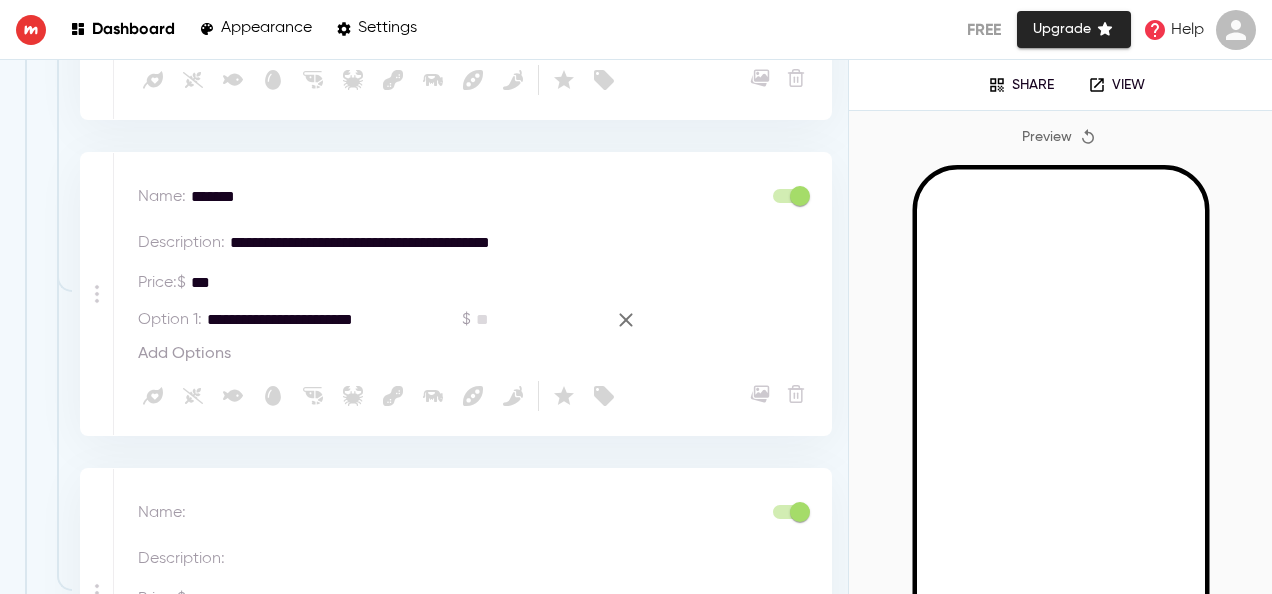 click on "Add Options" at bounding box center [184, 354] 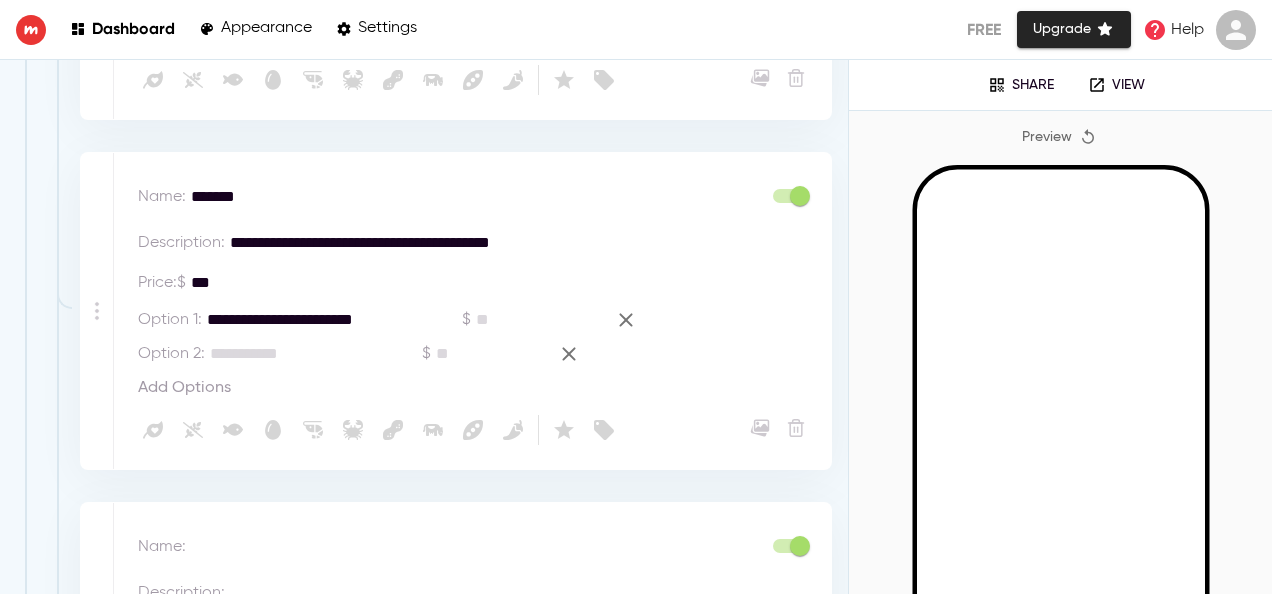 click on "Add Options" at bounding box center (184, 388) 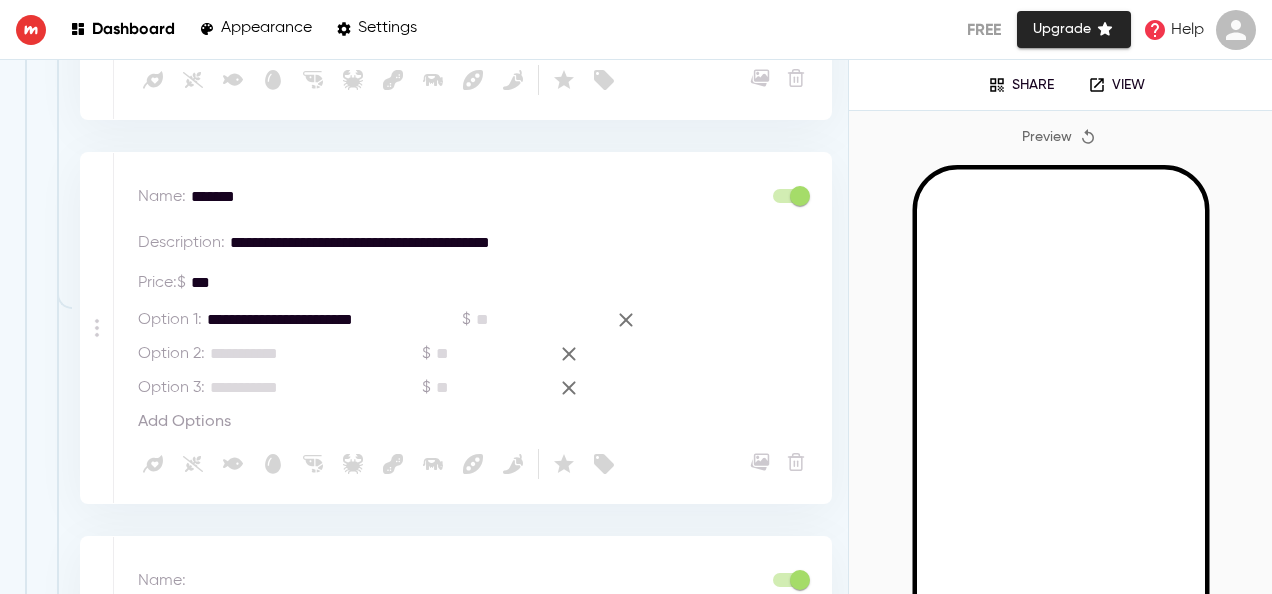 click at bounding box center (538, 320) 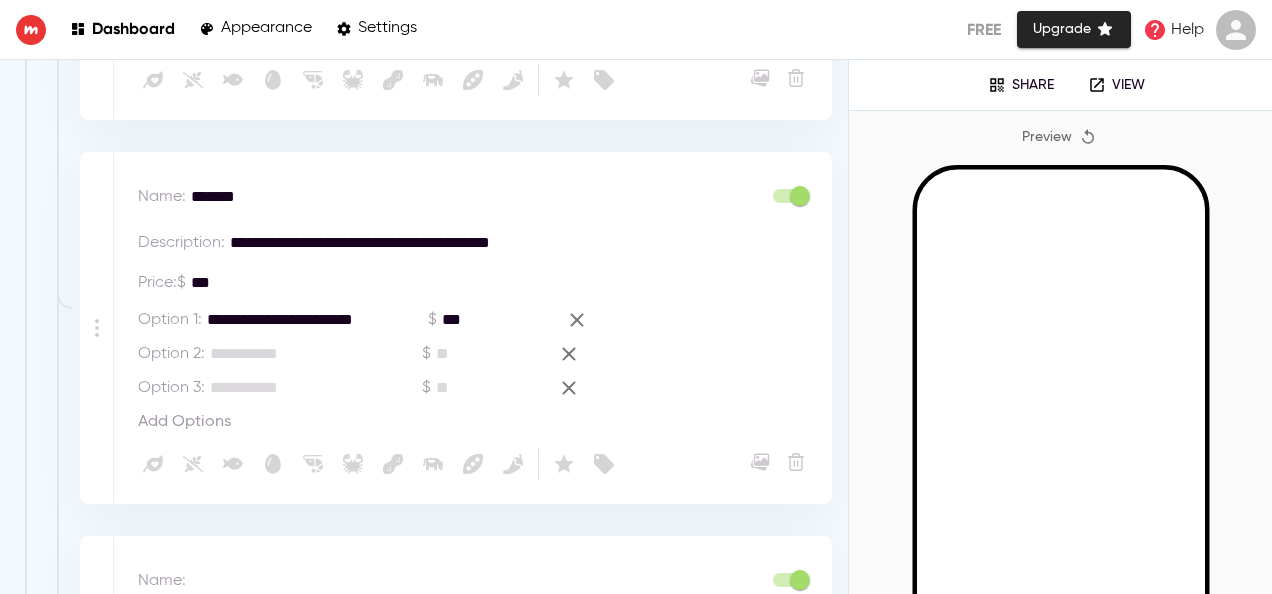 type on "***" 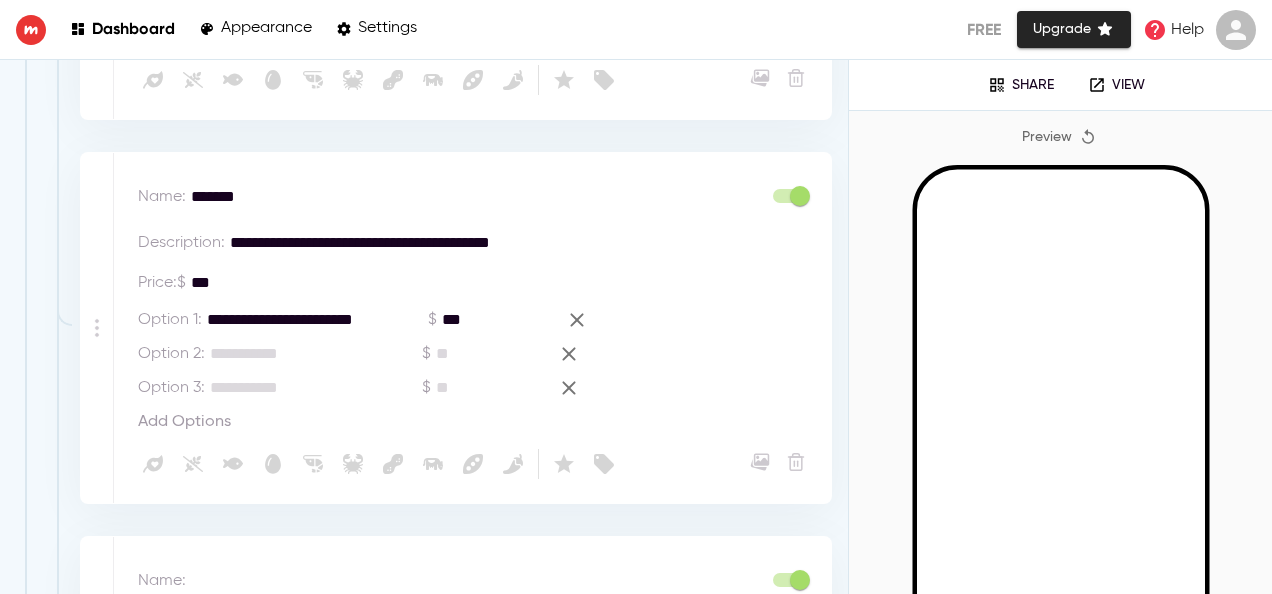 click at bounding box center [316, 354] 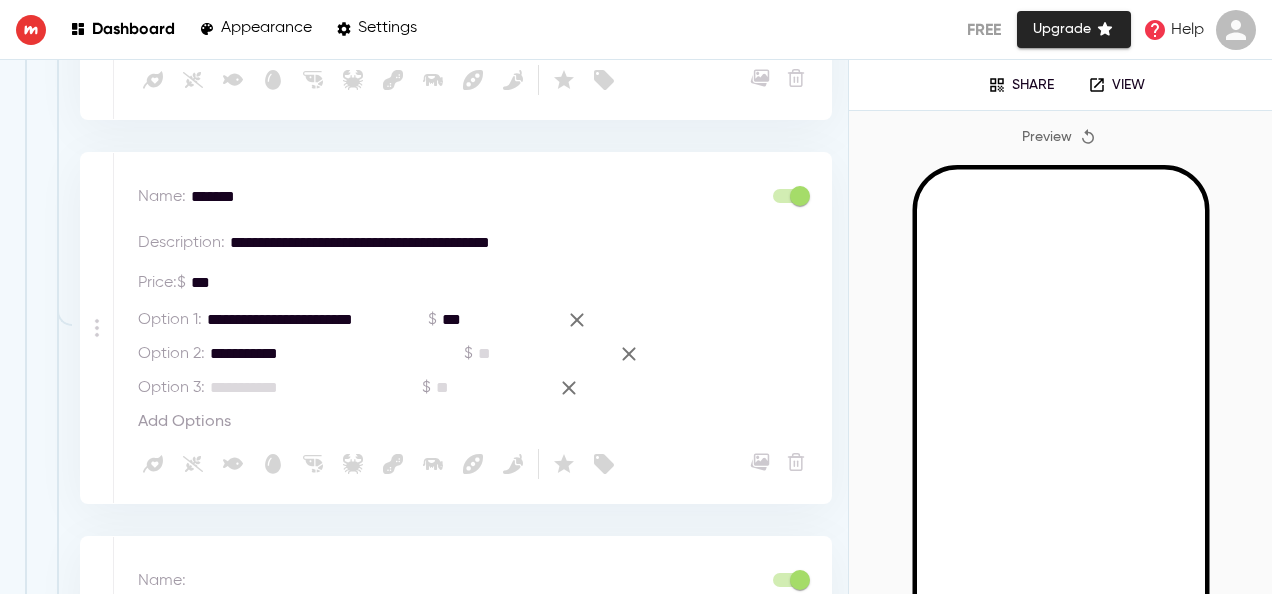 click on "**********" at bounding box center (320, 354) 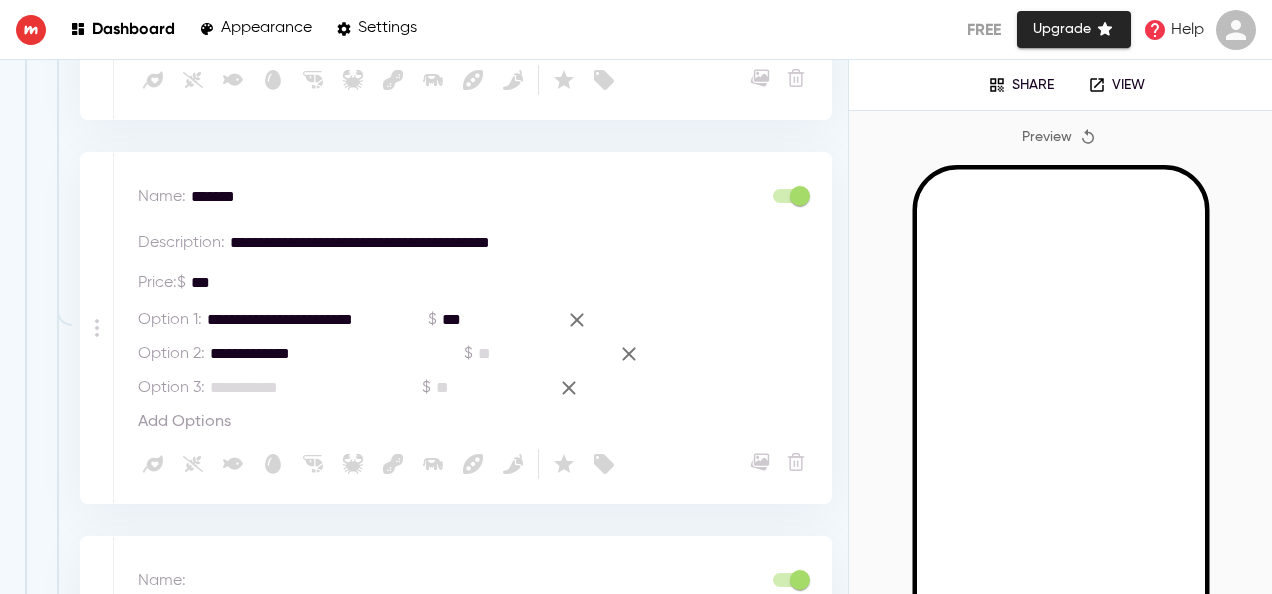 type on "**********" 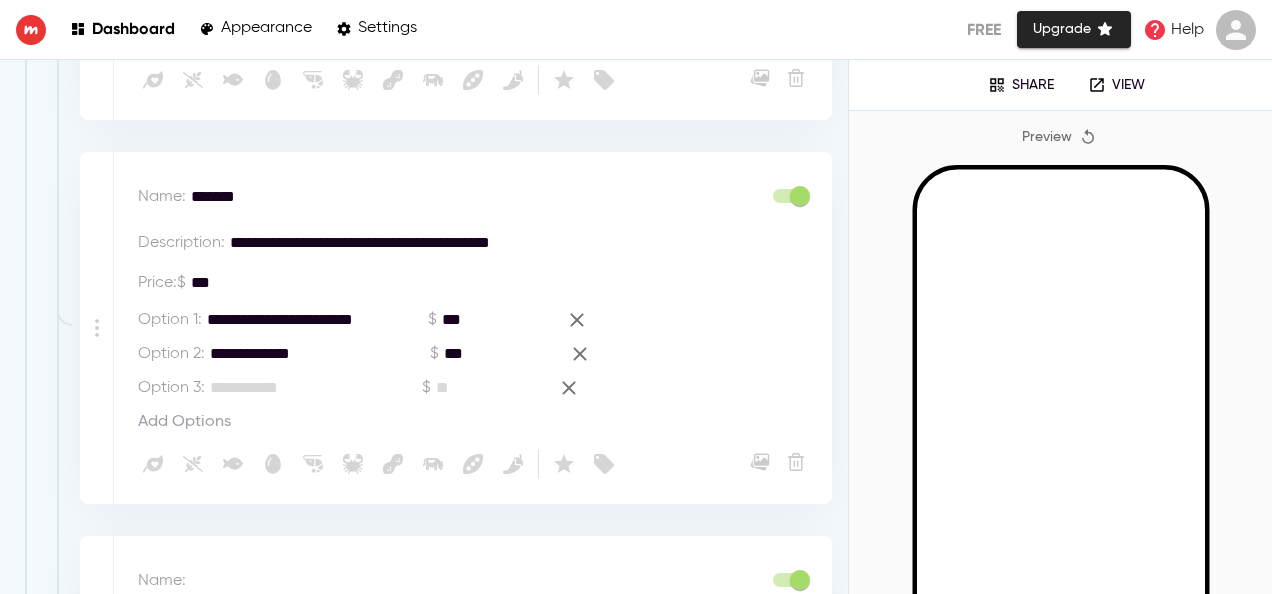 type on "***" 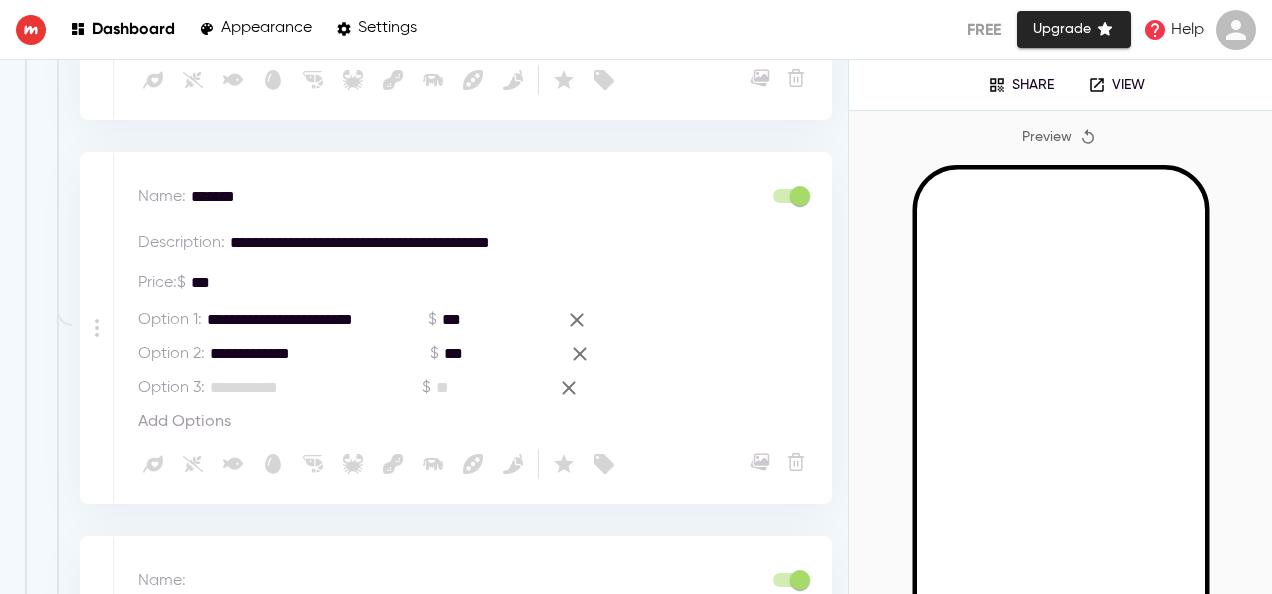 click at bounding box center (316, 388) 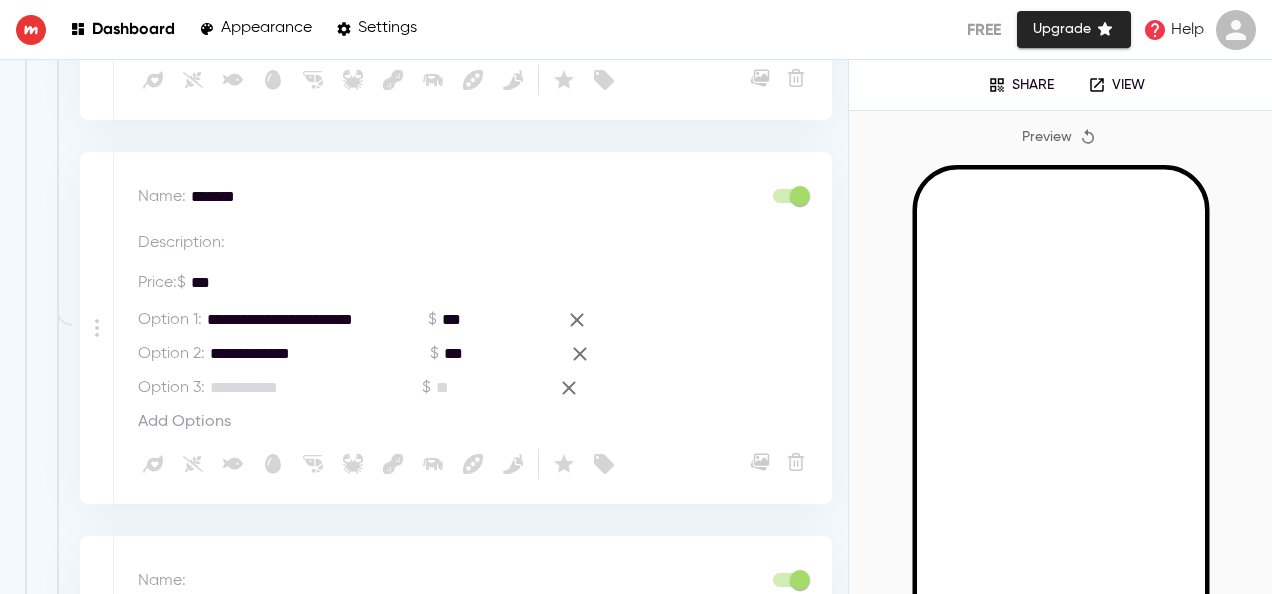 type 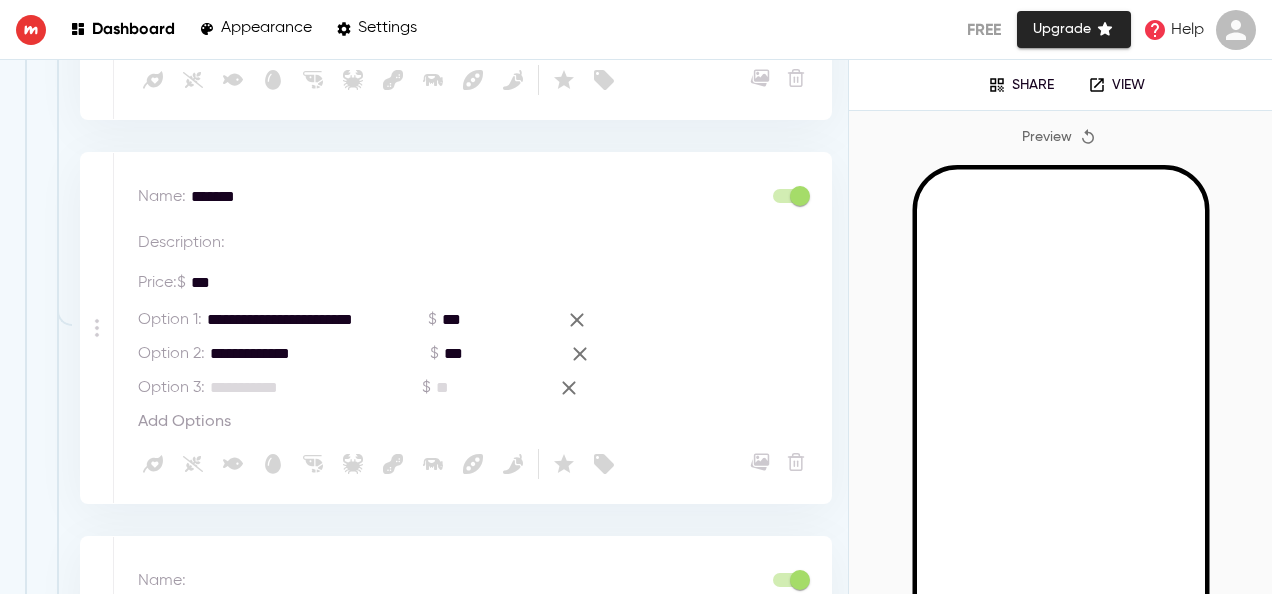 drag, startPoint x: 312, startPoint y: 283, endPoint x: 191, endPoint y: 280, distance: 121.037186 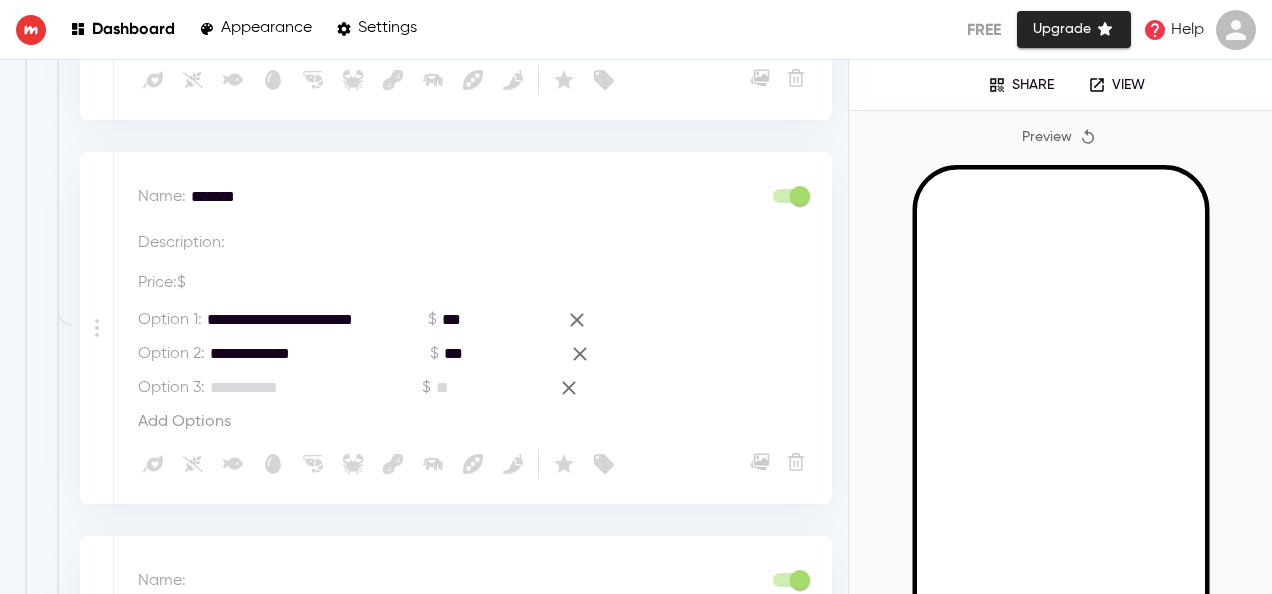 type 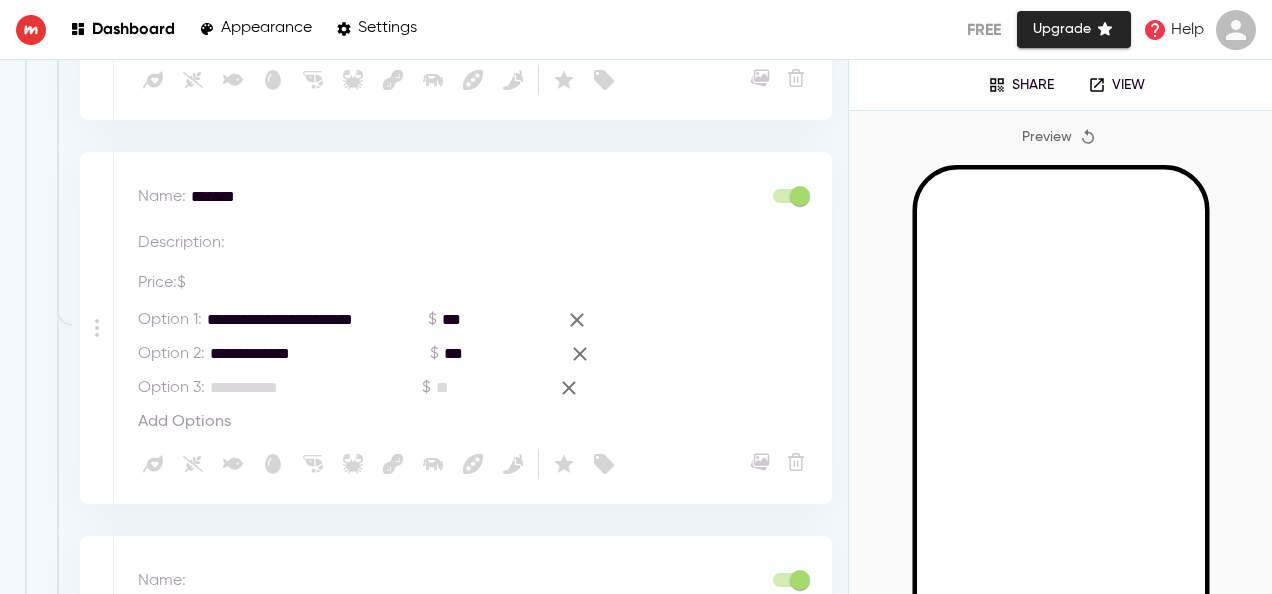 click on "Option   3 : * $ *" at bounding box center [478, 388] 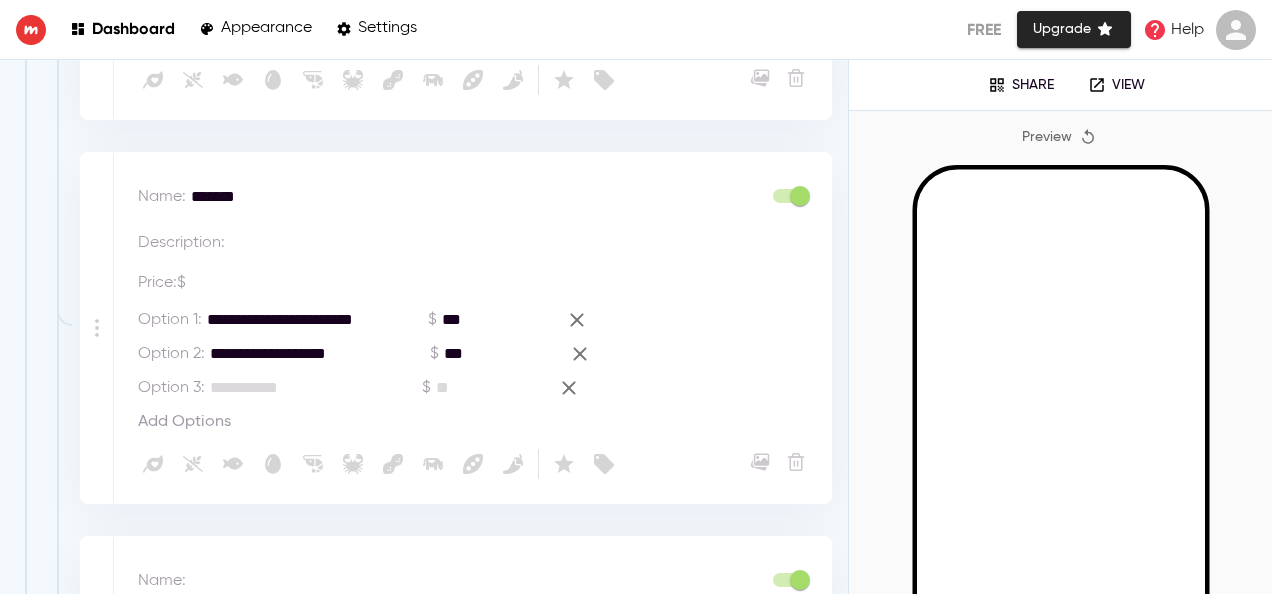 type on "**********" 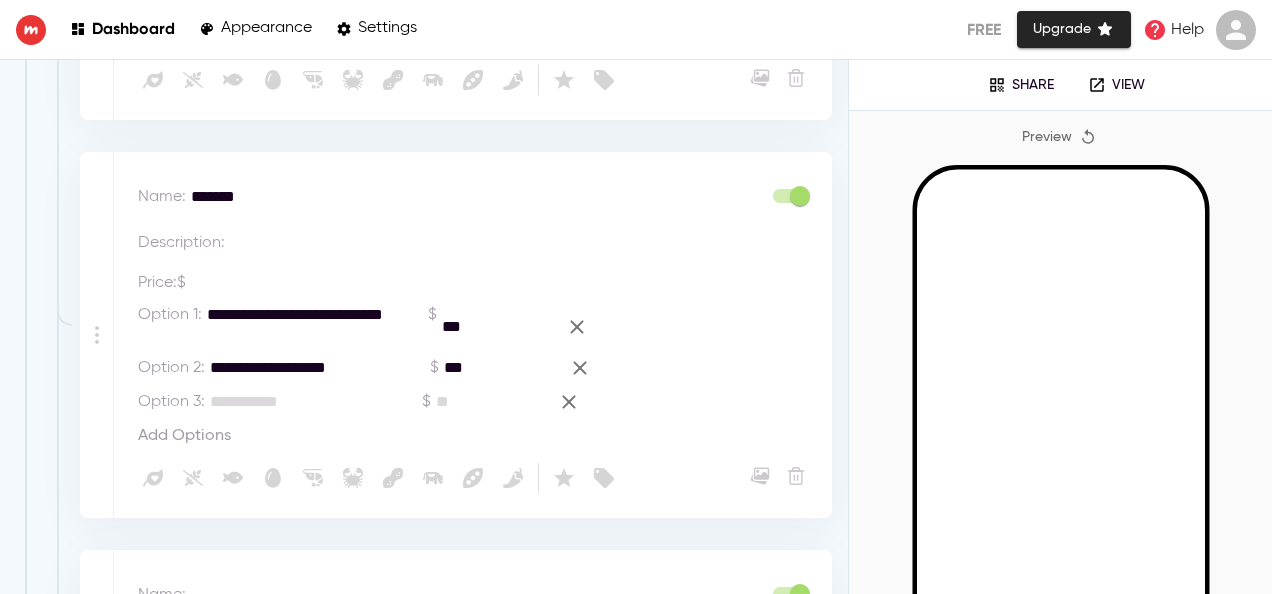 click on "**********" at bounding box center [317, 327] 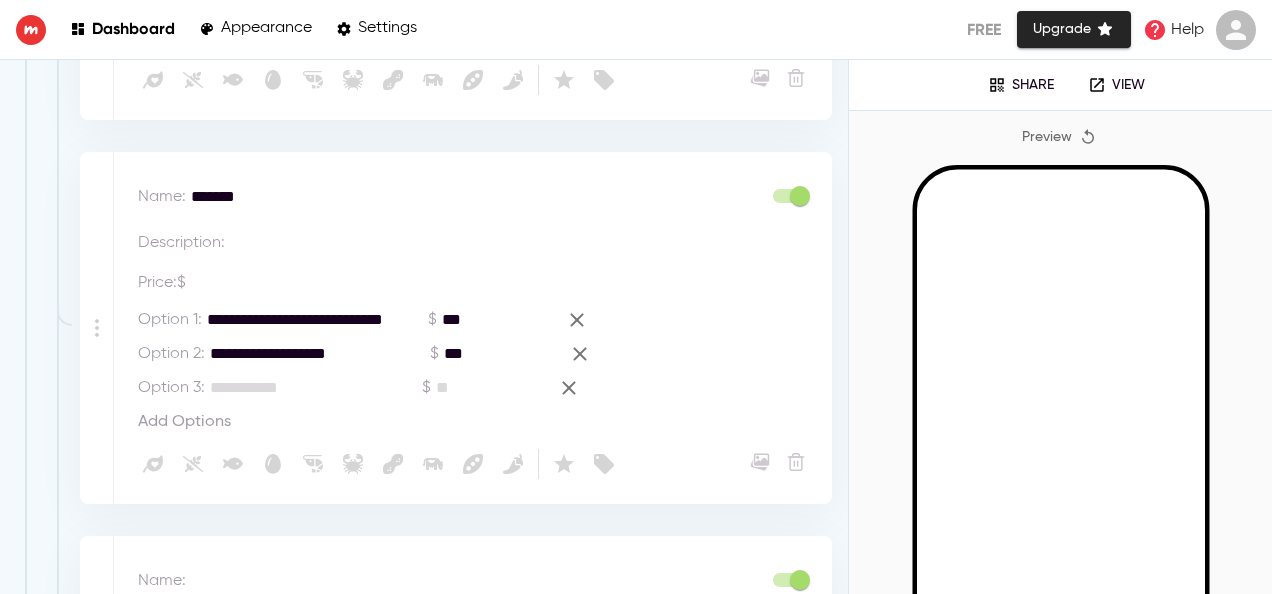 type on "**********" 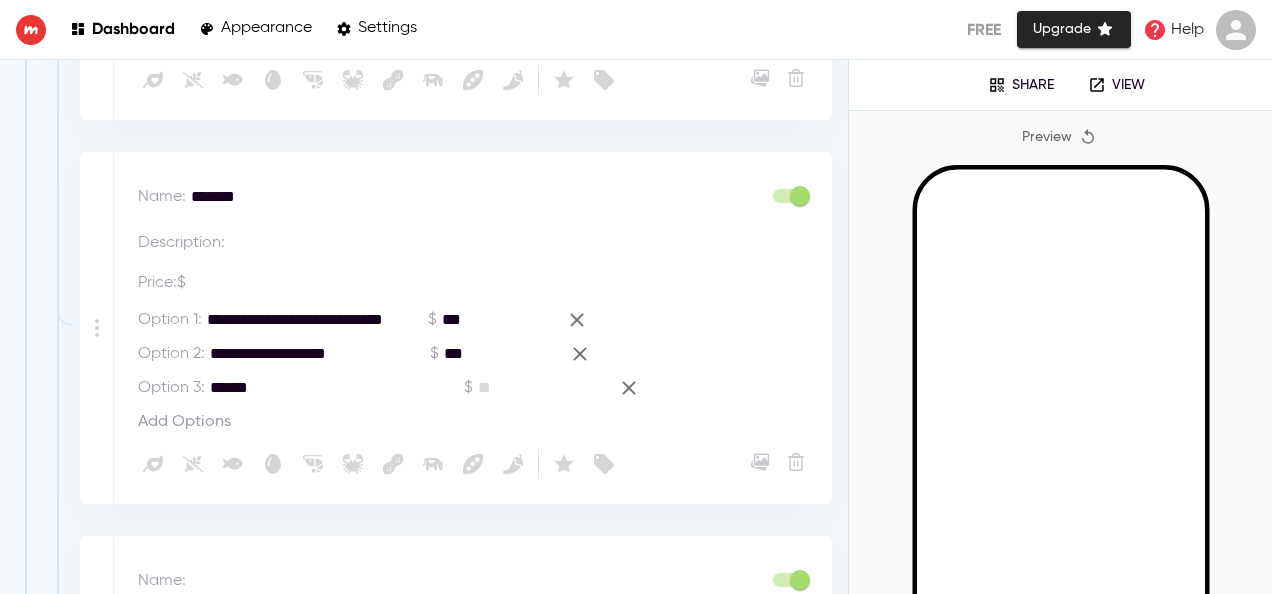 type on "*****" 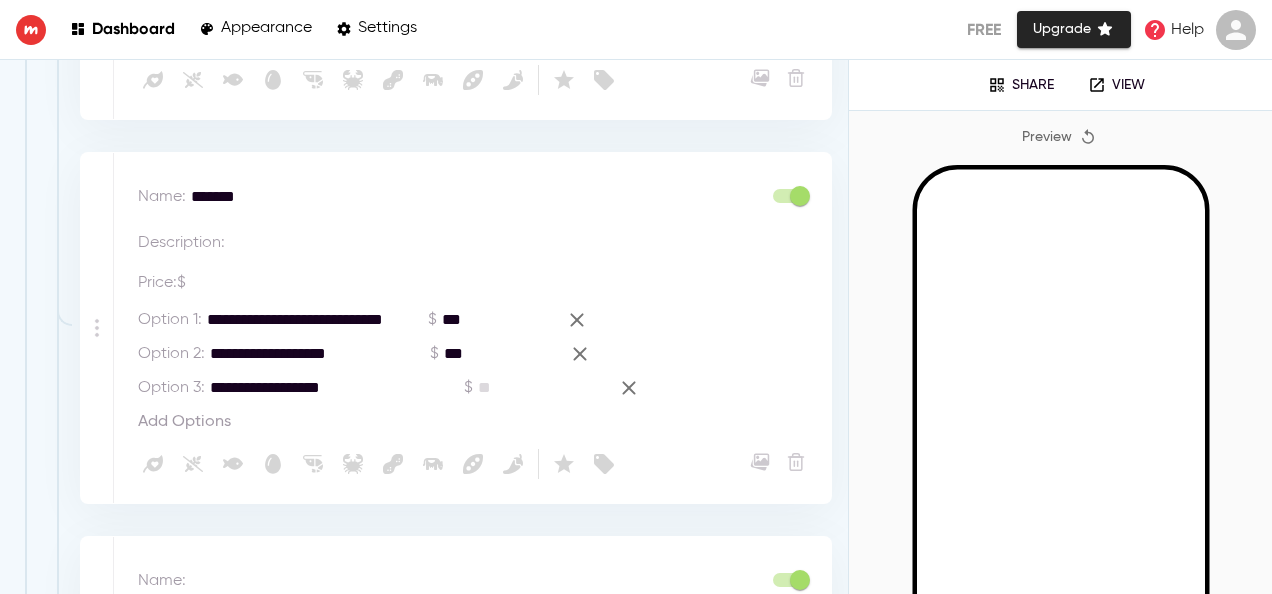 click on "**********" at bounding box center (320, 388) 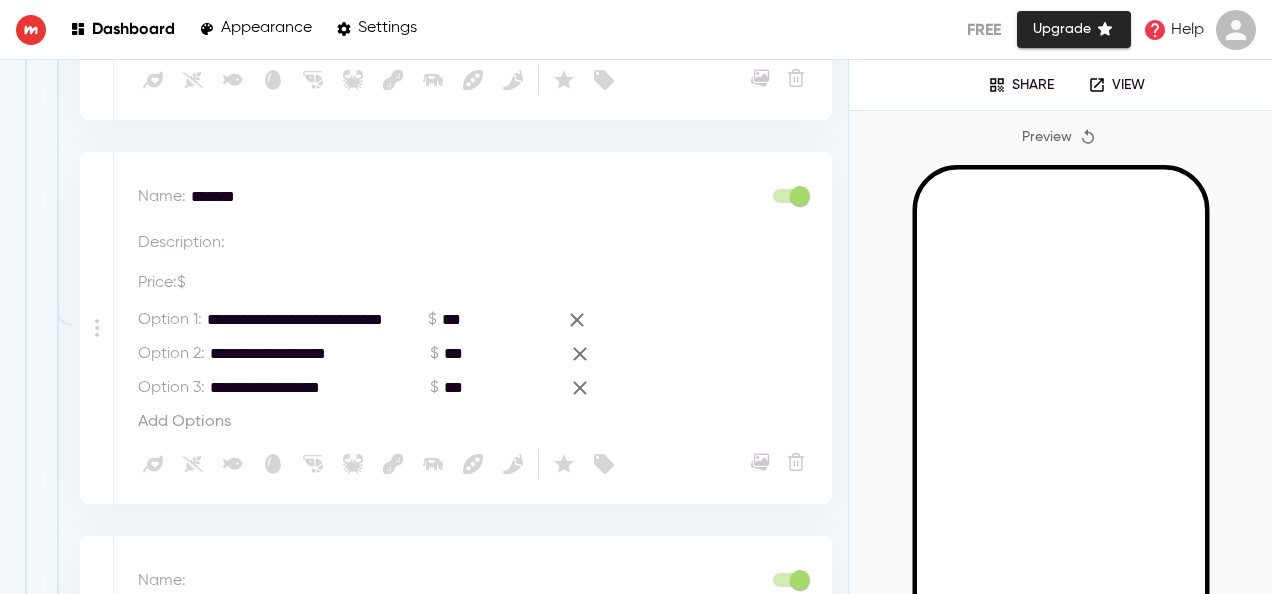 type on "***" 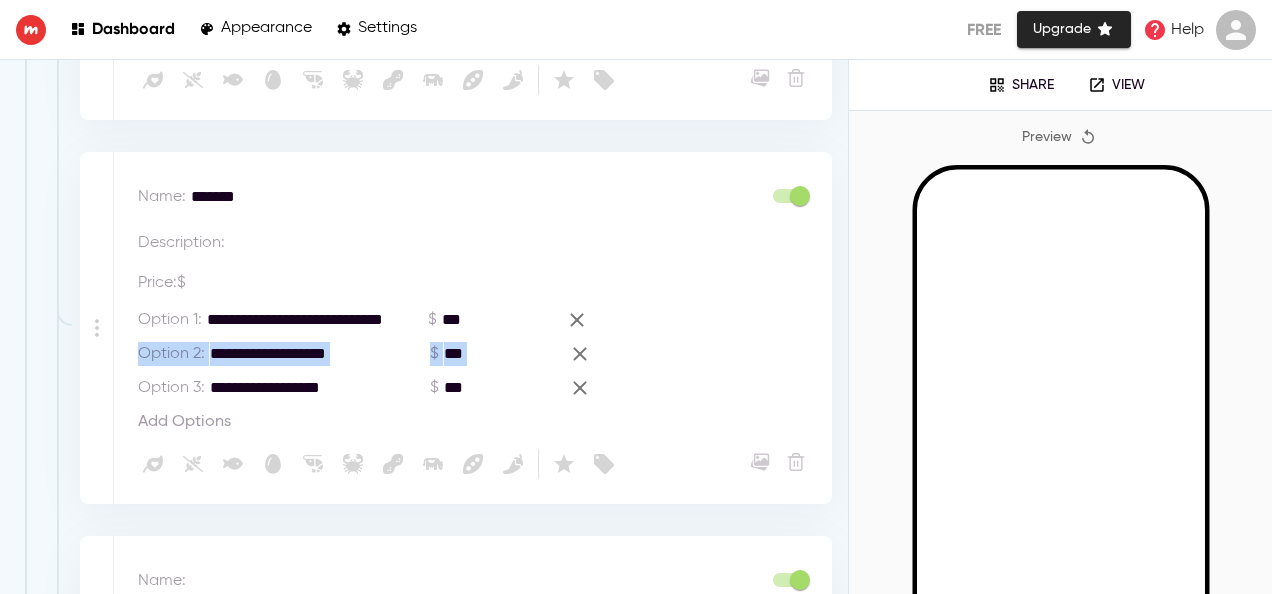 drag, startPoint x: 120, startPoint y: 392, endPoint x: 118, endPoint y: 366, distance: 26.076809 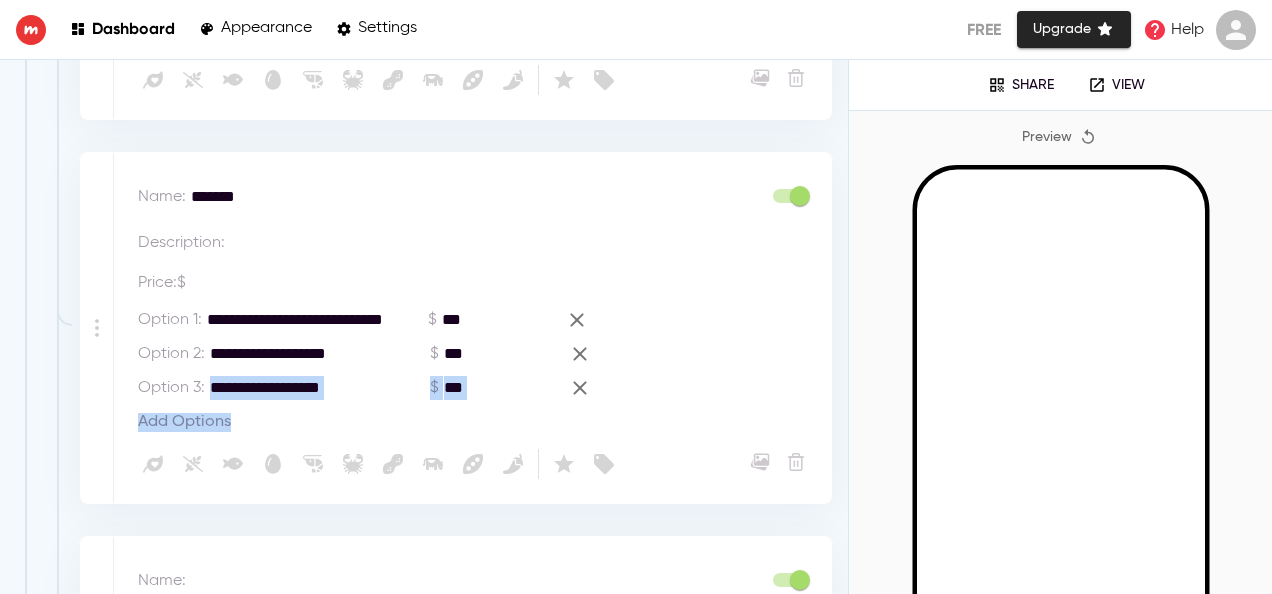 drag, startPoint x: 118, startPoint y: 366, endPoint x: 266, endPoint y: 401, distance: 152.08221 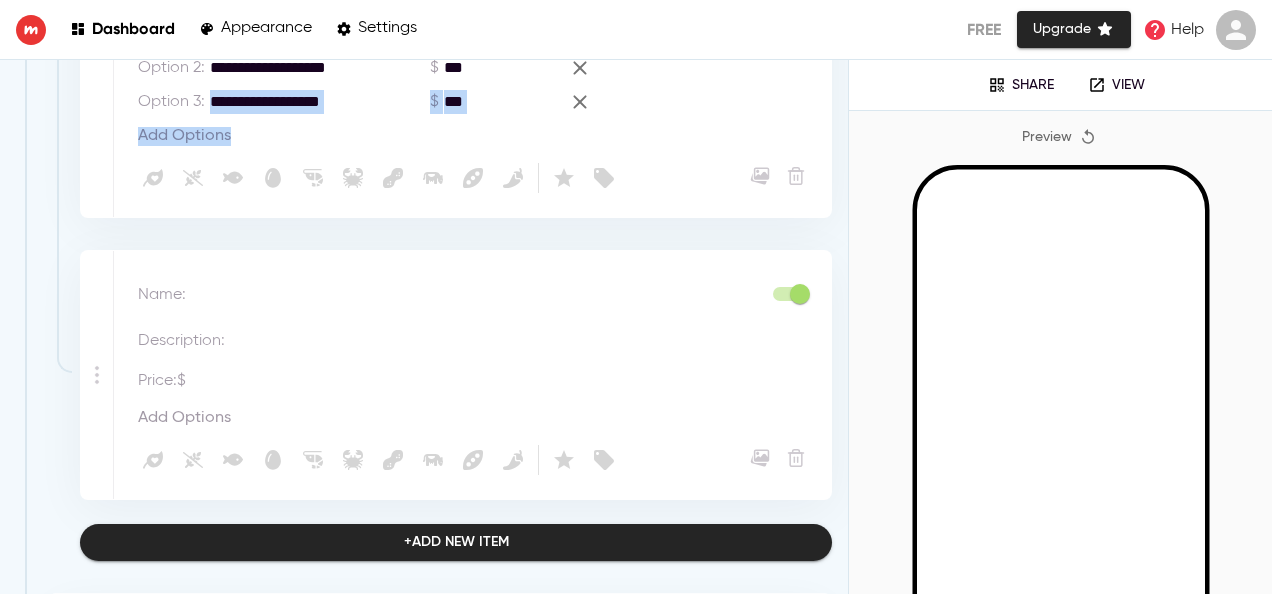 scroll, scrollTop: 2685, scrollLeft: 0, axis: vertical 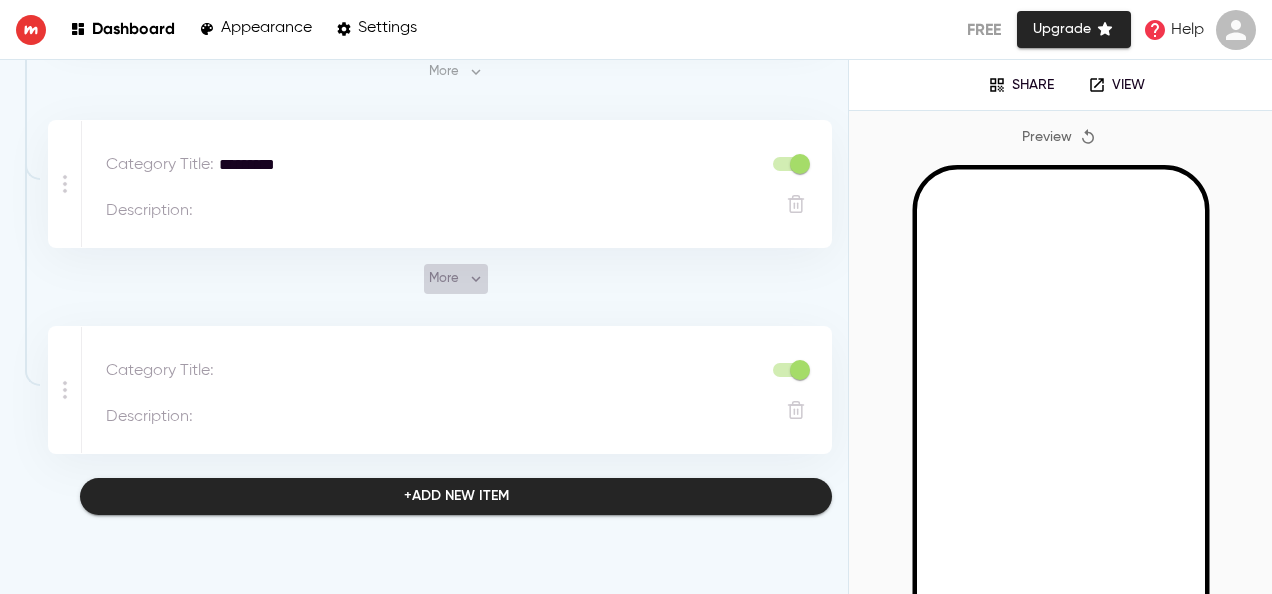 click on "More" at bounding box center (456, 279) 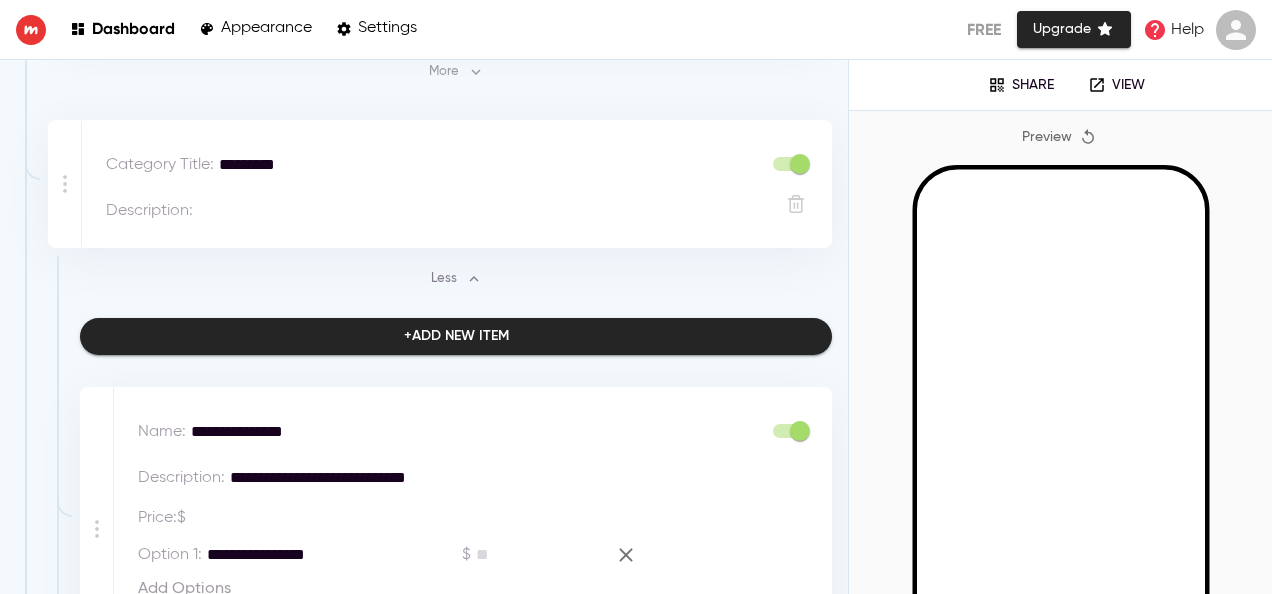 scroll, scrollTop: 6876, scrollLeft: 0, axis: vertical 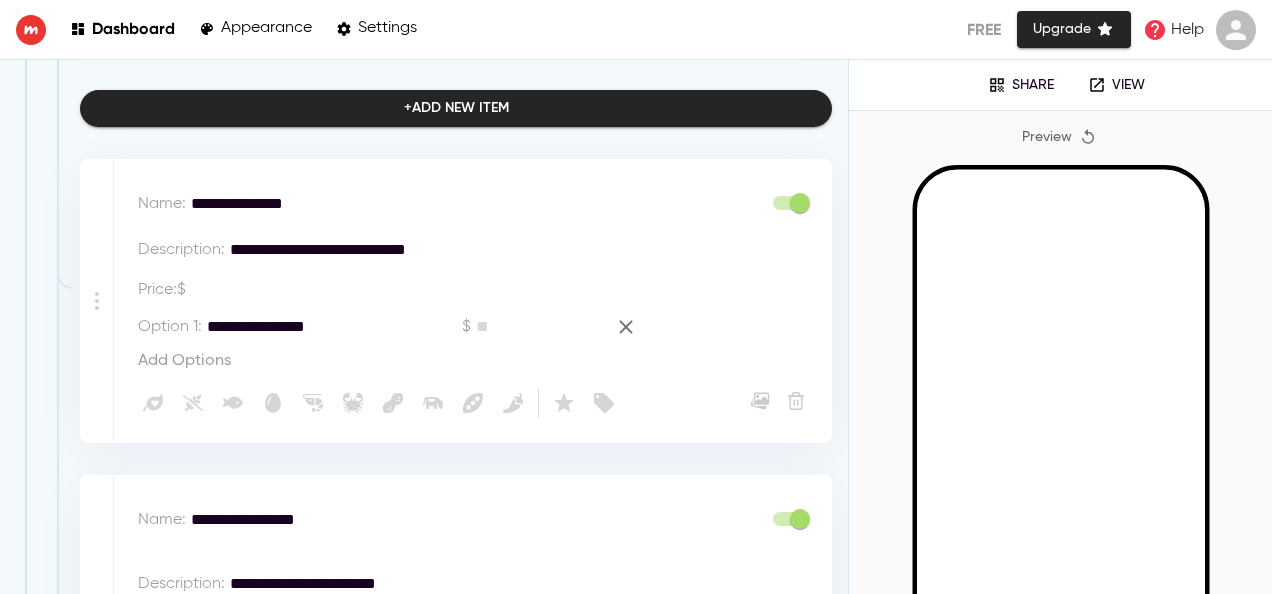 click on "**********" at bounding box center [317, 327] 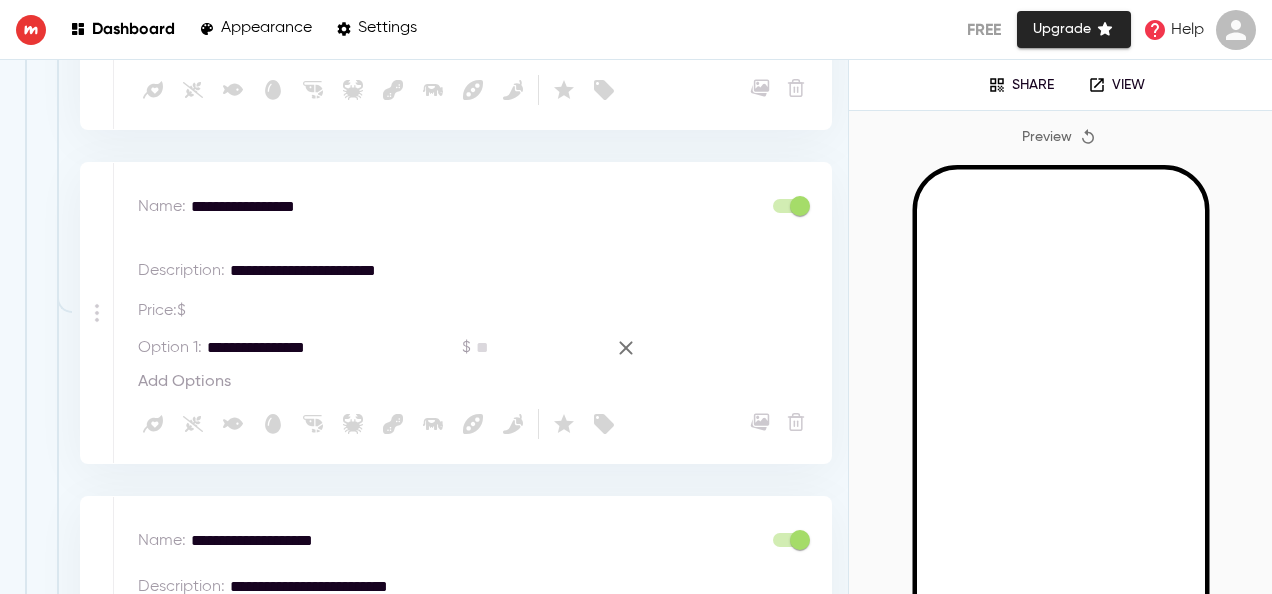 scroll, scrollTop: 3890, scrollLeft: 0, axis: vertical 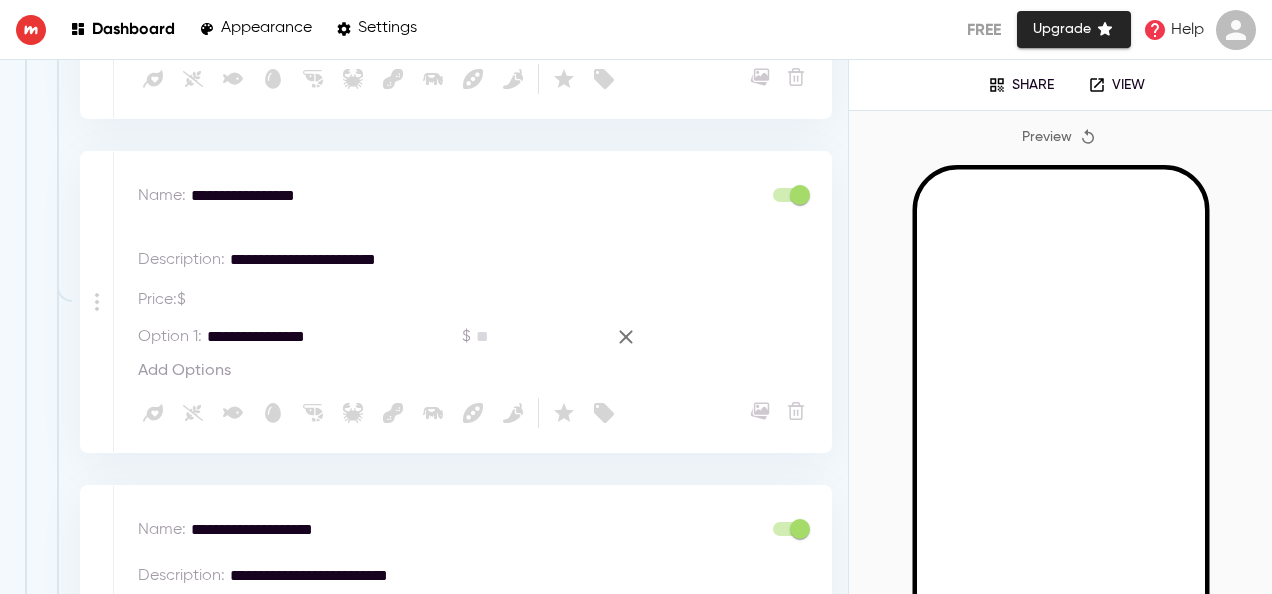 type on "**********" 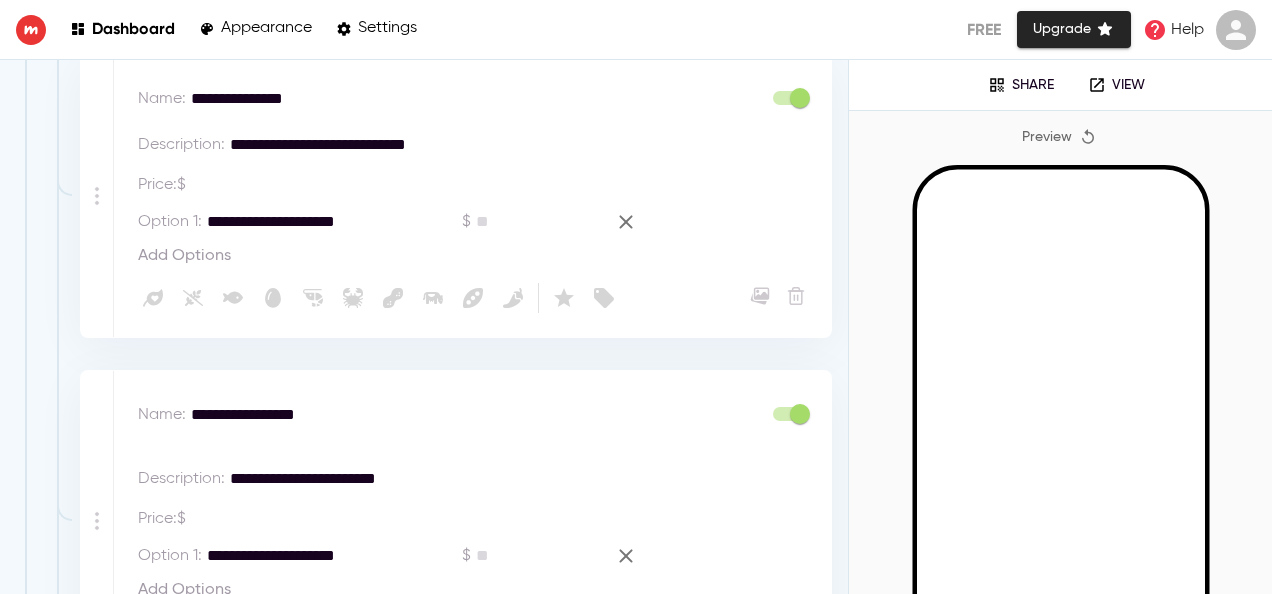 scroll, scrollTop: 3681, scrollLeft: 0, axis: vertical 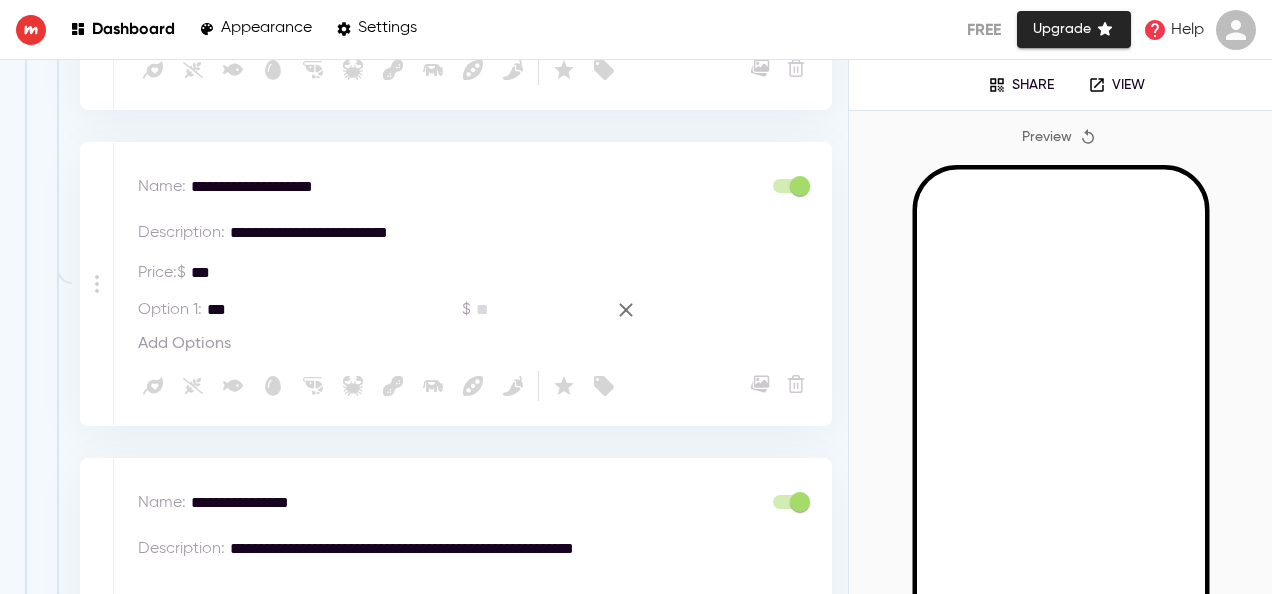 type on "**********" 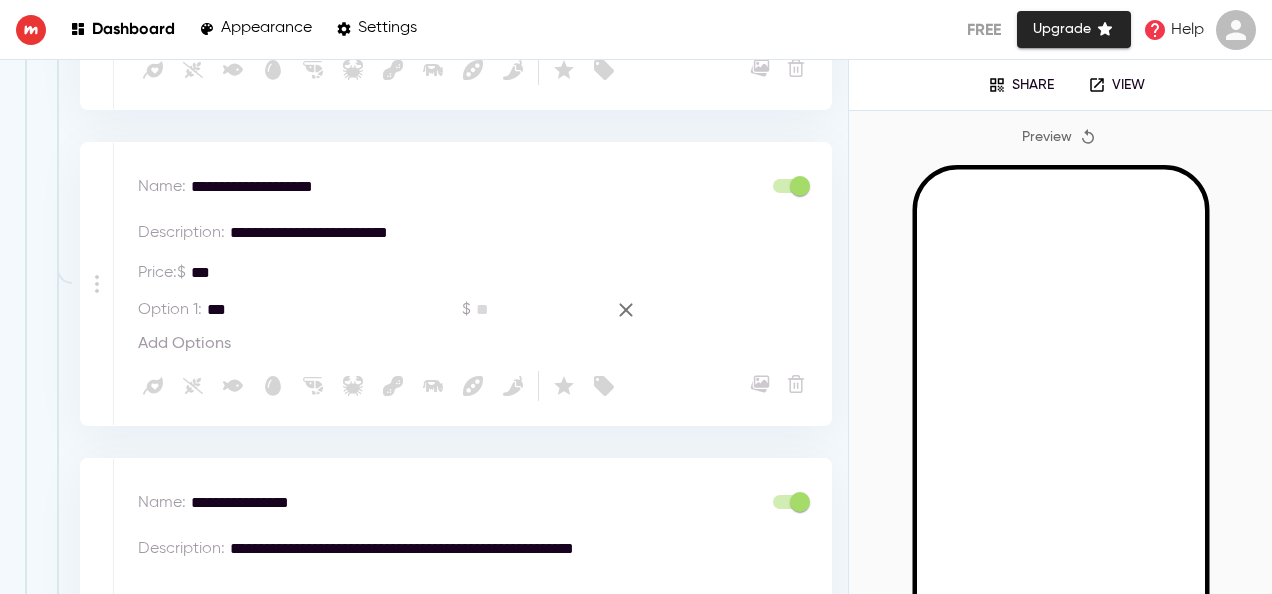 drag, startPoint x: 454, startPoint y: 228, endPoint x: 375, endPoint y: 225, distance: 79.05694 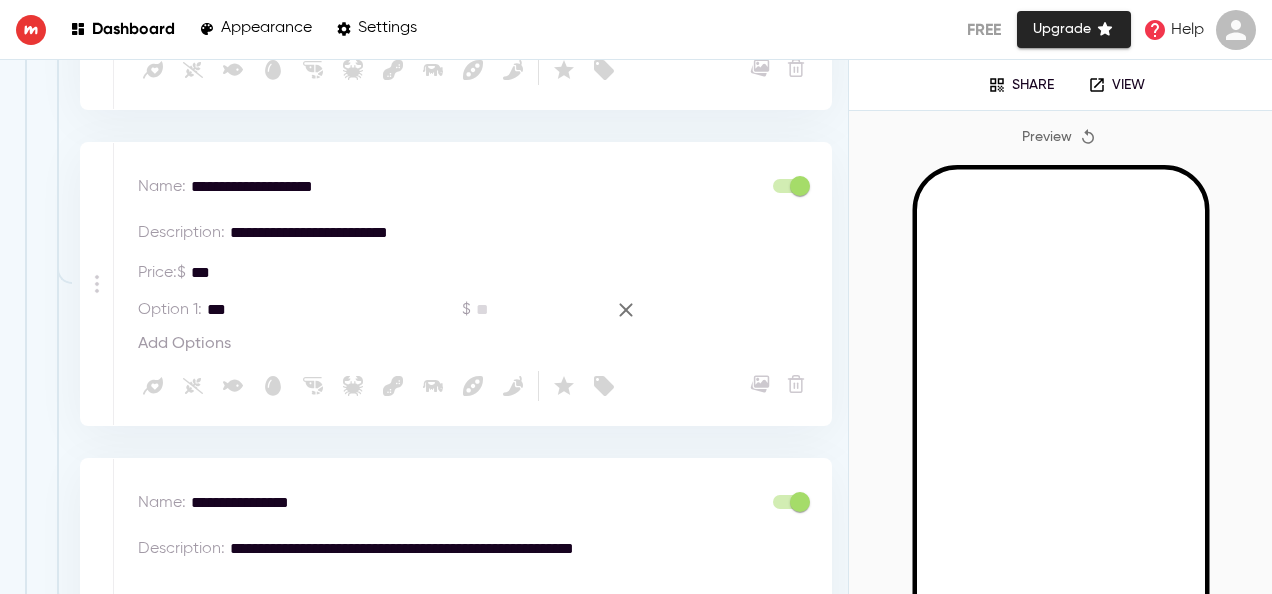 click on "**********" at bounding box center [517, 233] 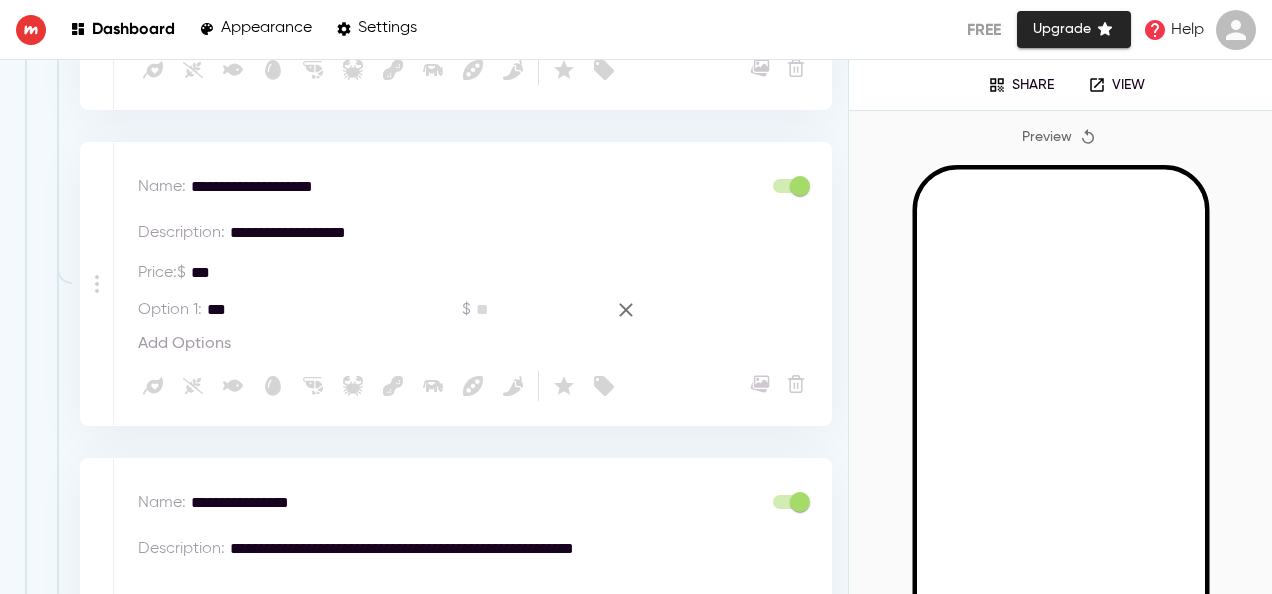 type on "**********" 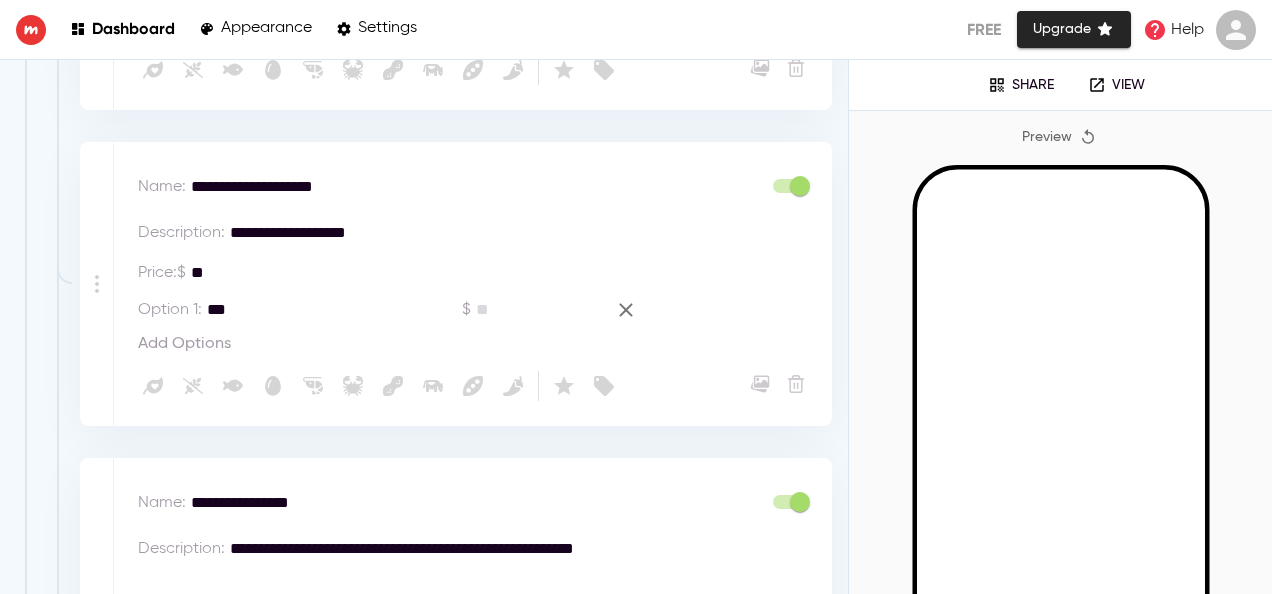 type on "*" 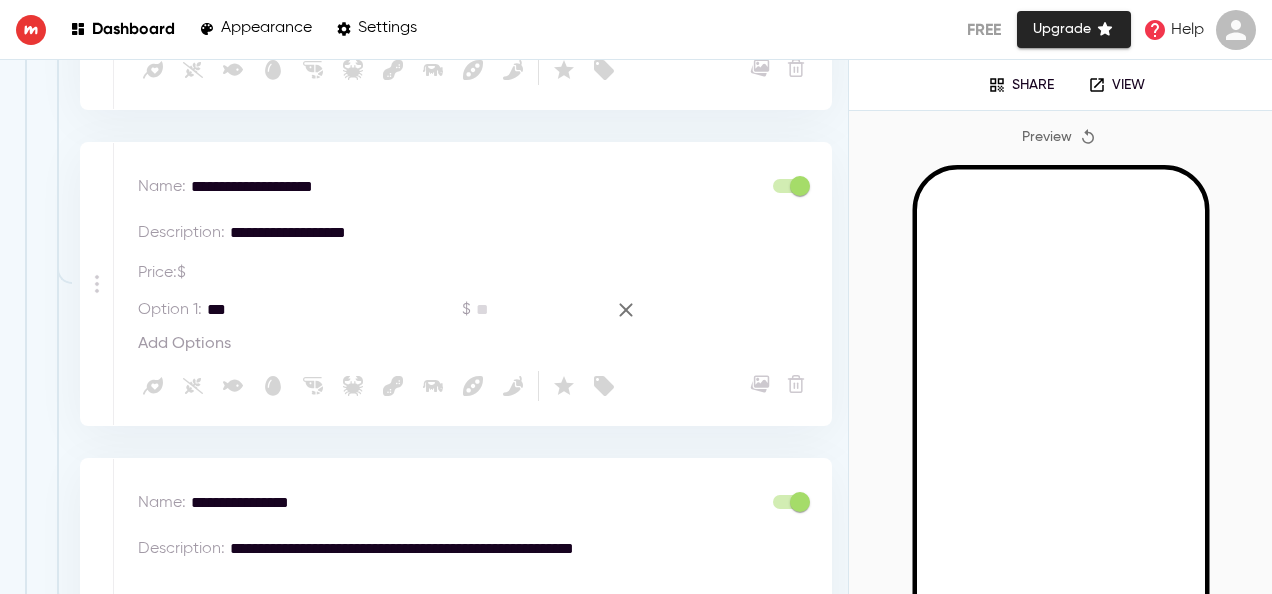 type 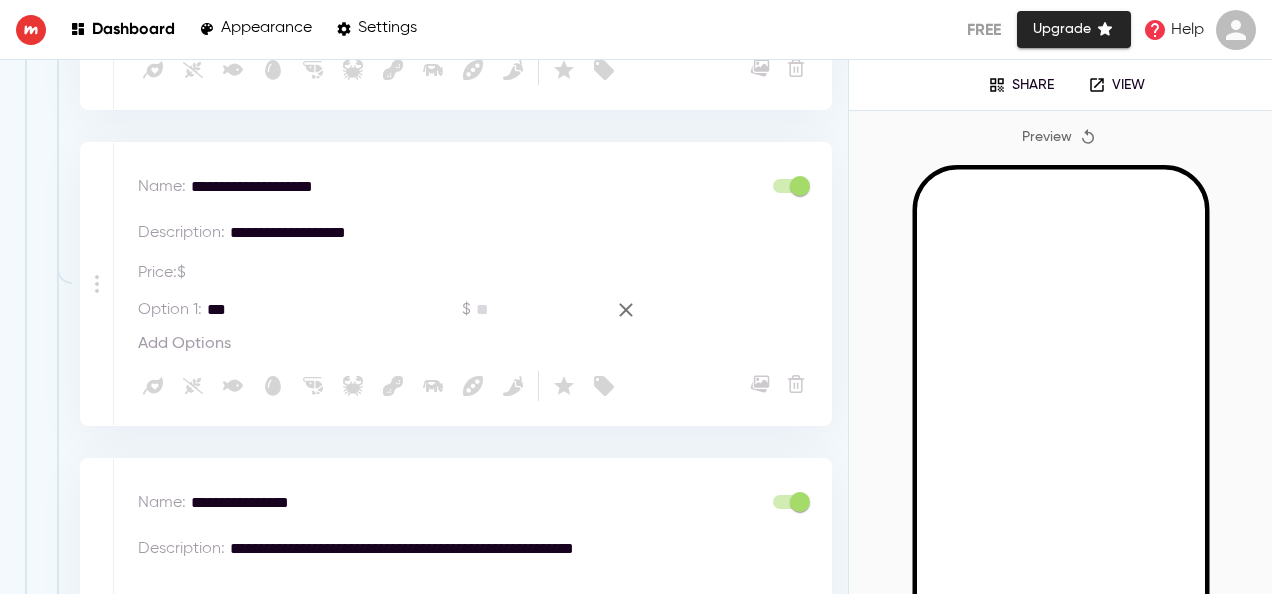 drag, startPoint x: 254, startPoint y: 308, endPoint x: 196, endPoint y: 307, distance: 58.00862 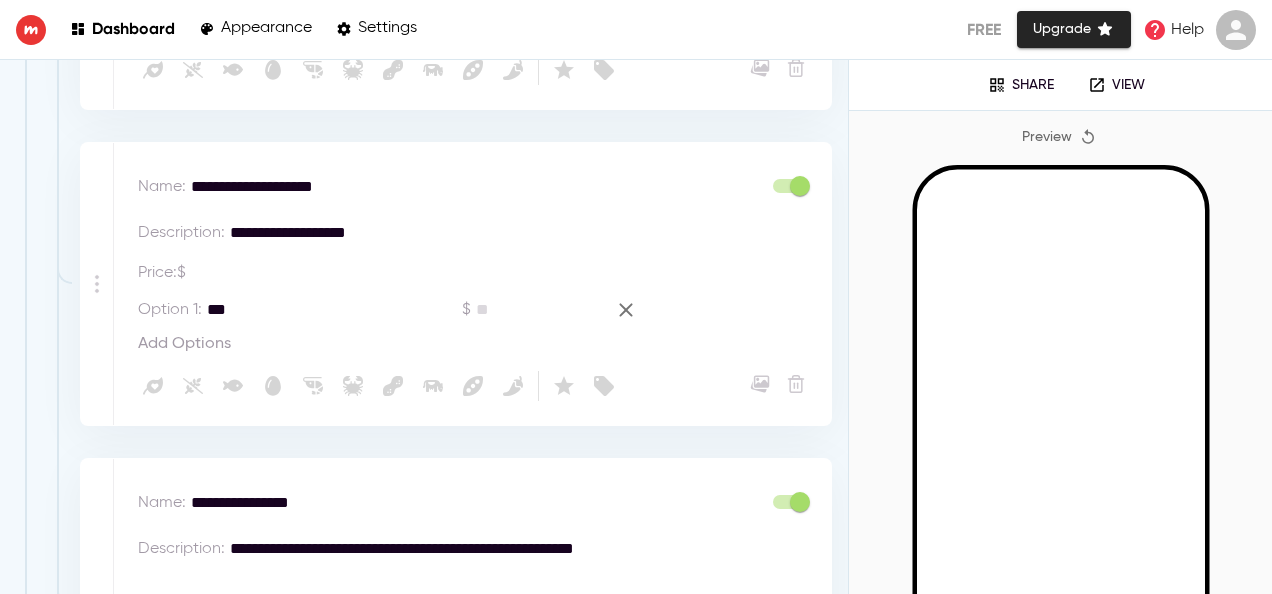 click on "Option   1 : *** *" at bounding box center (300, 310) 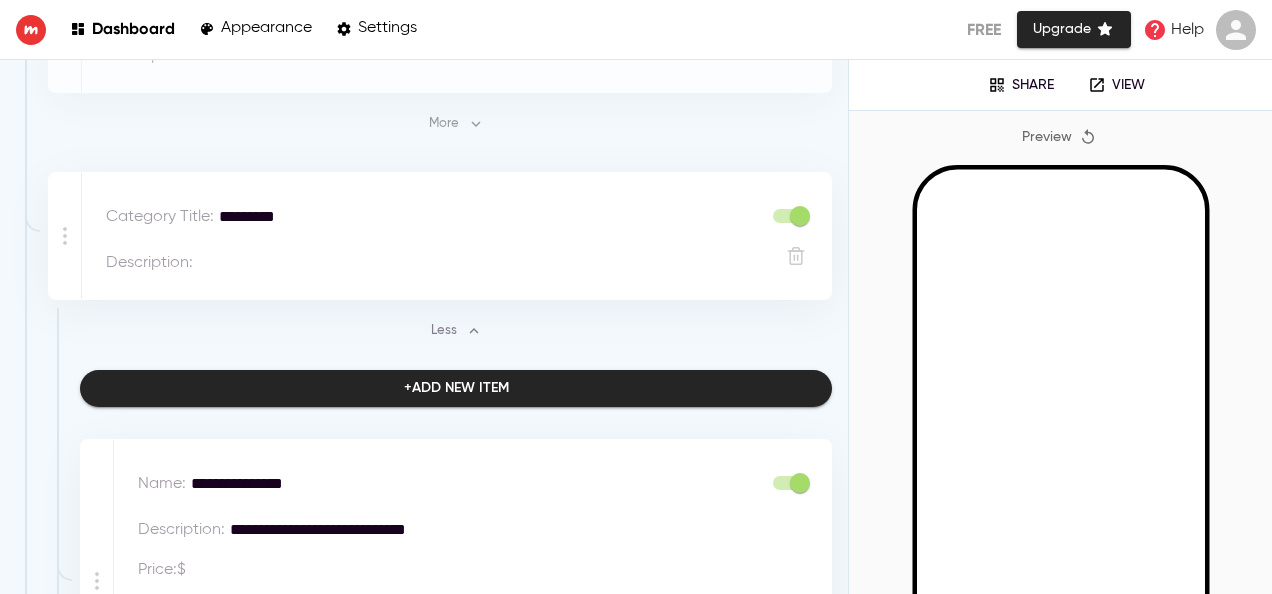 scroll, scrollTop: 3379, scrollLeft: 0, axis: vertical 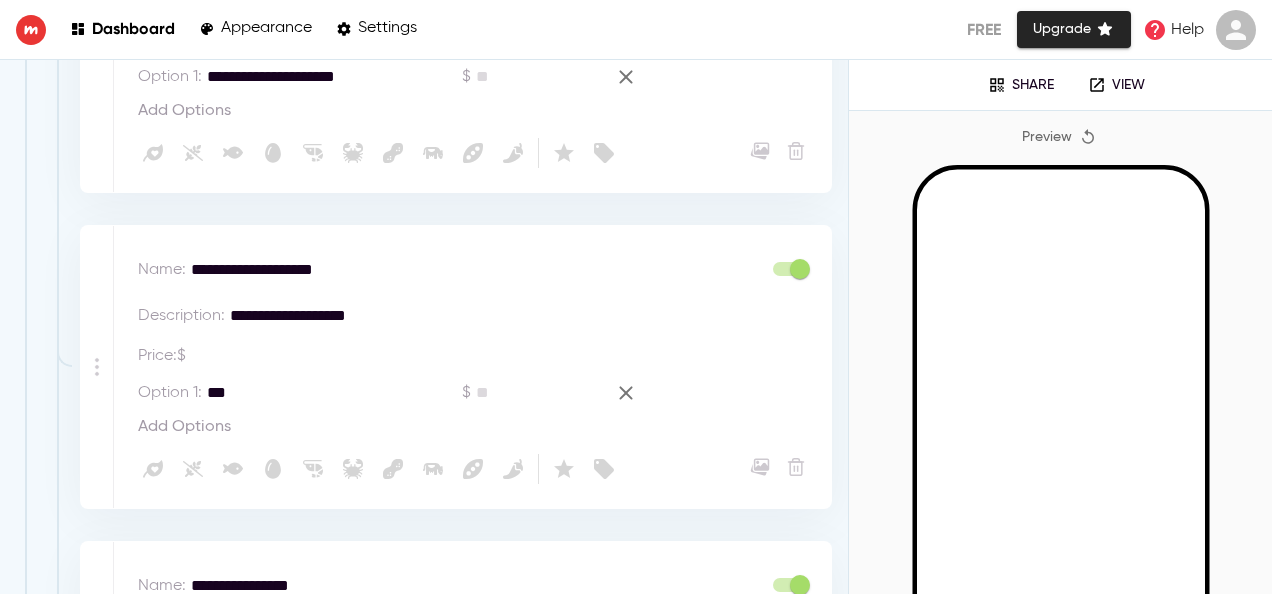 click on "***" at bounding box center [317, 393] 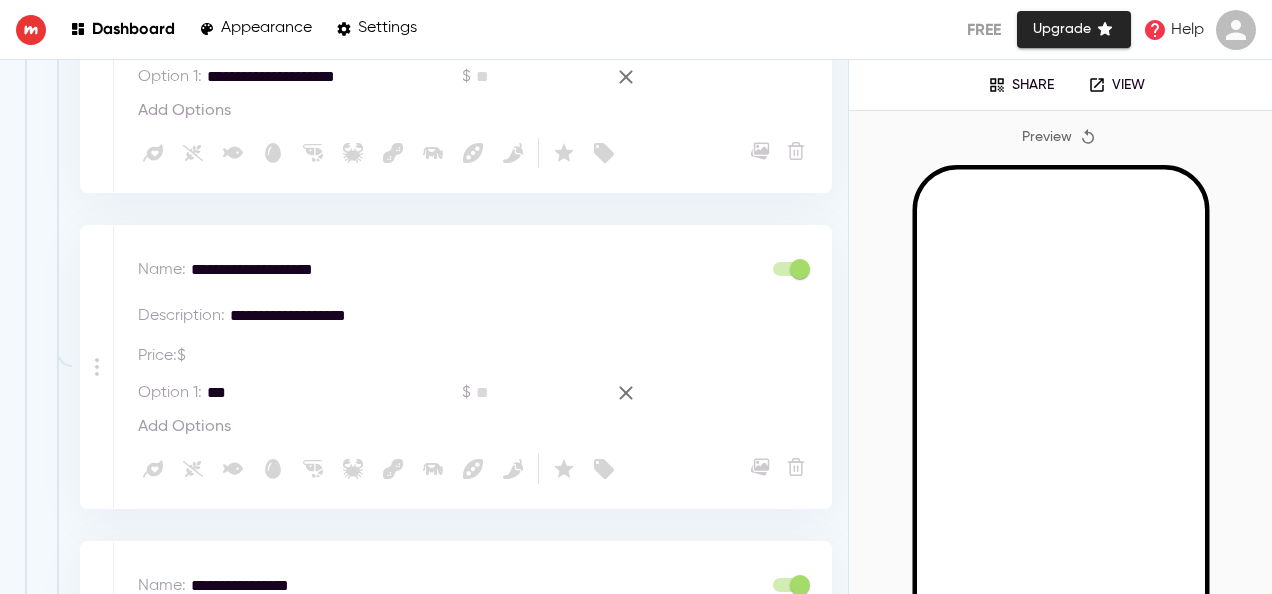 drag, startPoint x: 282, startPoint y: 376, endPoint x: 207, endPoint y: 375, distance: 75.00667 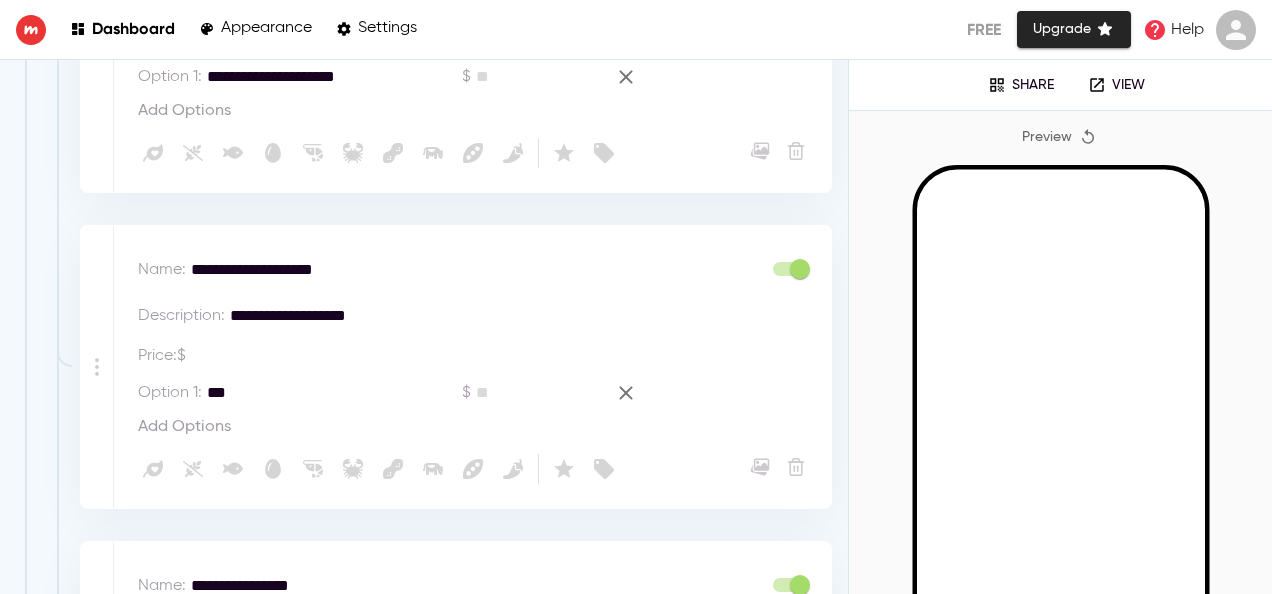 click on "***" at bounding box center (317, 393) 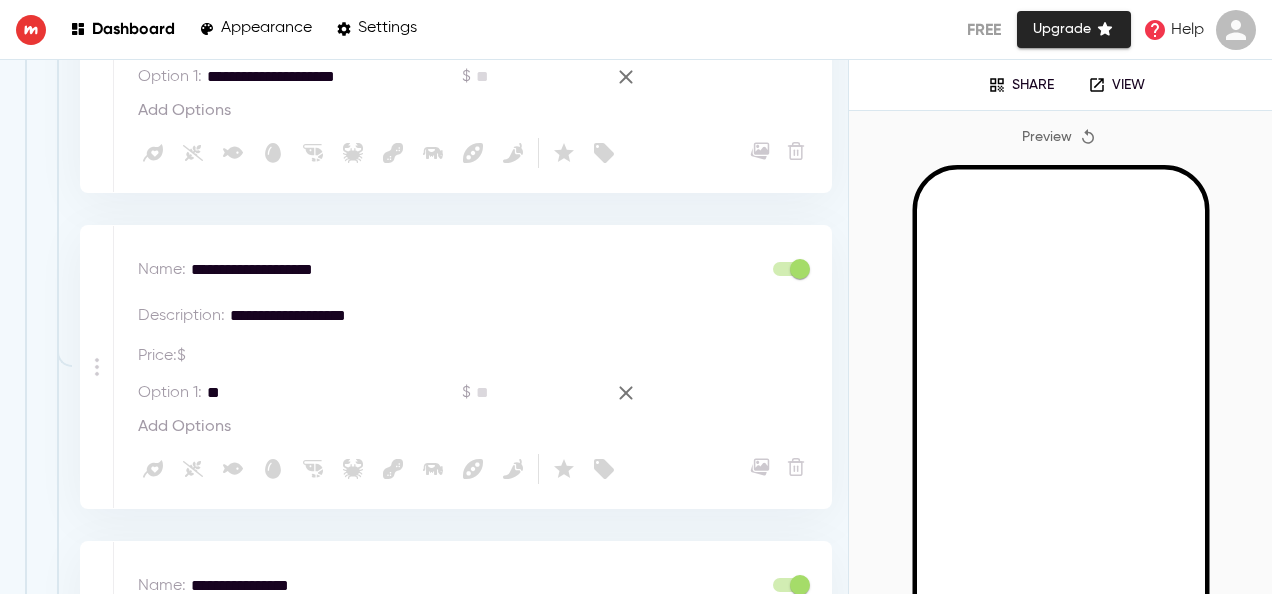 type on "*" 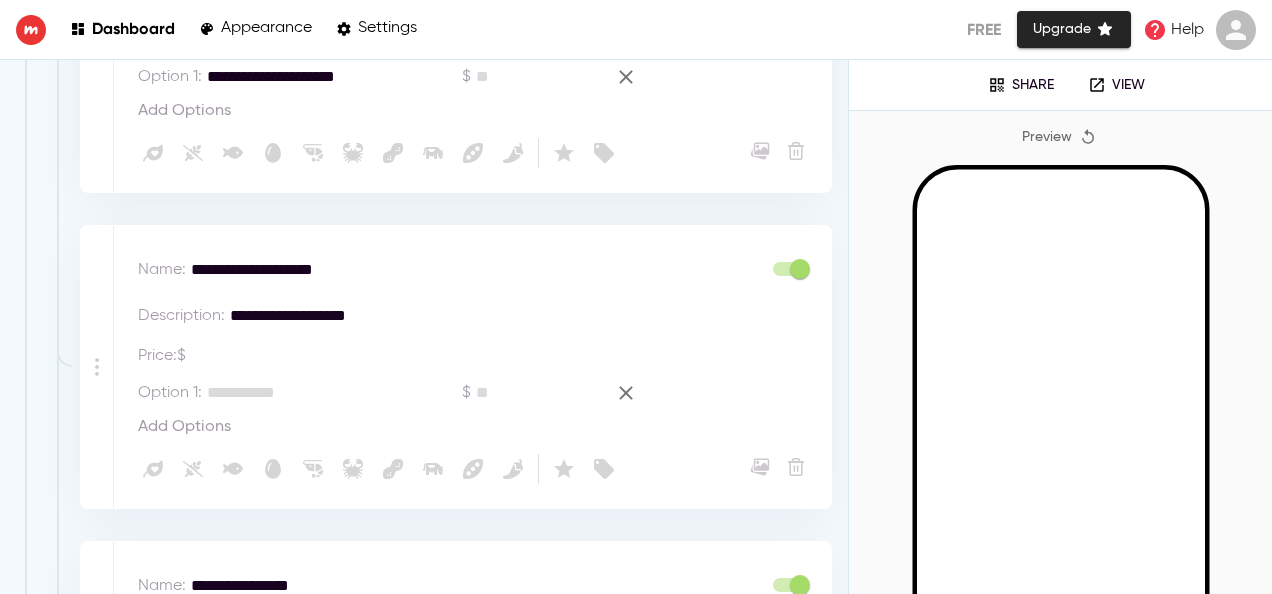 type 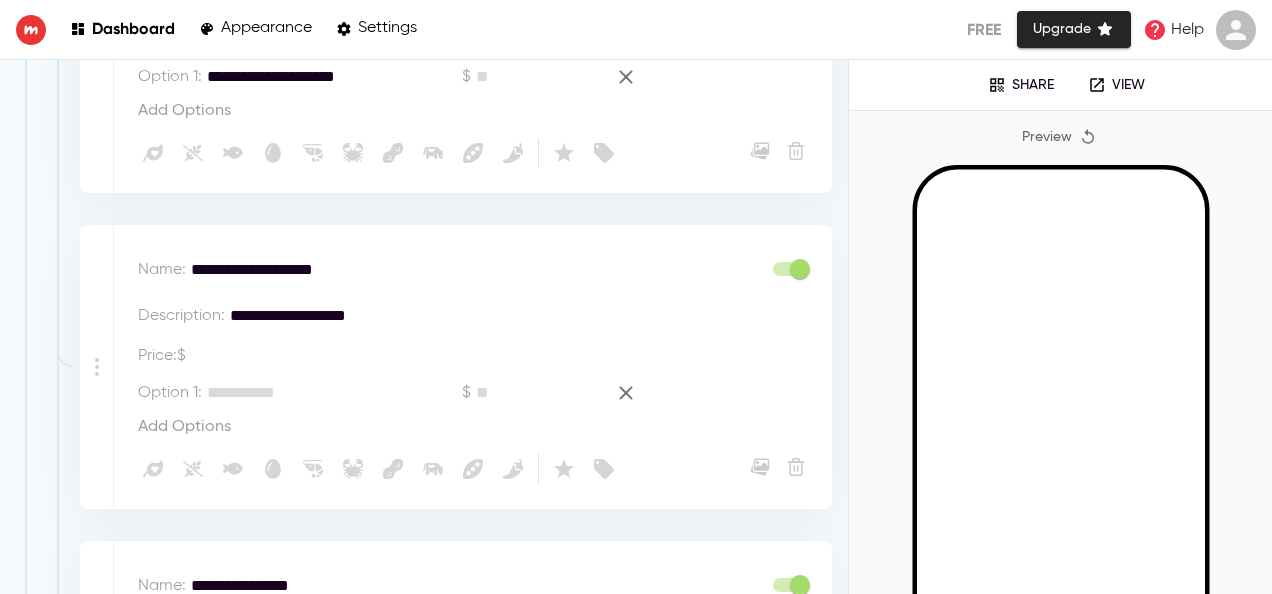 drag, startPoint x: 194, startPoint y: 266, endPoint x: 386, endPoint y: 308, distance: 196.54007 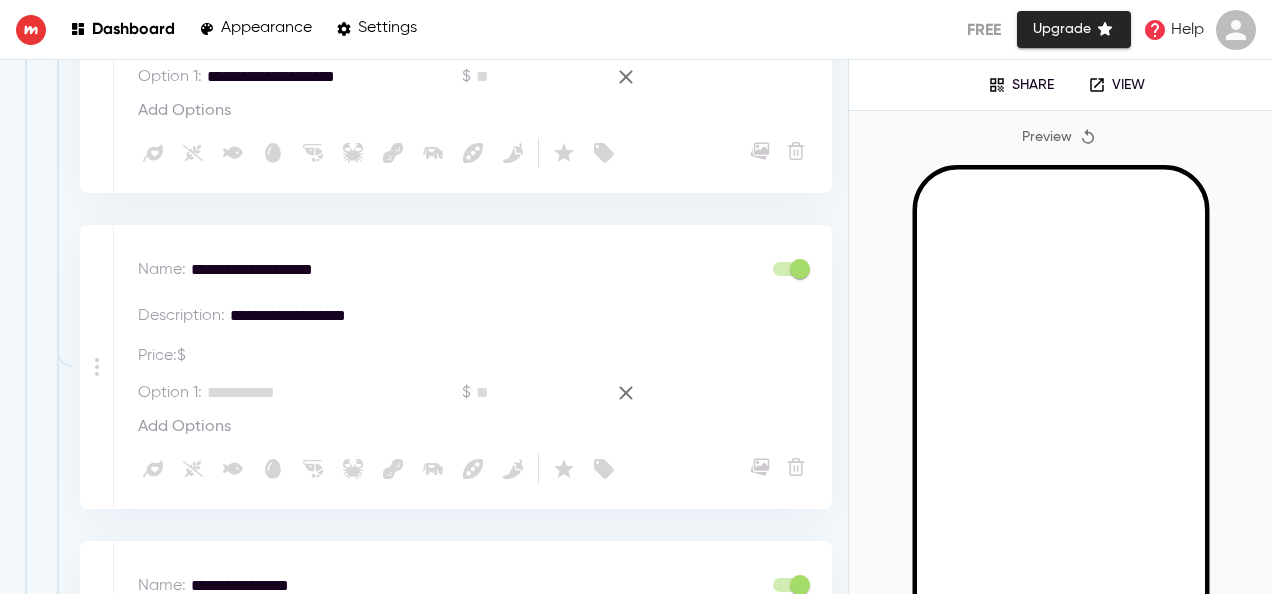 click on "**********" at bounding box center [472, 367] 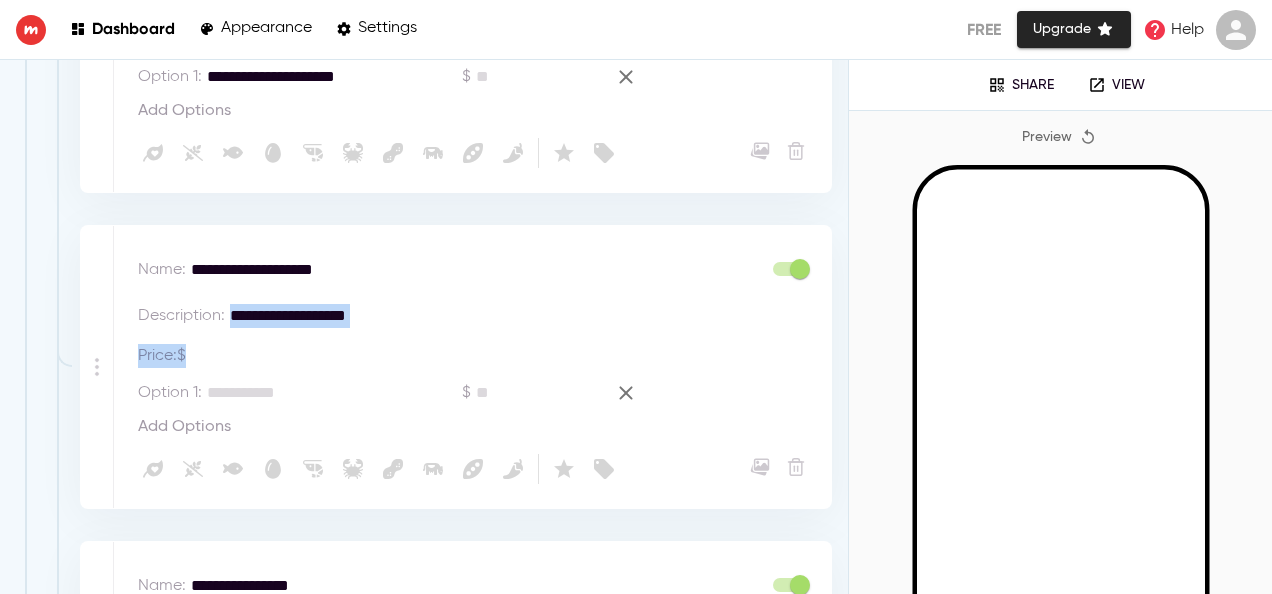 drag, startPoint x: 223, startPoint y: 315, endPoint x: 418, endPoint y: 328, distance: 195.43285 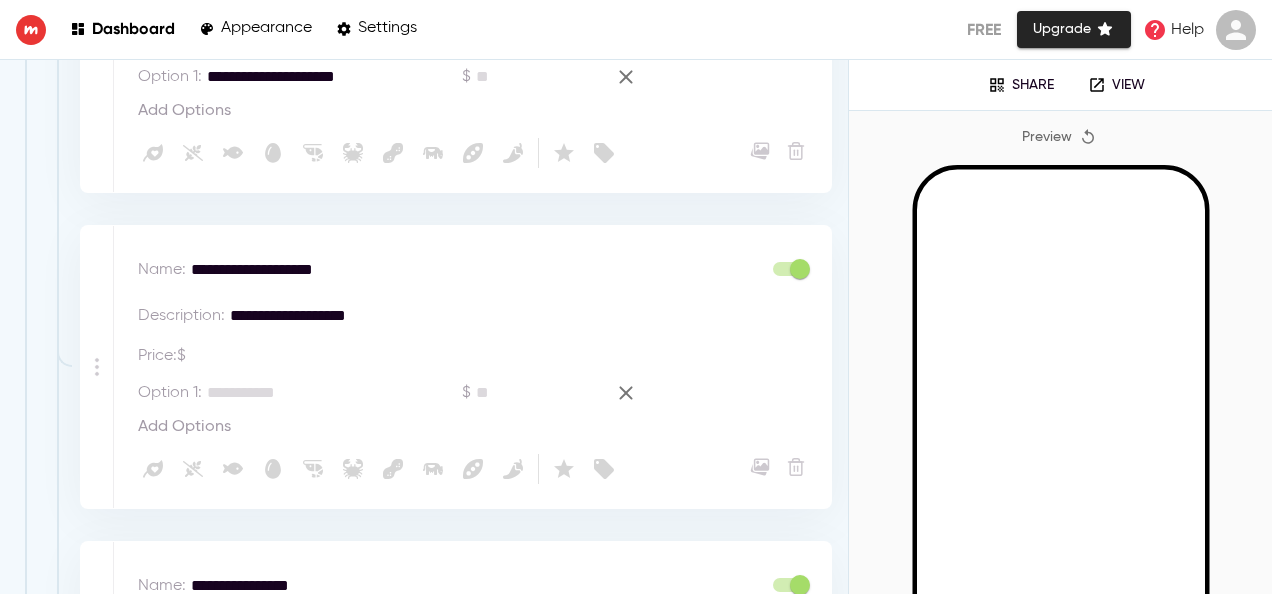 click on "**********" at bounding box center (517, 316) 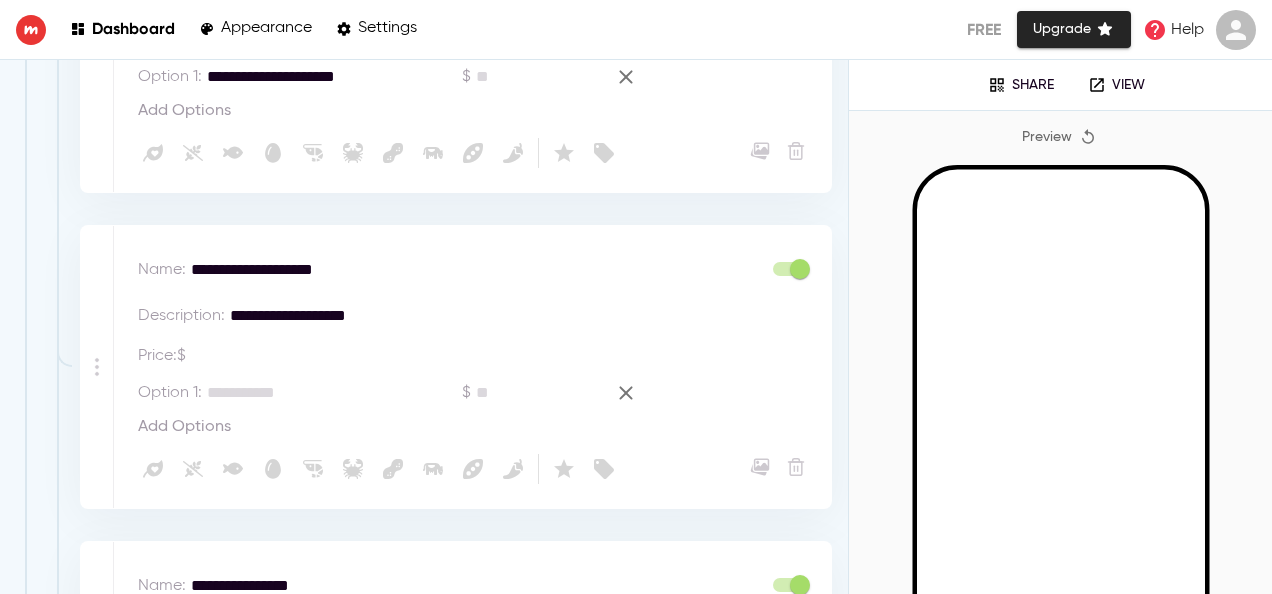 paste on "**********" 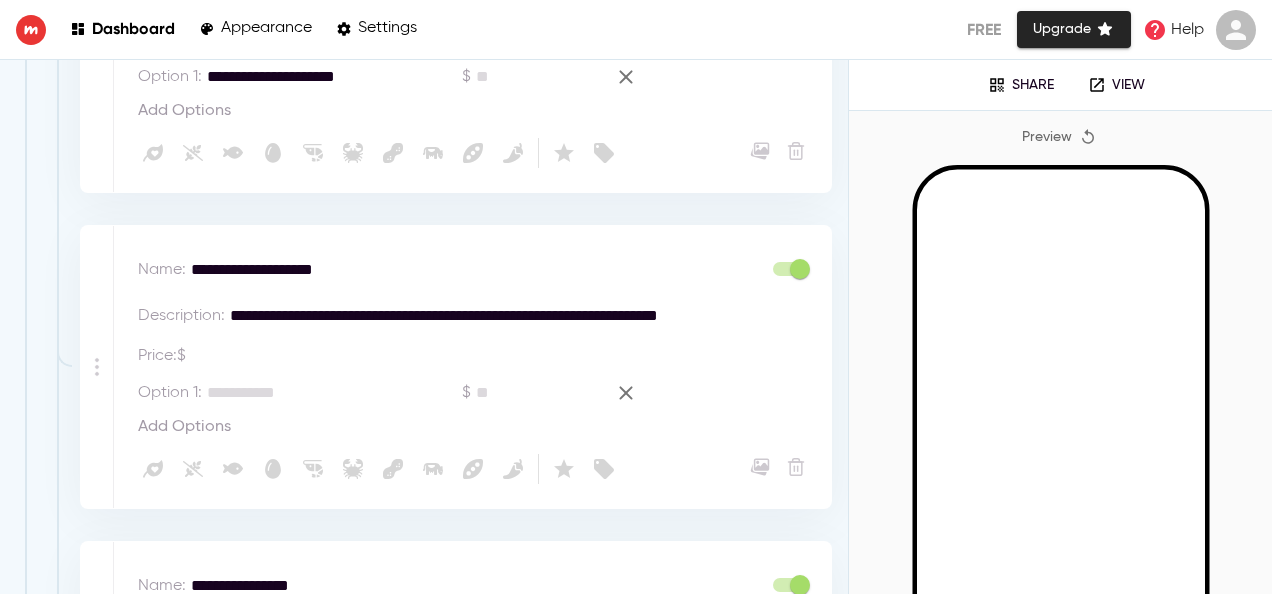 type on "**********" 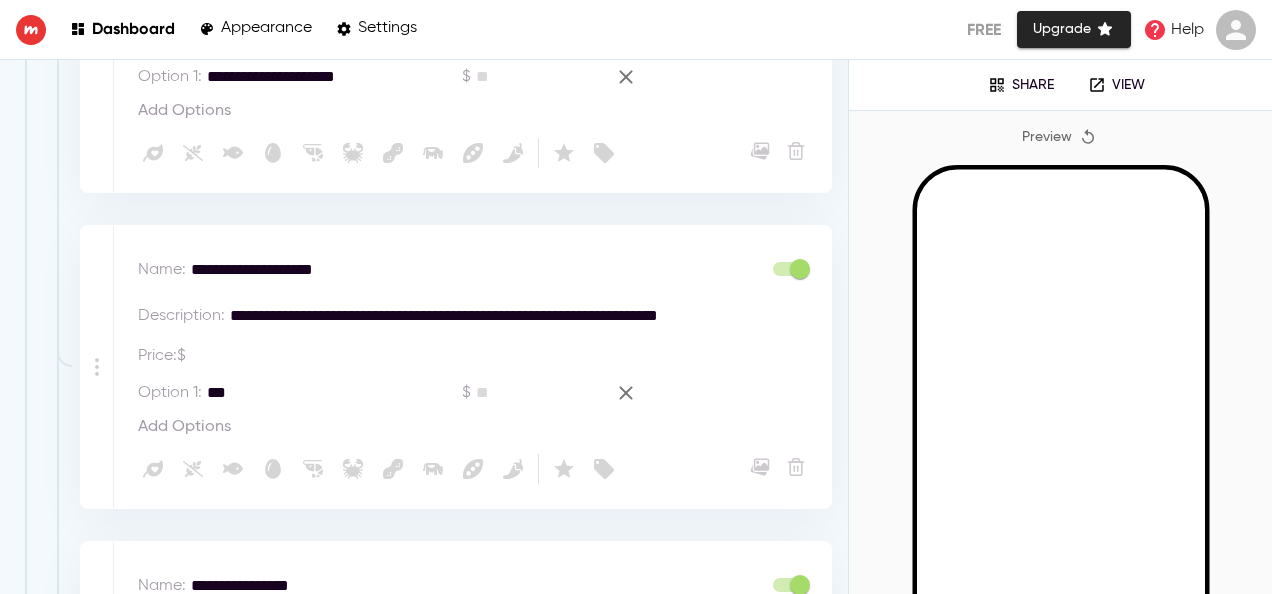 type on "***" 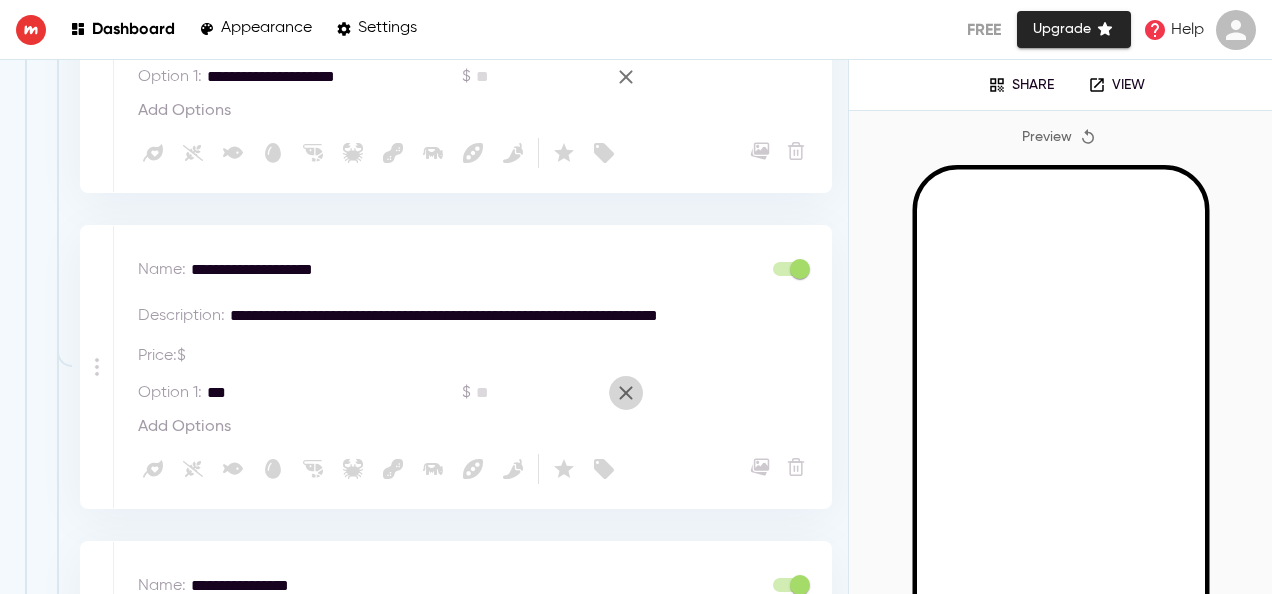 click 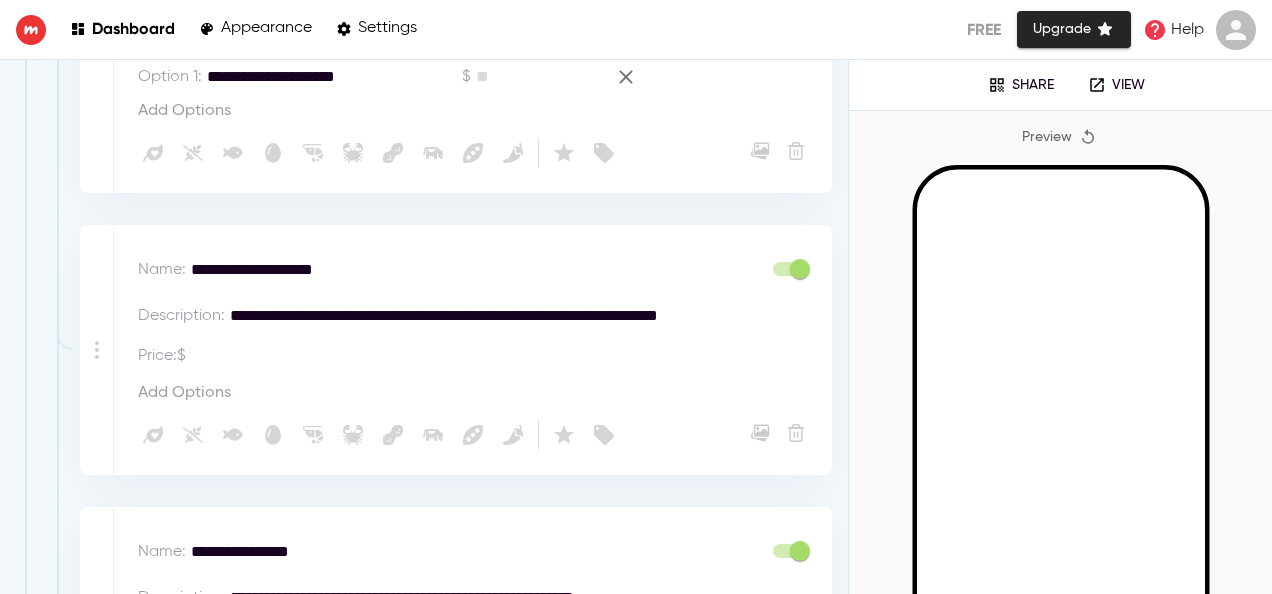 click at bounding box center (329, 356) 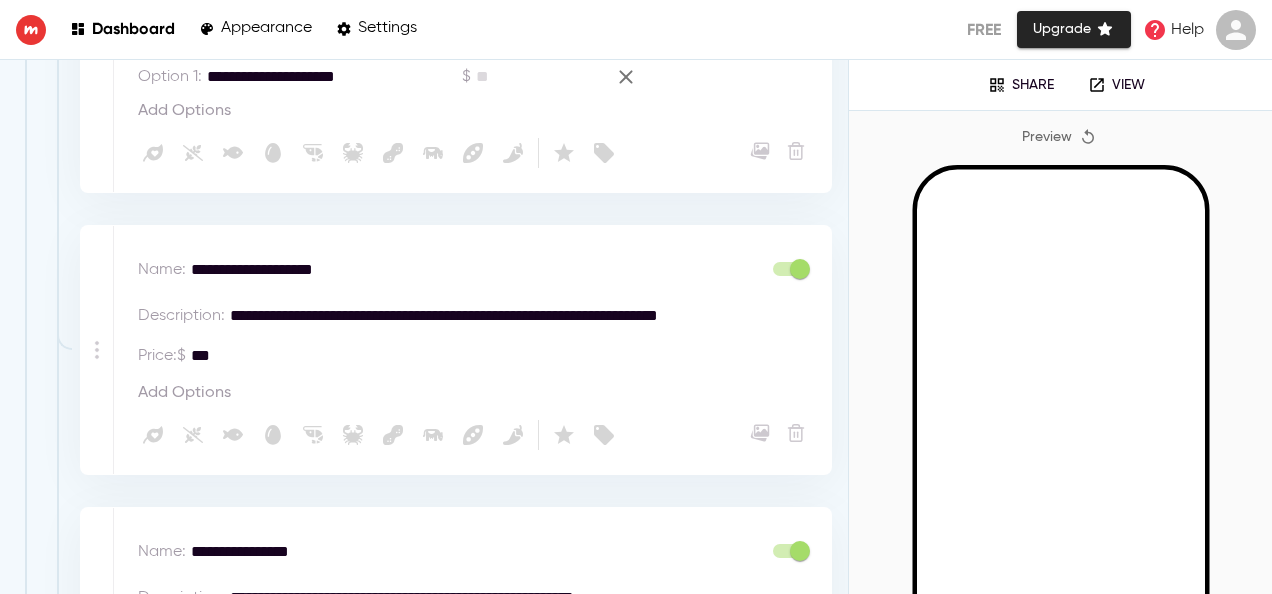 click on "***" at bounding box center (329, 356) 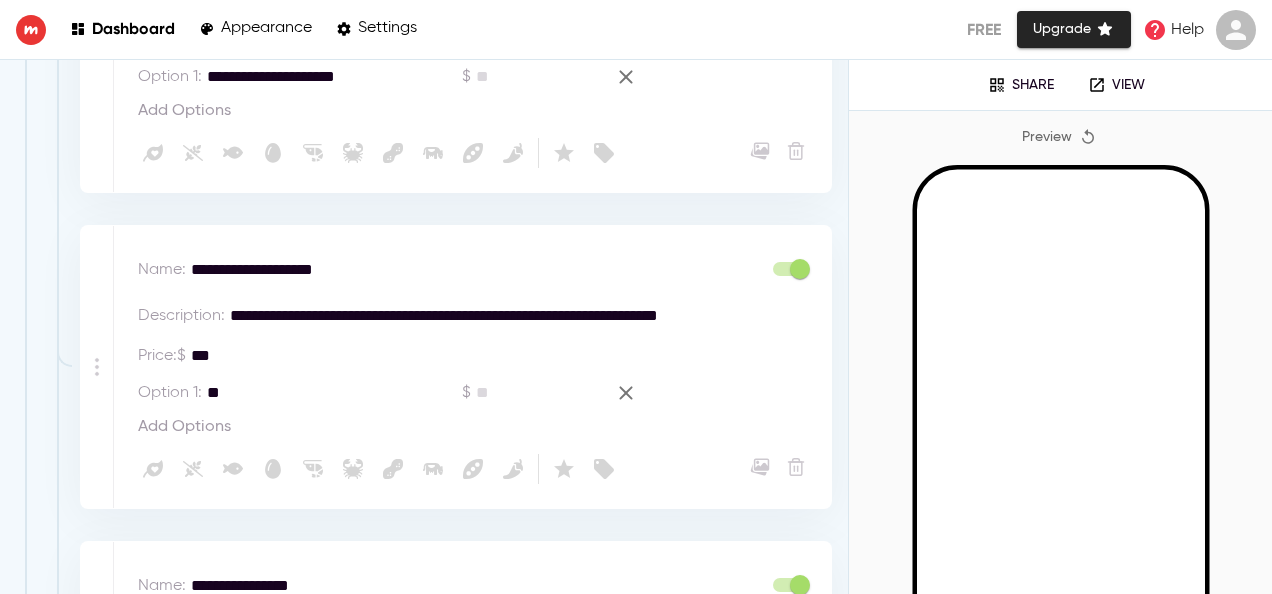 type on "*" 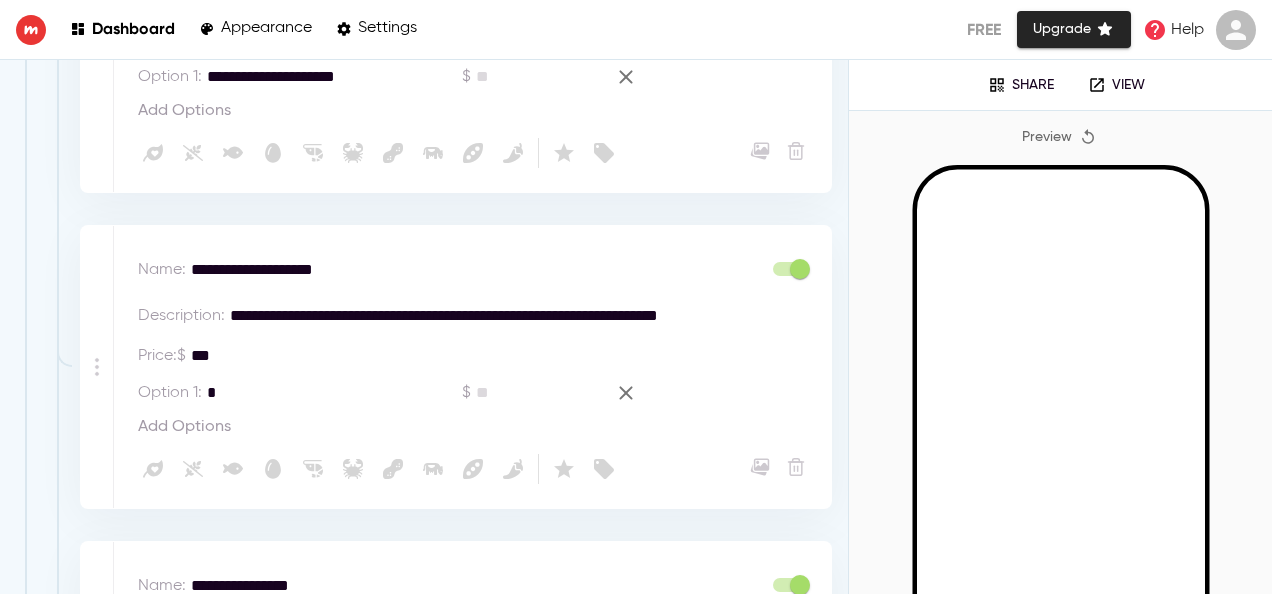 type 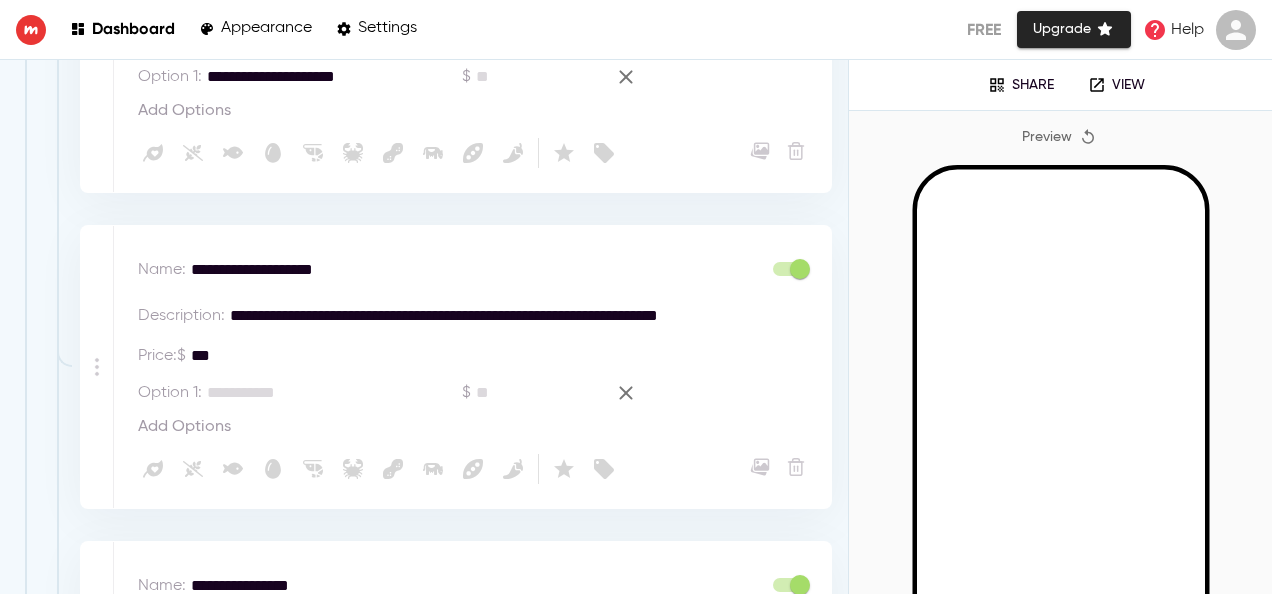 click at bounding box center (538, 393) 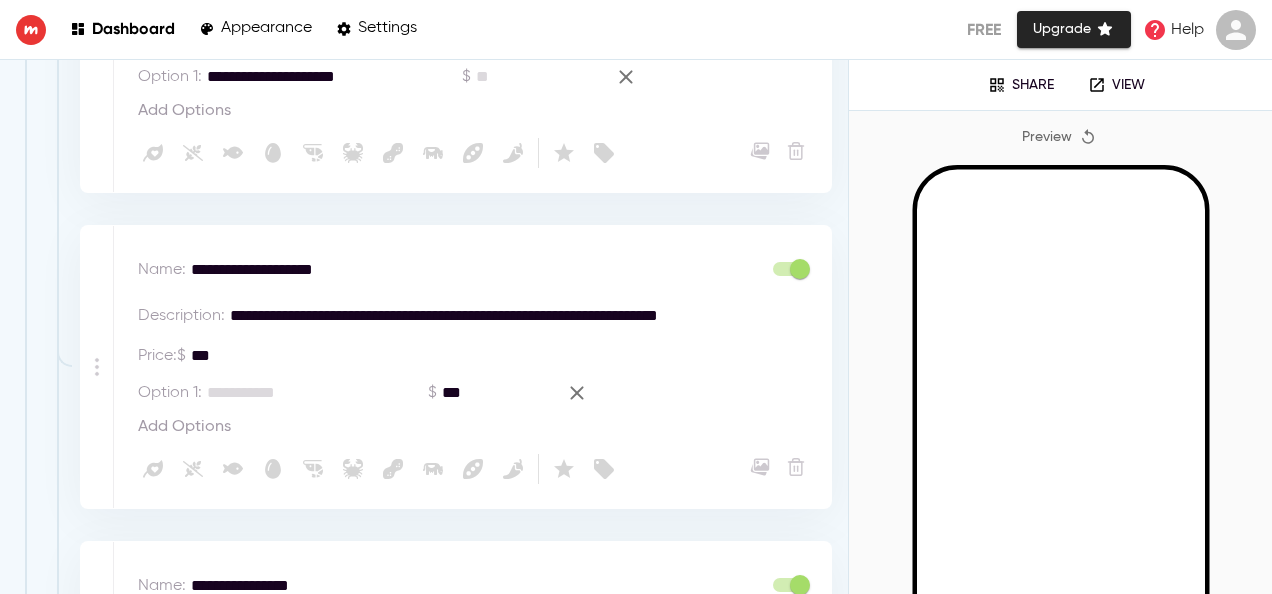 type on "***" 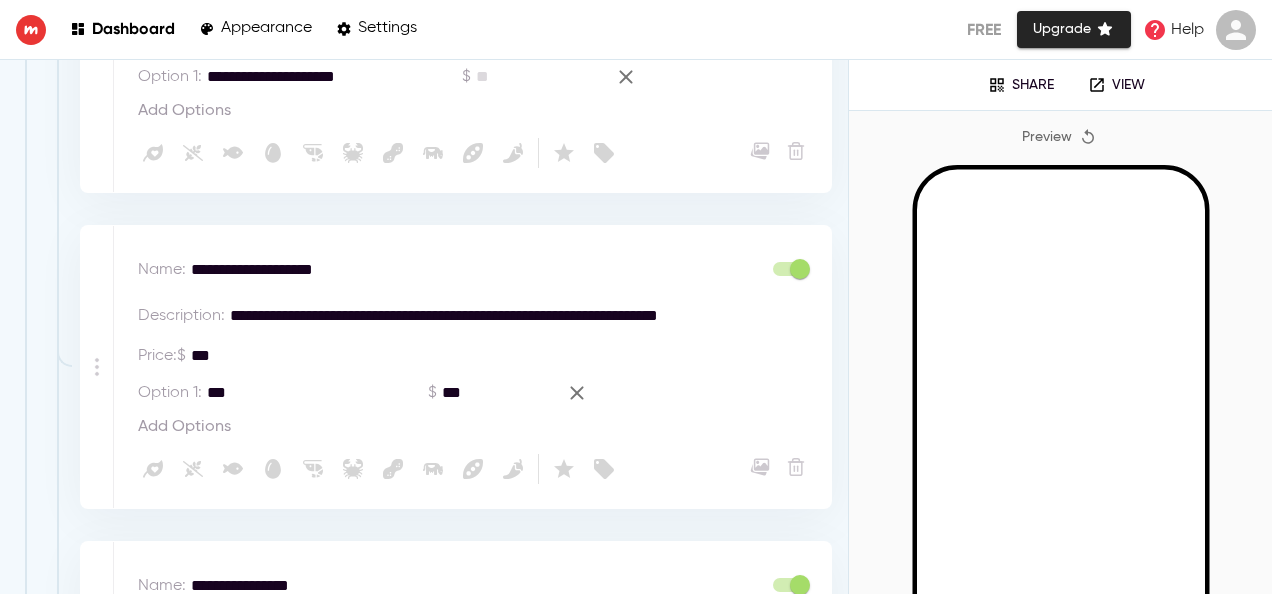 type on "***" 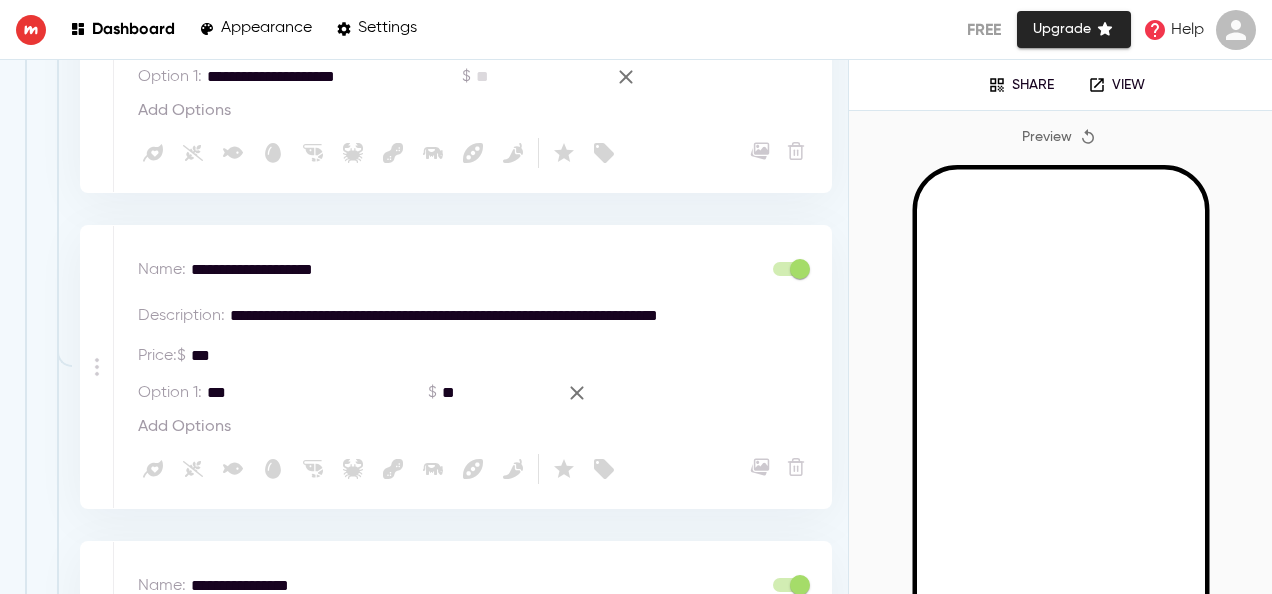 type on "*" 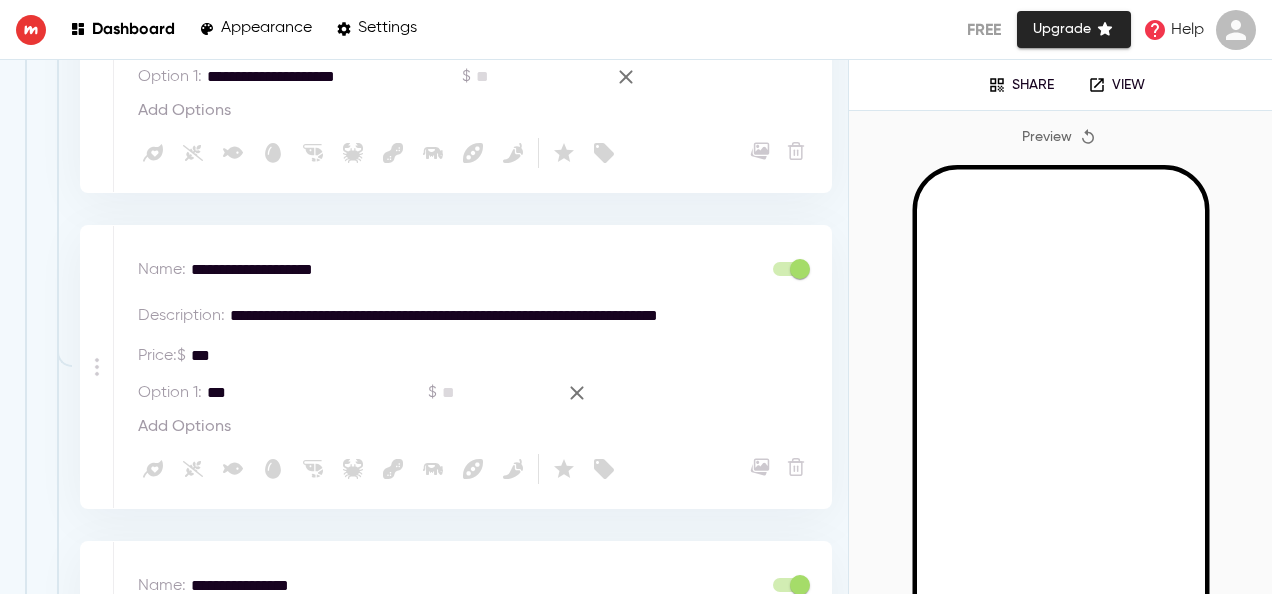 type 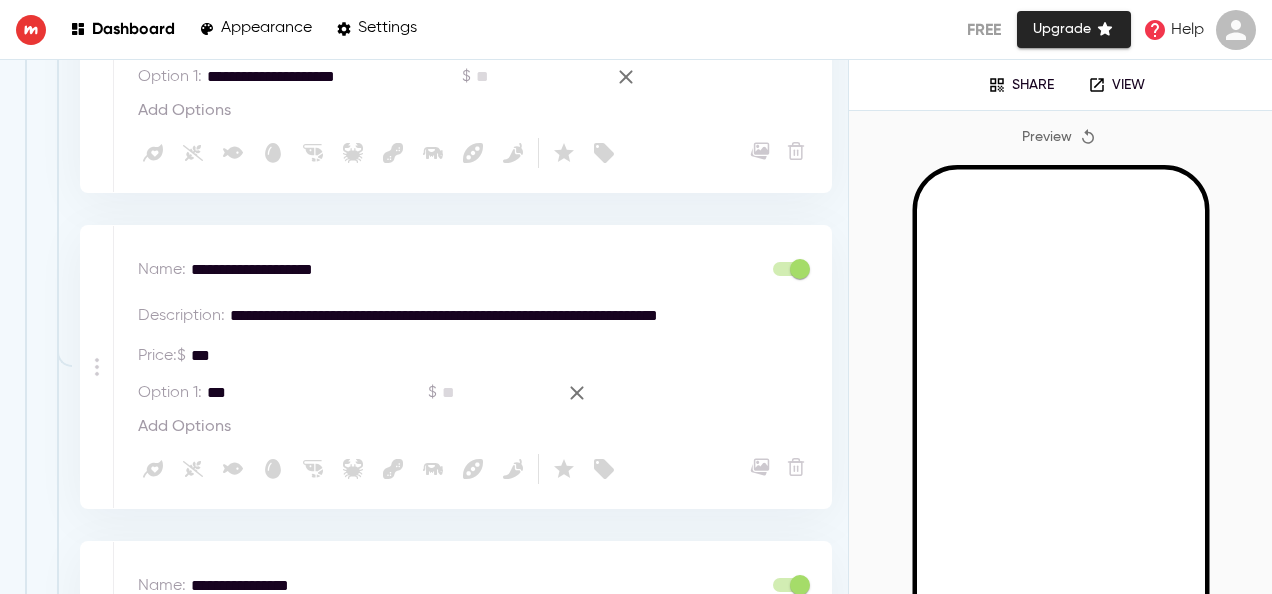 drag, startPoint x: 265, startPoint y: 383, endPoint x: 151, endPoint y: 374, distance: 114.35471 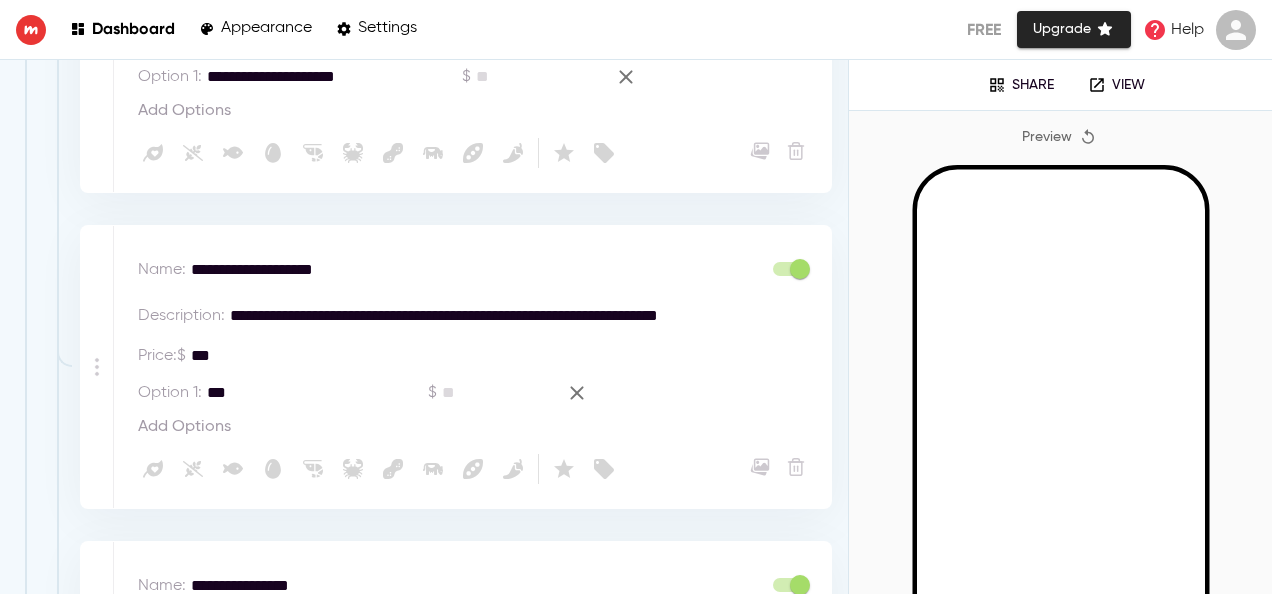 click on "Option   1 : *** *" at bounding box center (283, 393) 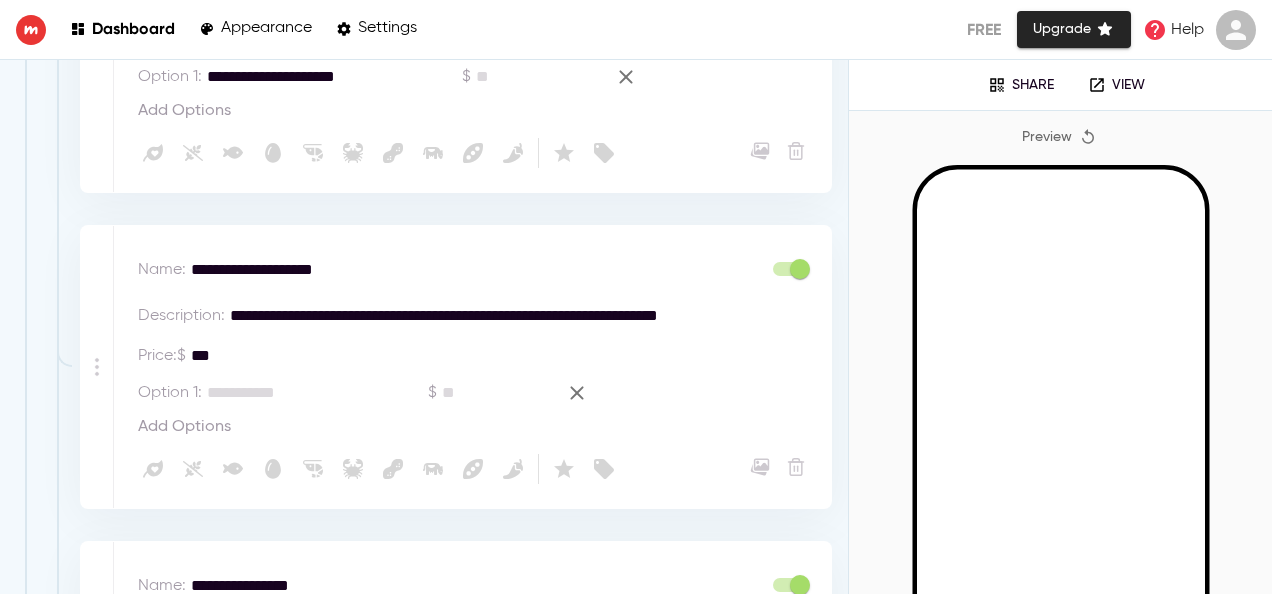 type 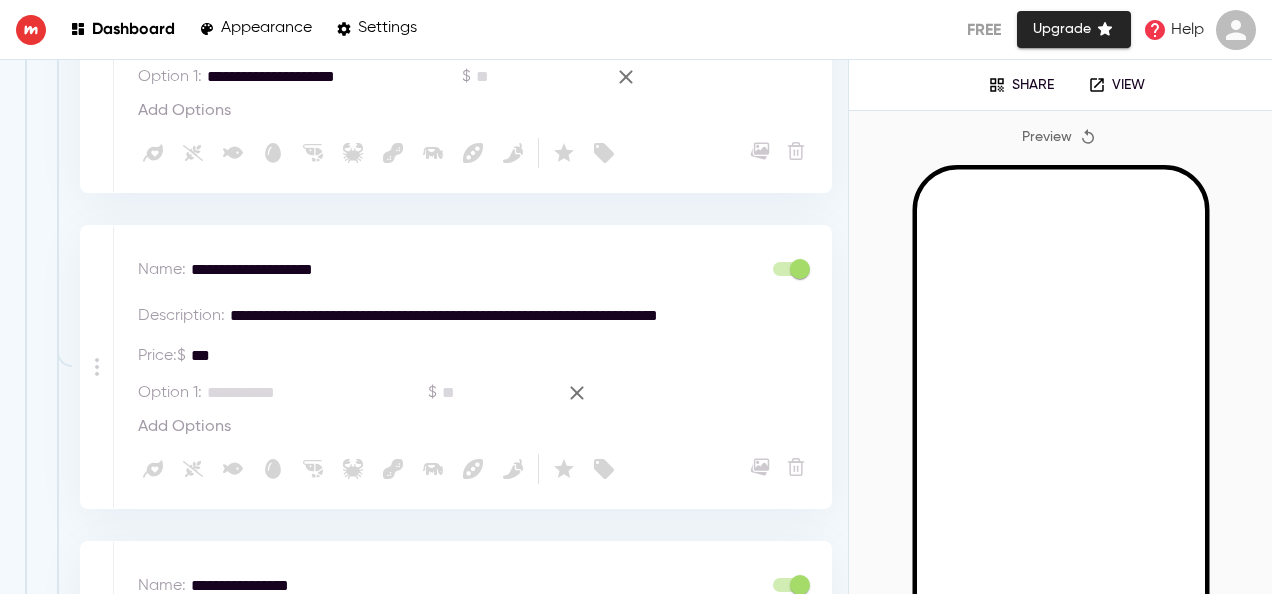 paste 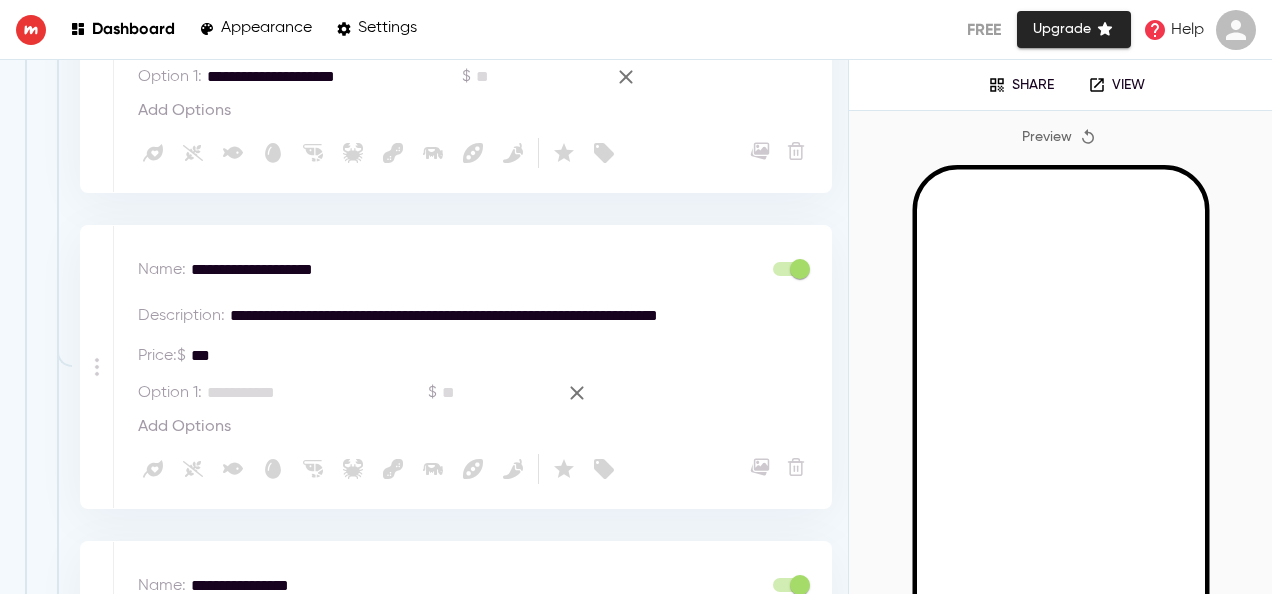 type on "***" 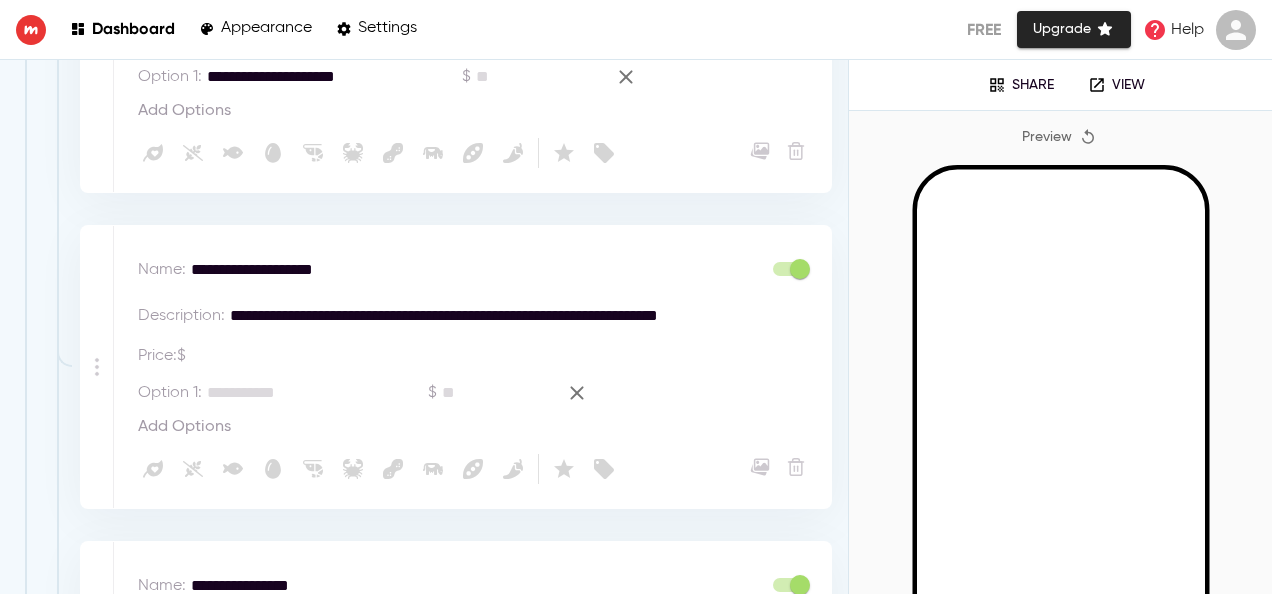 type 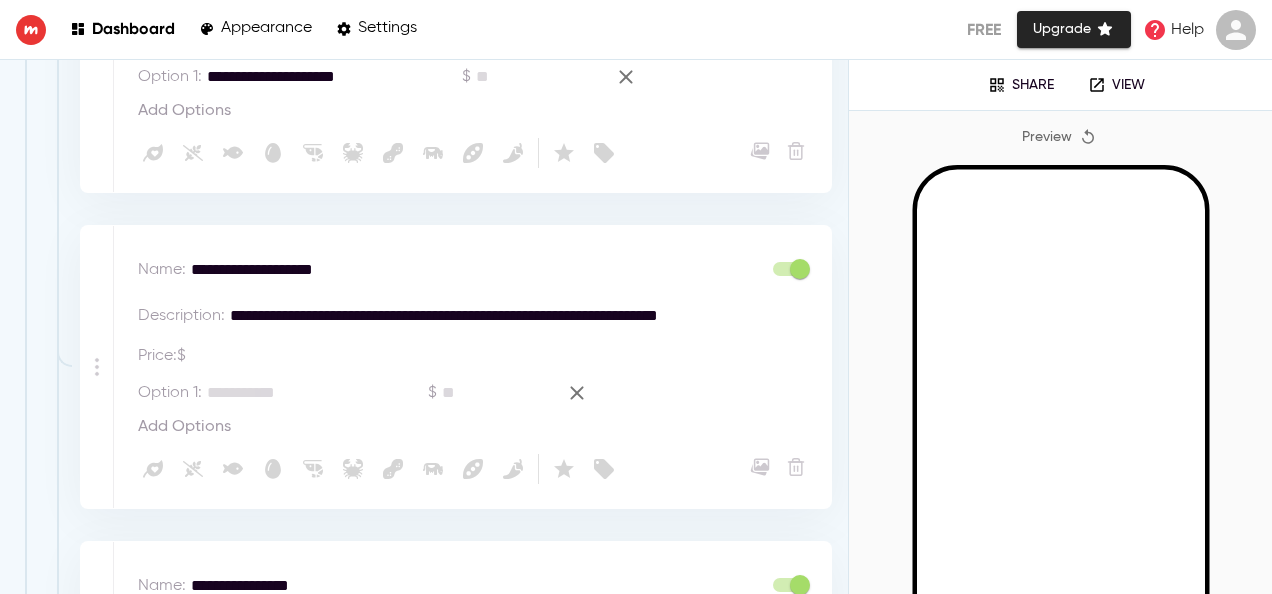 drag, startPoint x: 228, startPoint y: 398, endPoint x: 224, endPoint y: 381, distance: 17.464249 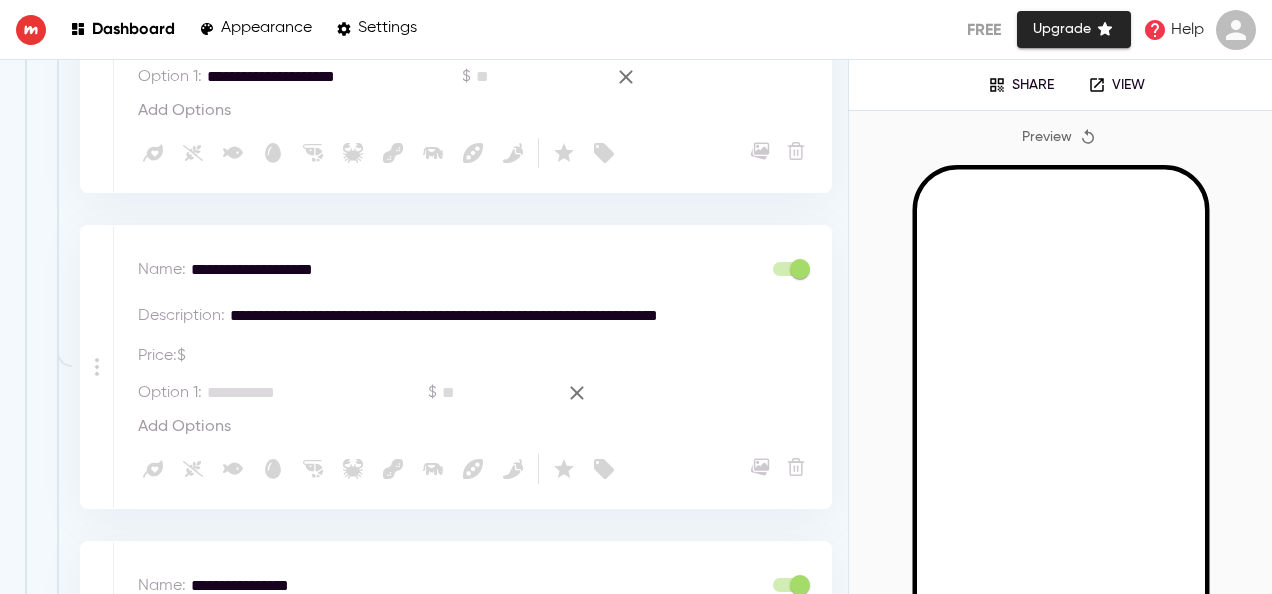 click at bounding box center [317, 393] 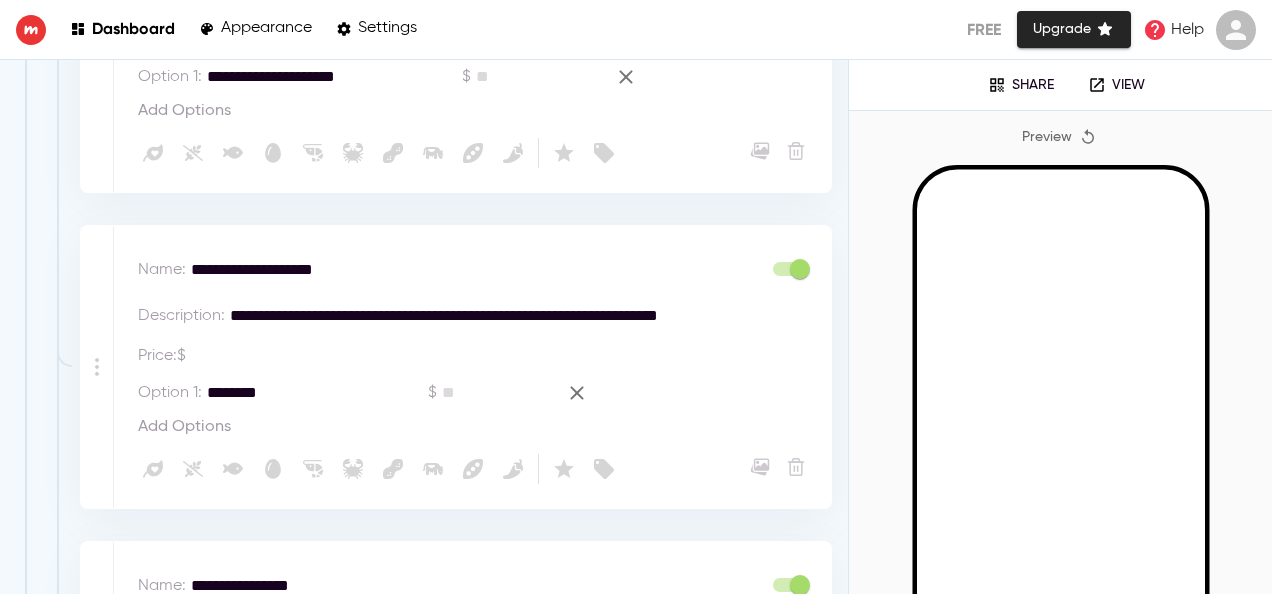 click on "********" at bounding box center [317, 393] 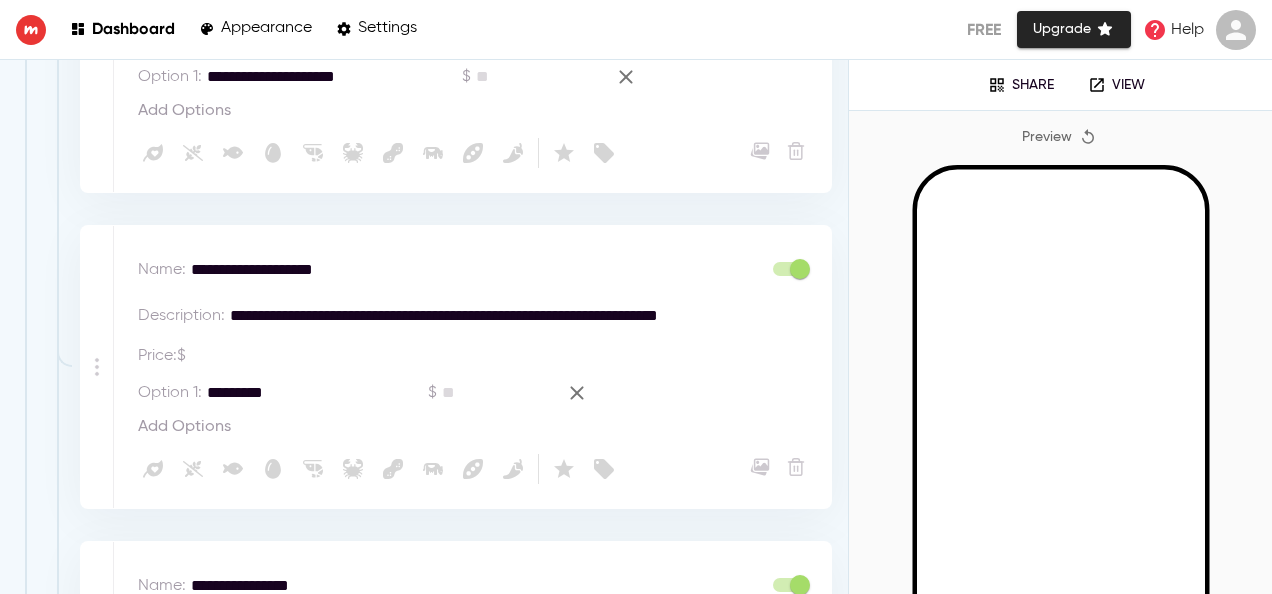 type on "*********" 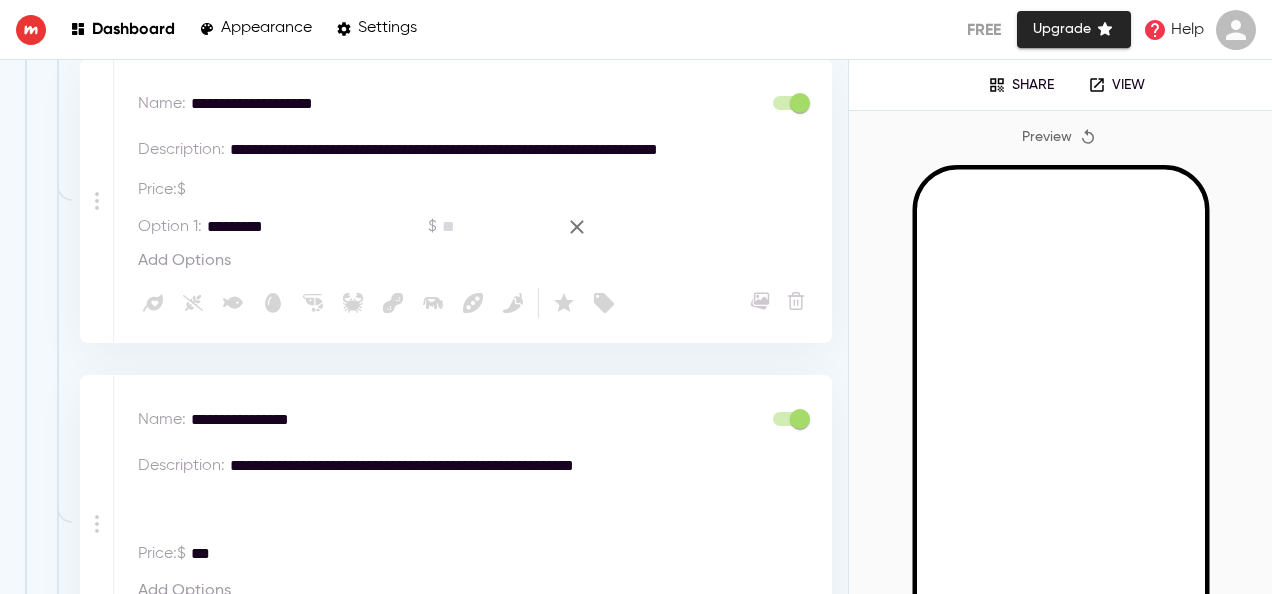 scroll, scrollTop: 4326, scrollLeft: 0, axis: vertical 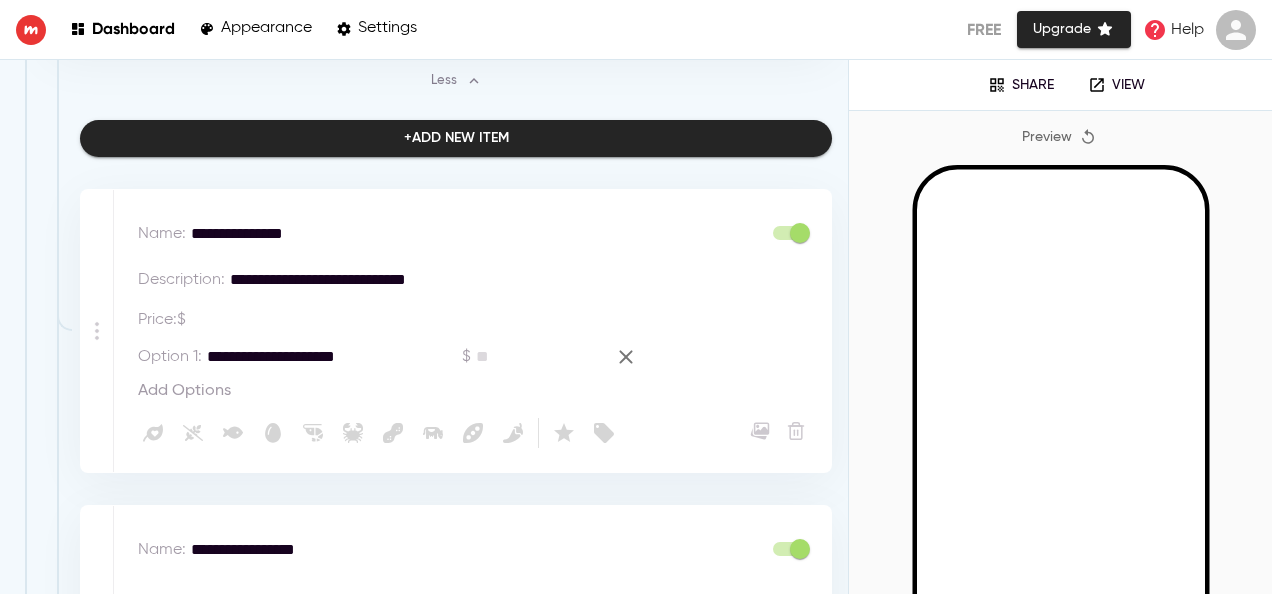 click on "Add Options" at bounding box center (184, 391) 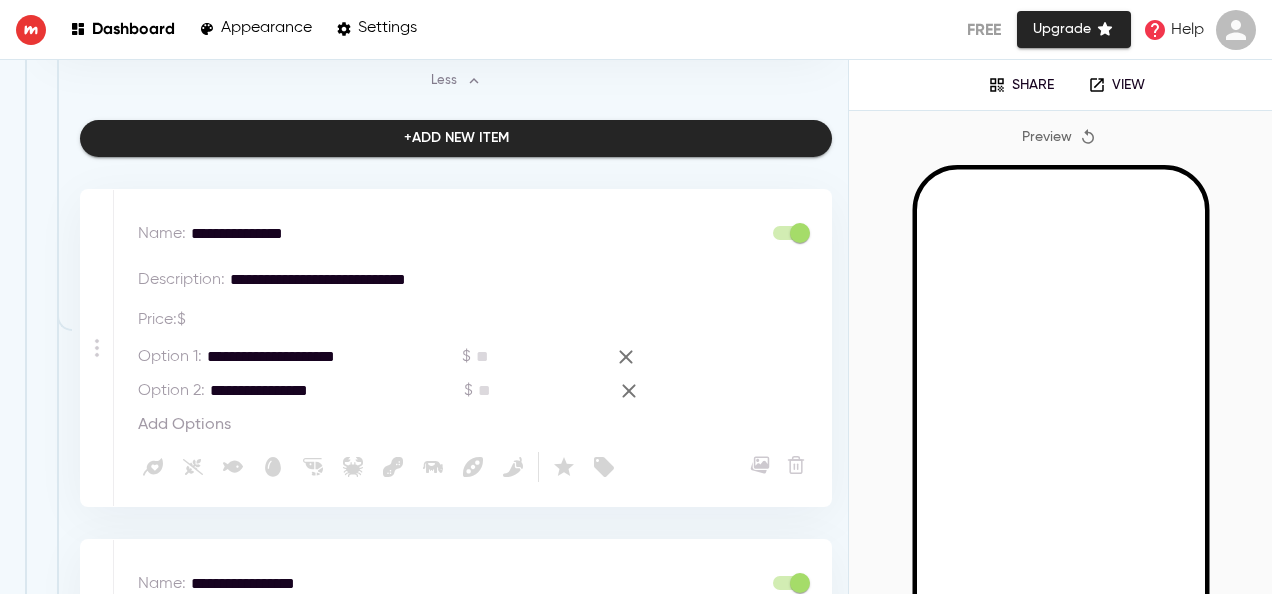 type on "**********" 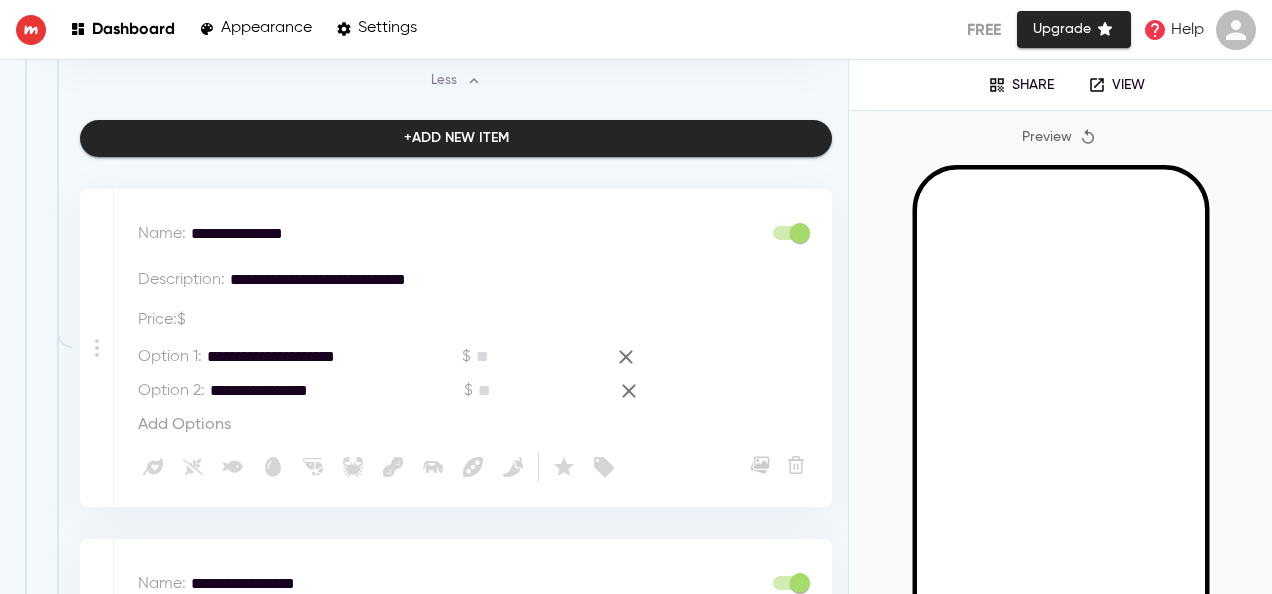 drag, startPoint x: 209, startPoint y: 385, endPoint x: 386, endPoint y: 384, distance: 177.00282 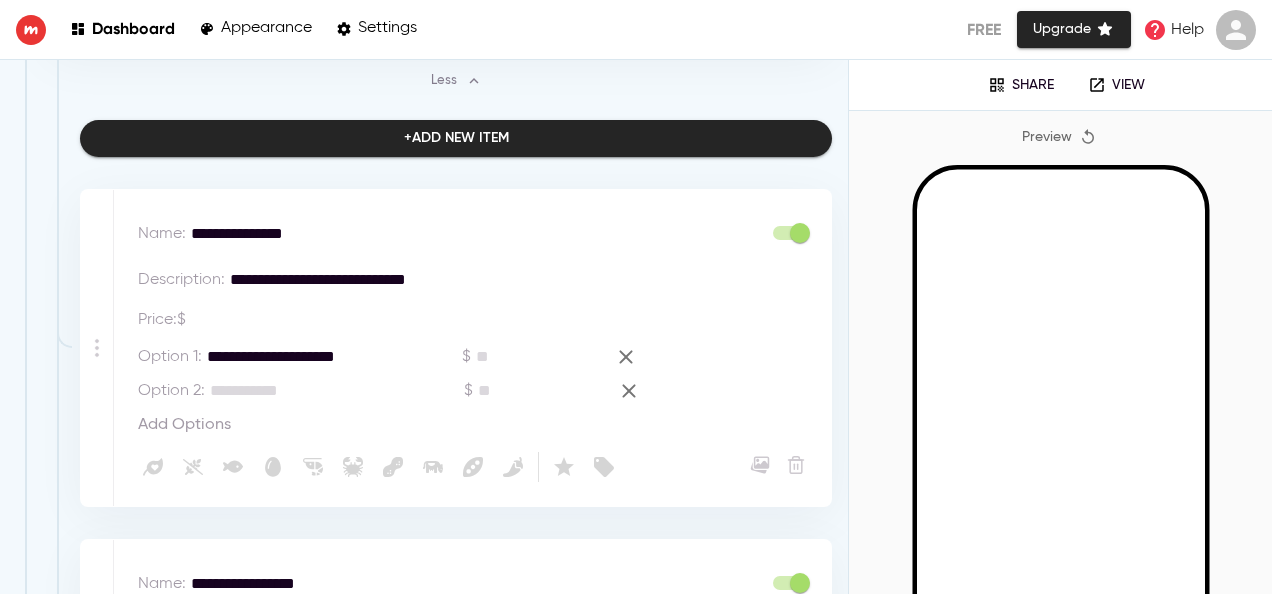 paste on "**********" 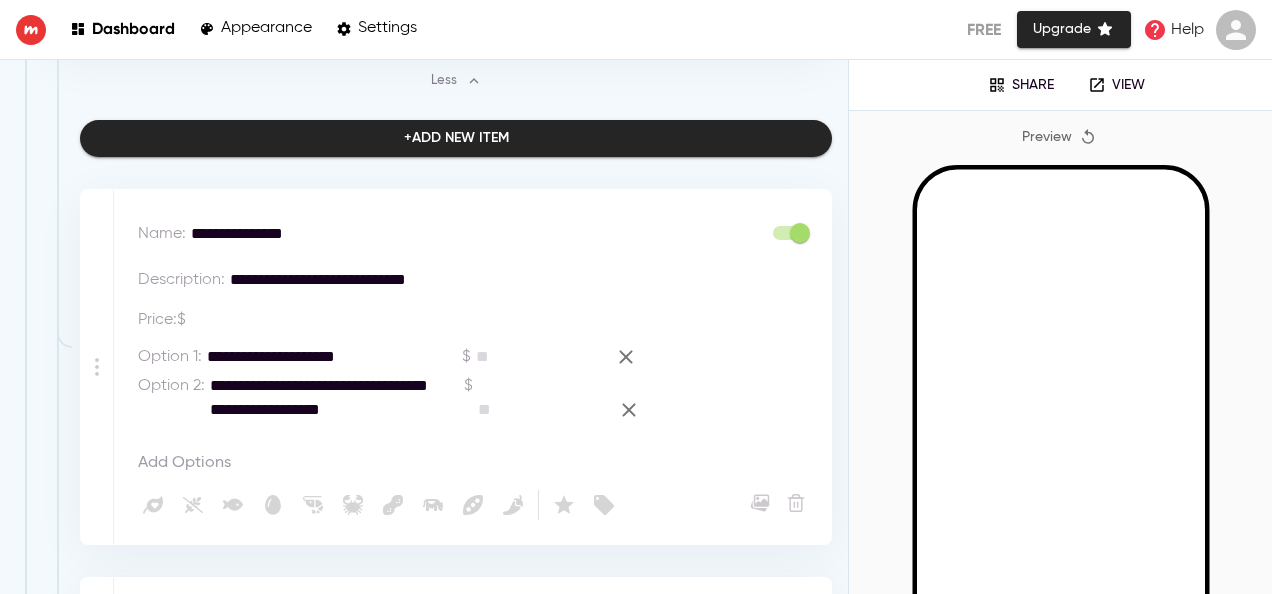 drag, startPoint x: 314, startPoint y: 410, endPoint x: 236, endPoint y: 403, distance: 78.31347 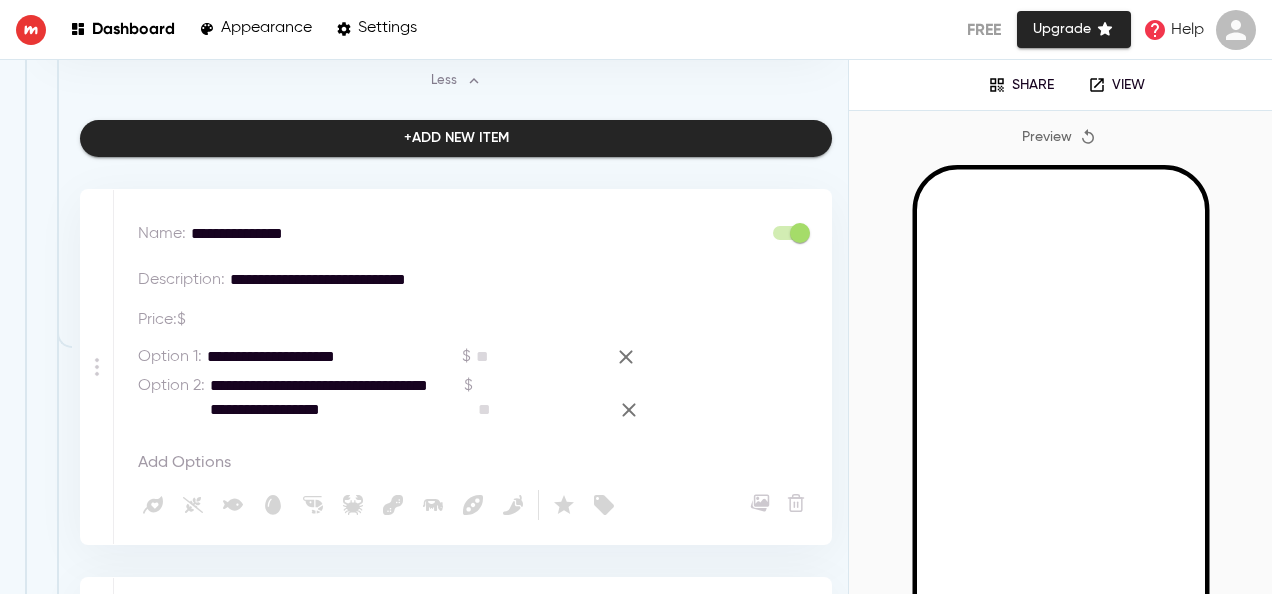 click on "**********" at bounding box center (320, 410) 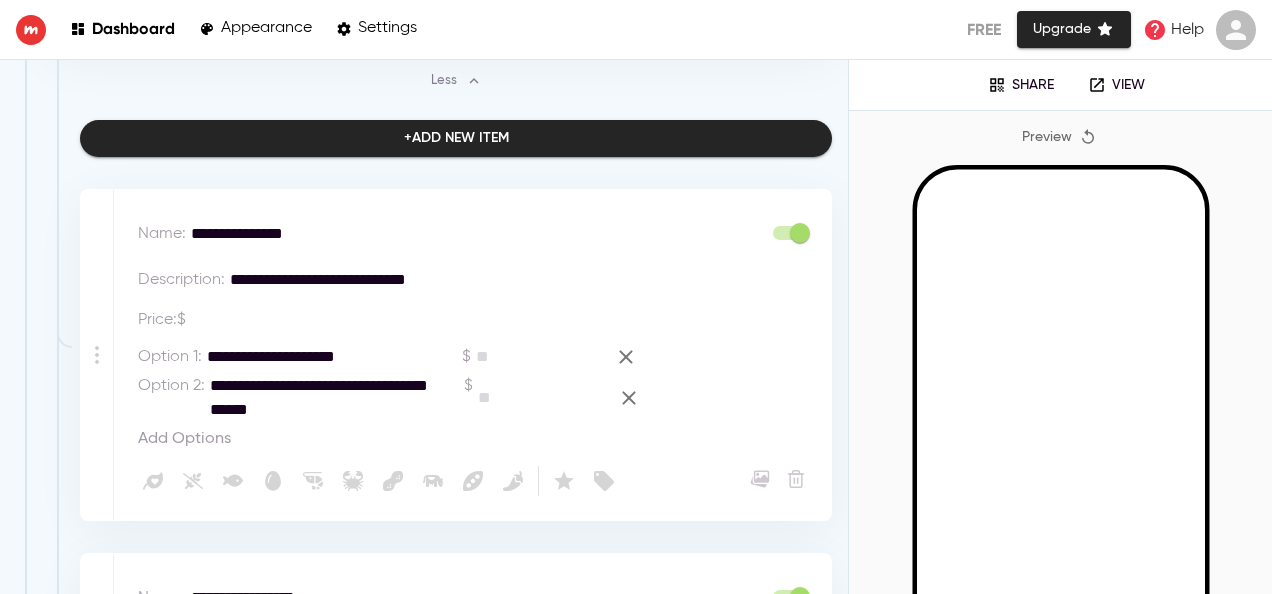 type on "**********" 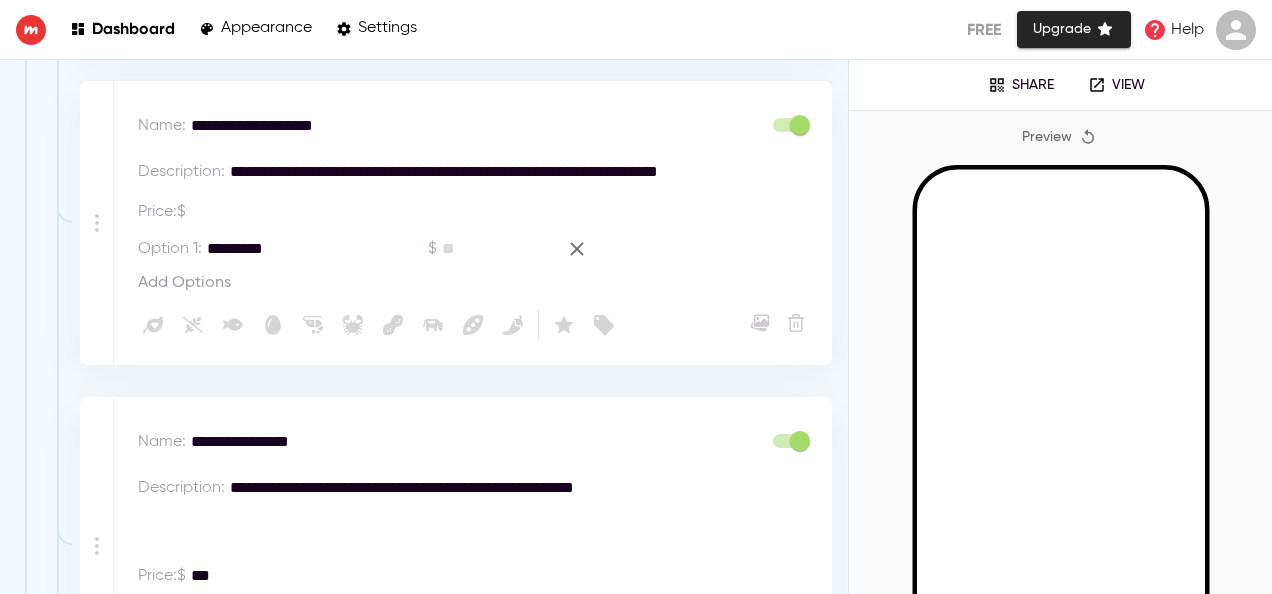 scroll, scrollTop: 4364, scrollLeft: 0, axis: vertical 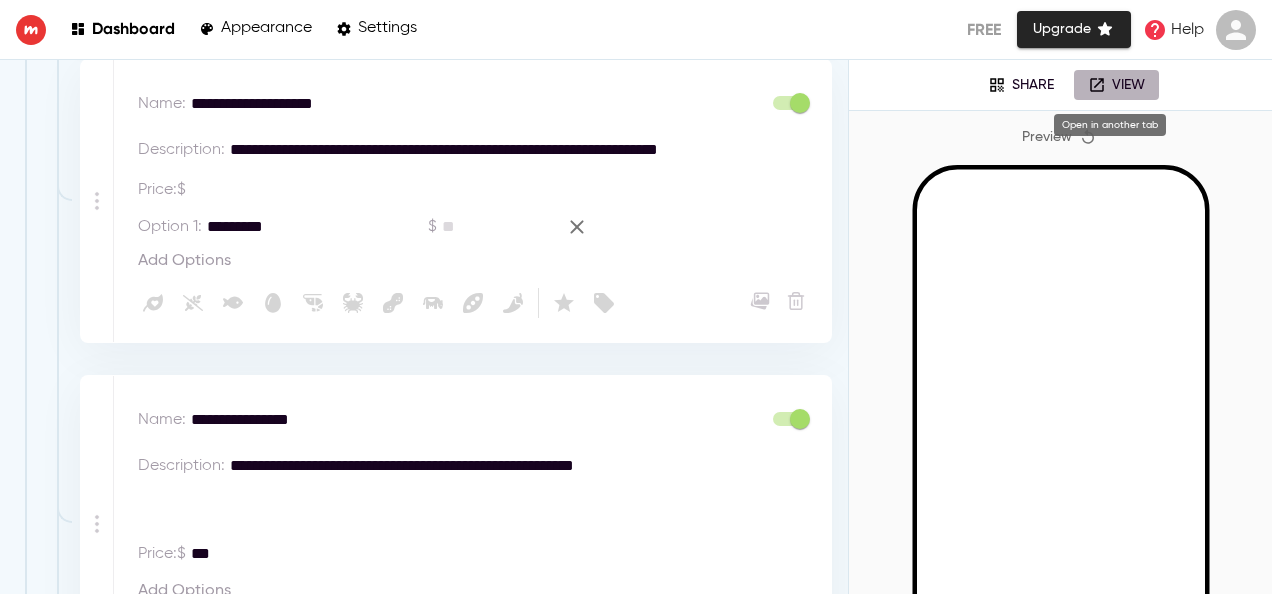 click on "View" at bounding box center (1128, 85) 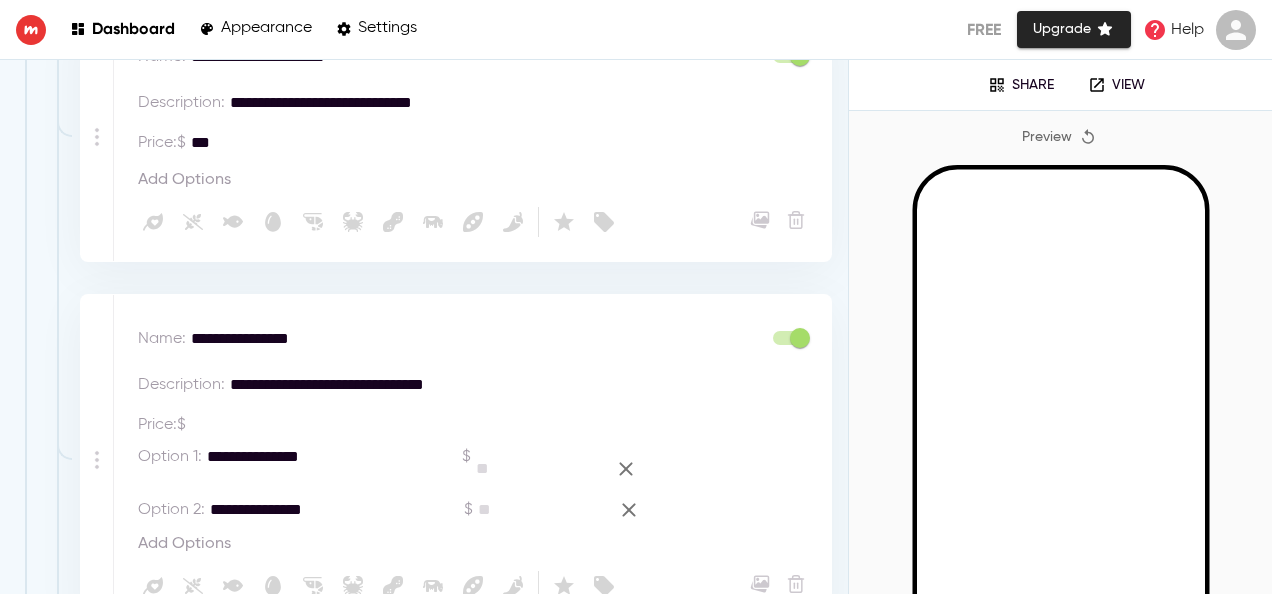 scroll, scrollTop: 0, scrollLeft: 0, axis: both 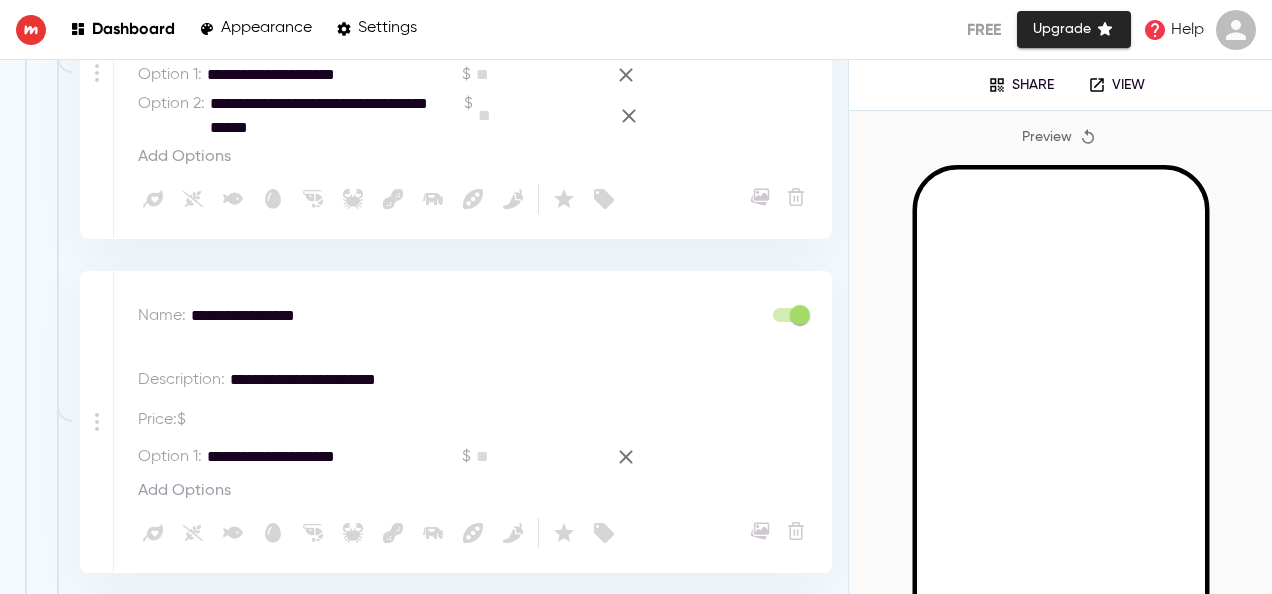 drag, startPoint x: 210, startPoint y: 101, endPoint x: 338, endPoint y: 131, distance: 131.46863 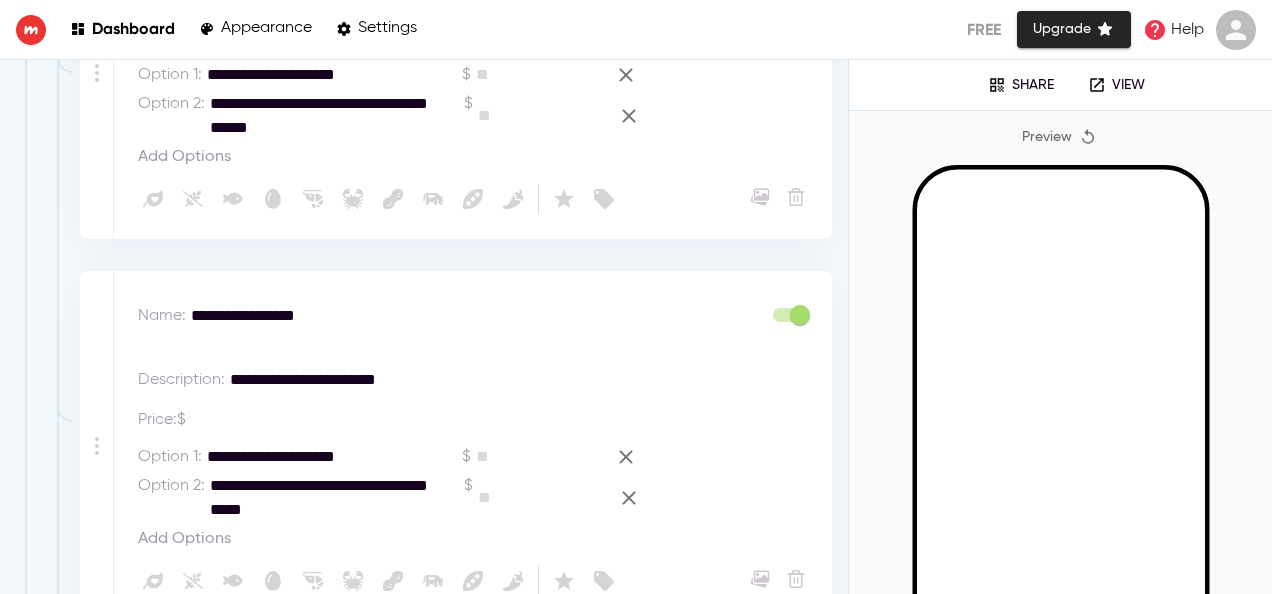 type on "**********" 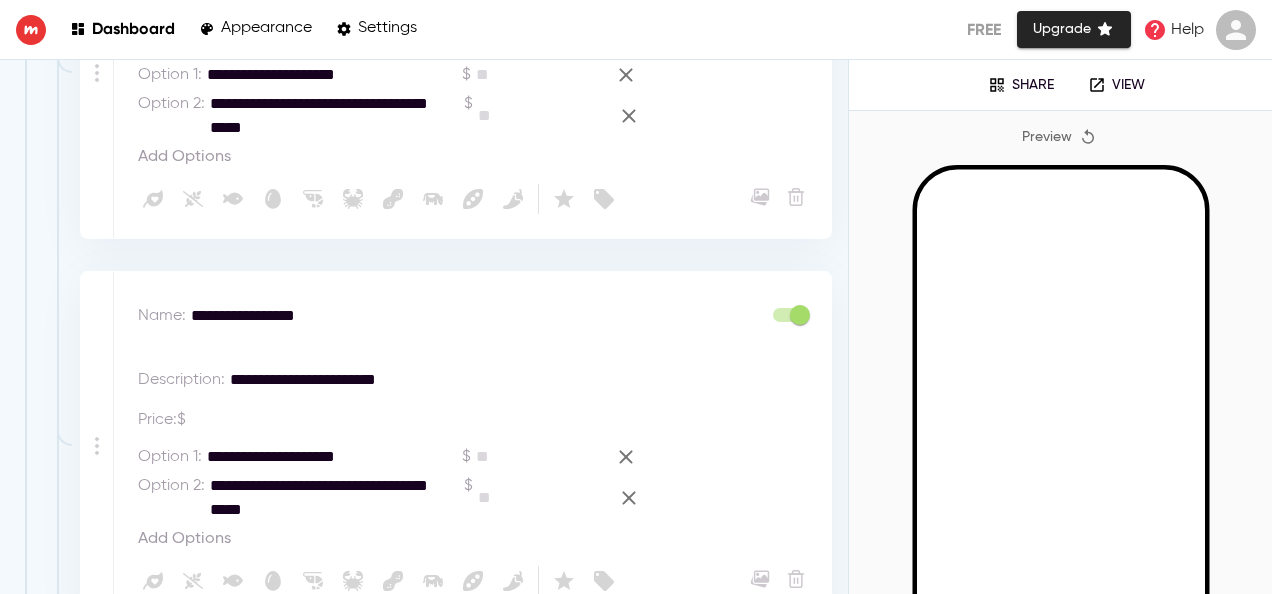 type on "**********" 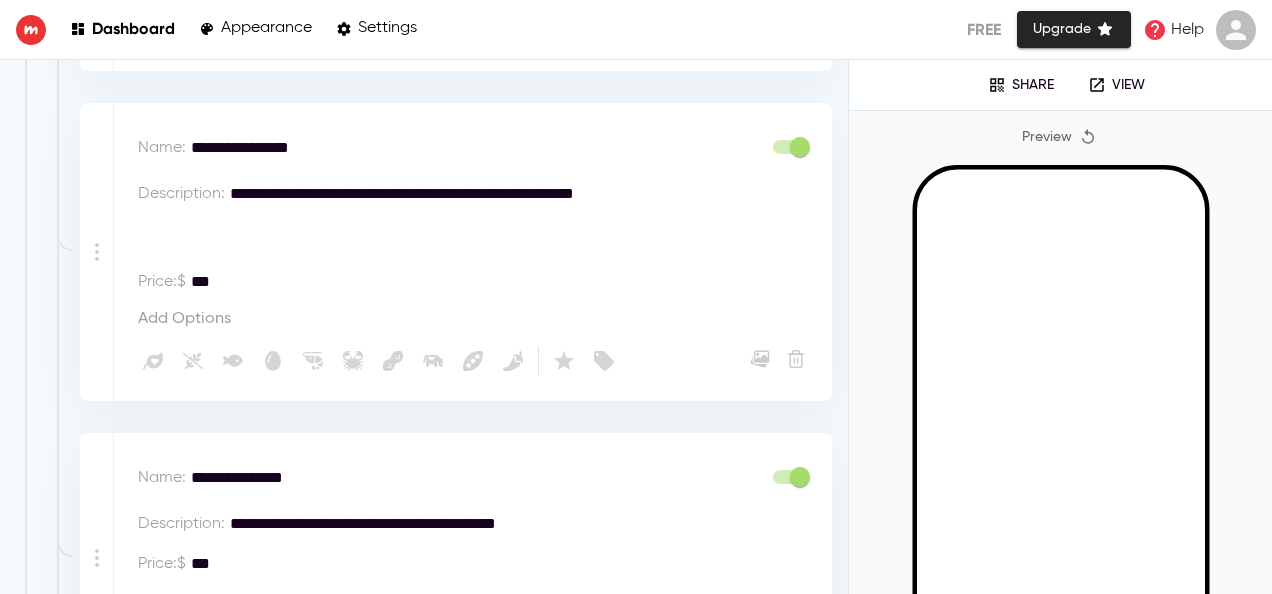 scroll, scrollTop: 4736, scrollLeft: 0, axis: vertical 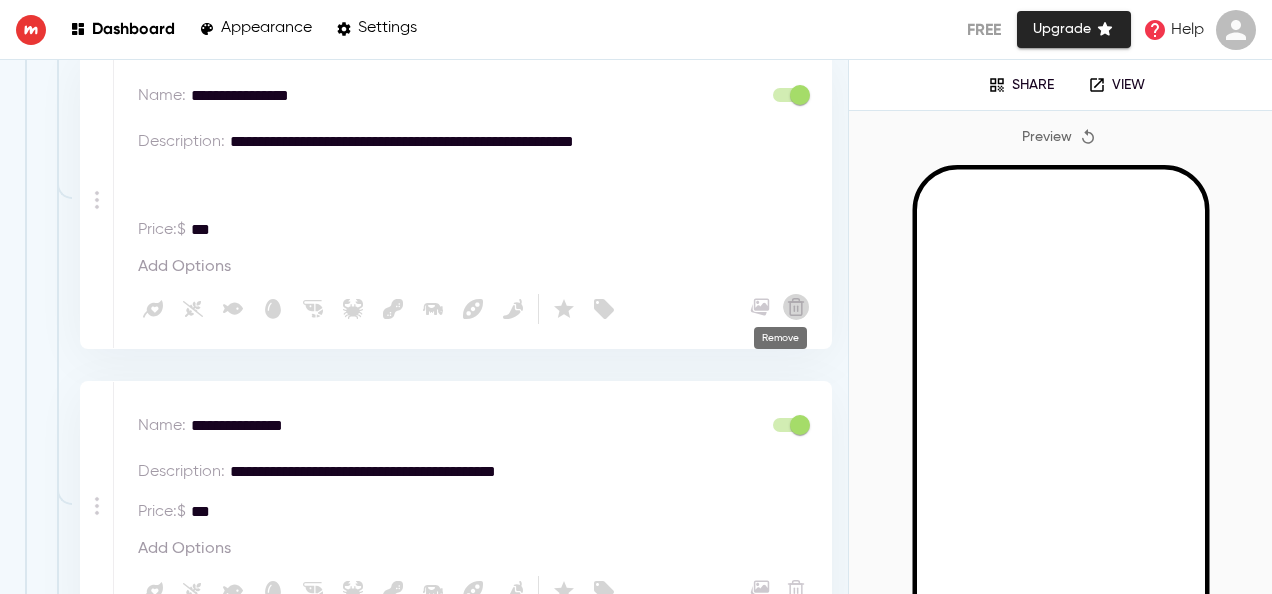 click 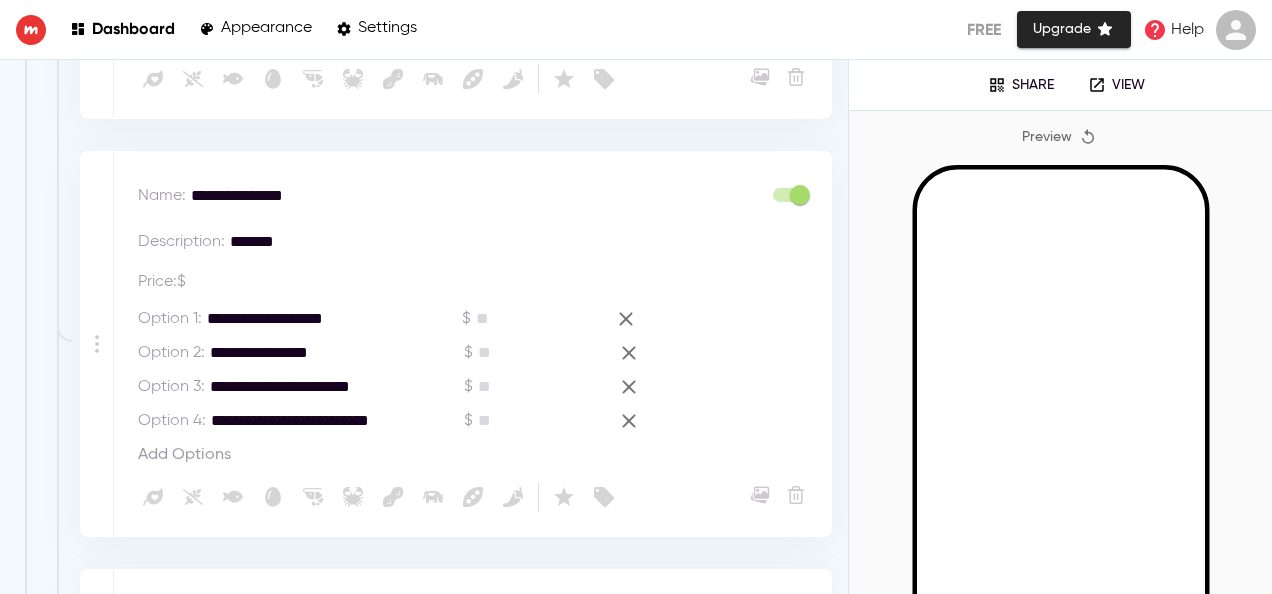 scroll, scrollTop: 5978, scrollLeft: 0, axis: vertical 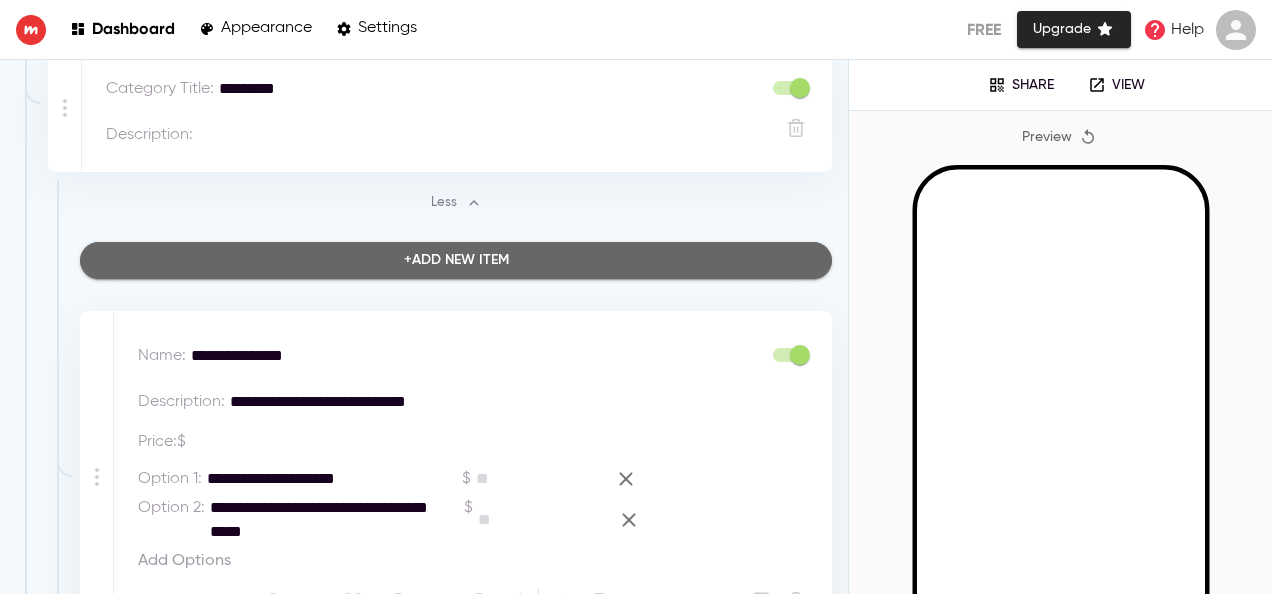 click on "+  Add new item" at bounding box center [456, 260] 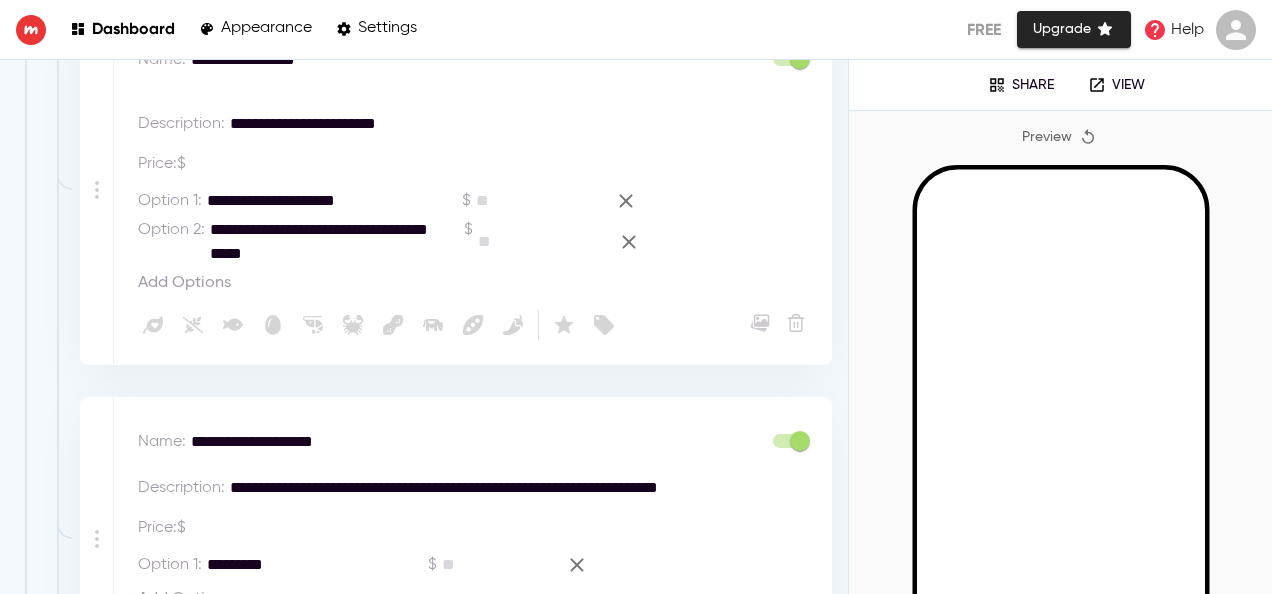 scroll, scrollTop: 4106, scrollLeft: 0, axis: vertical 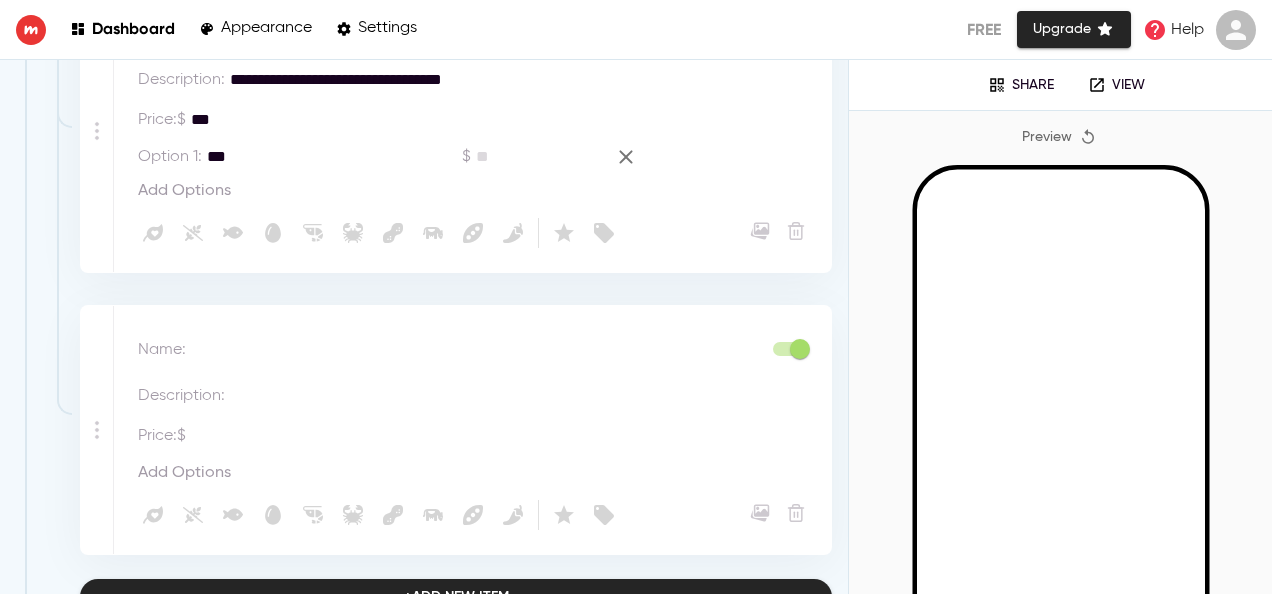 click at bounding box center [476, 350] 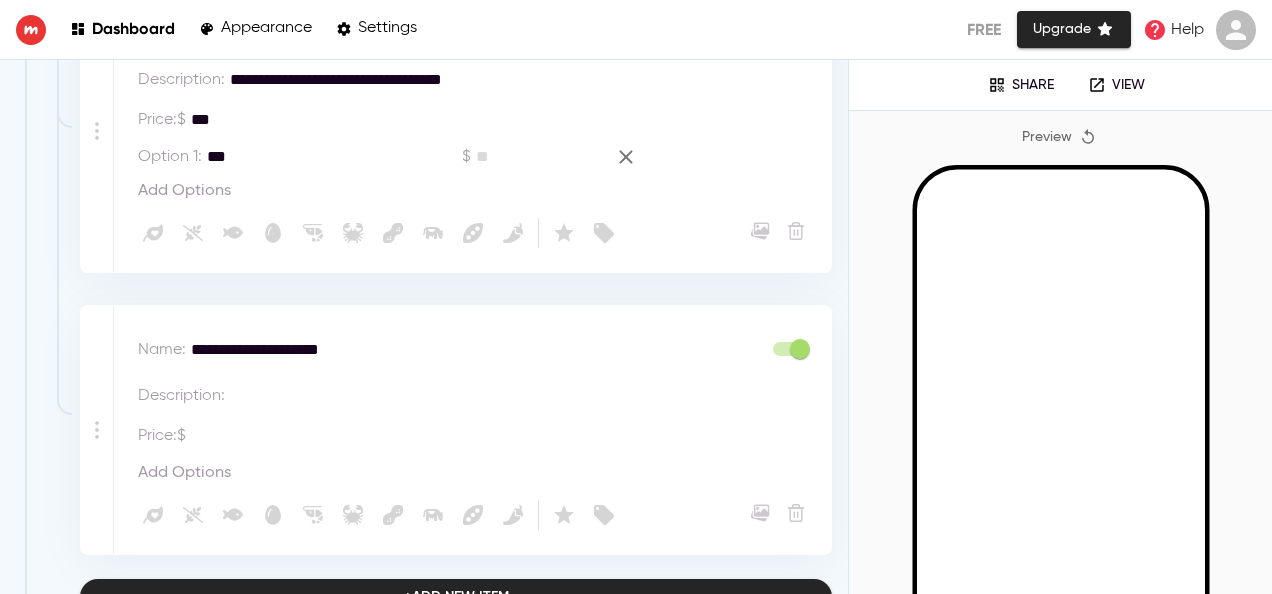 type on "**********" 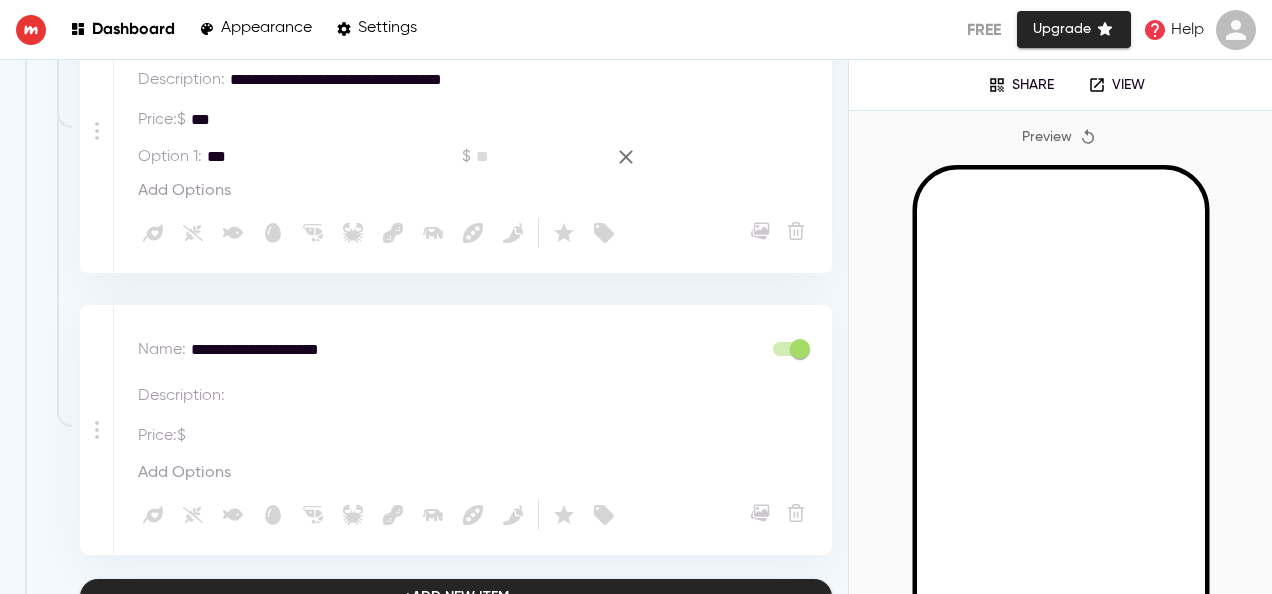 click on "Price :  $ *" at bounding box center (478, 436) 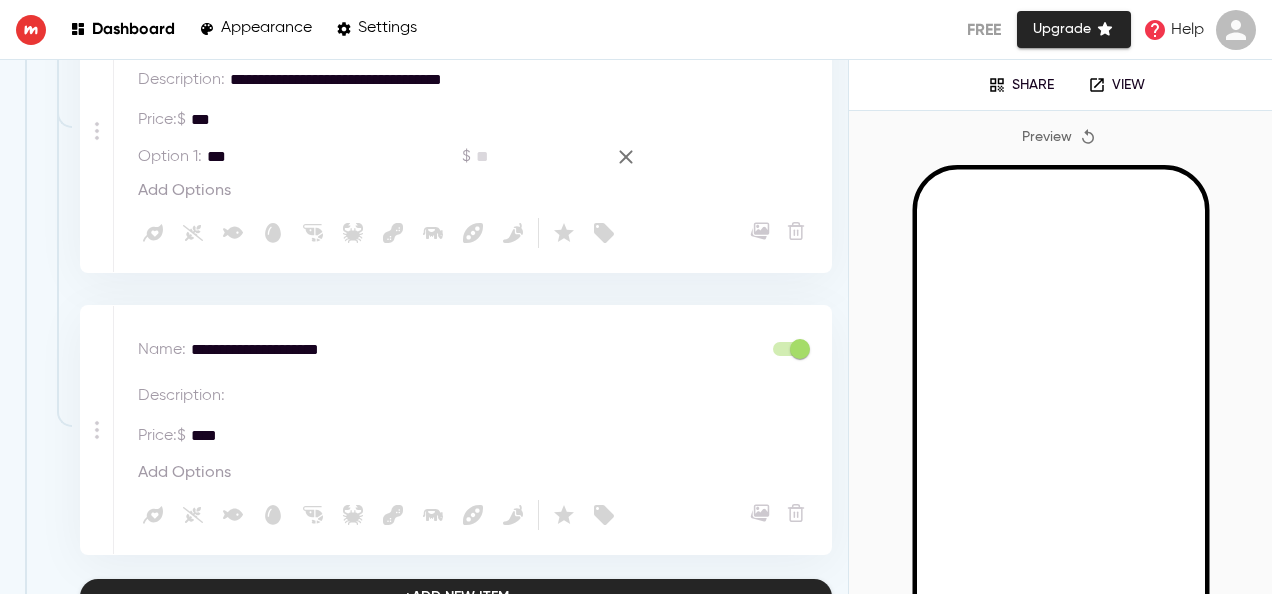 type on "***" 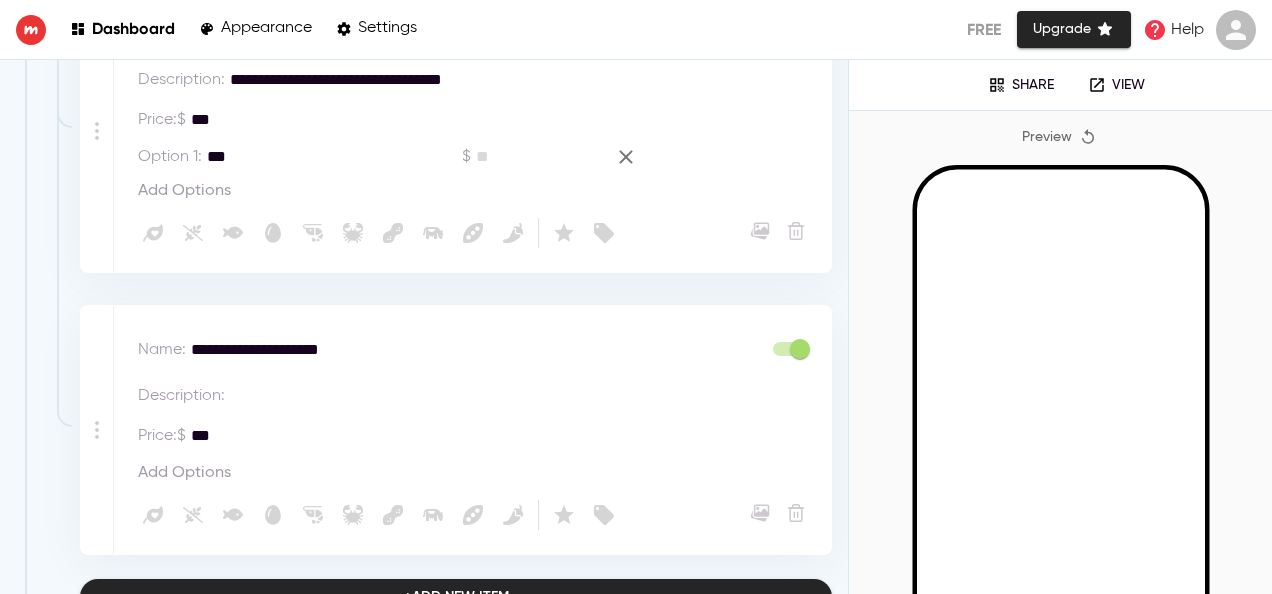 type 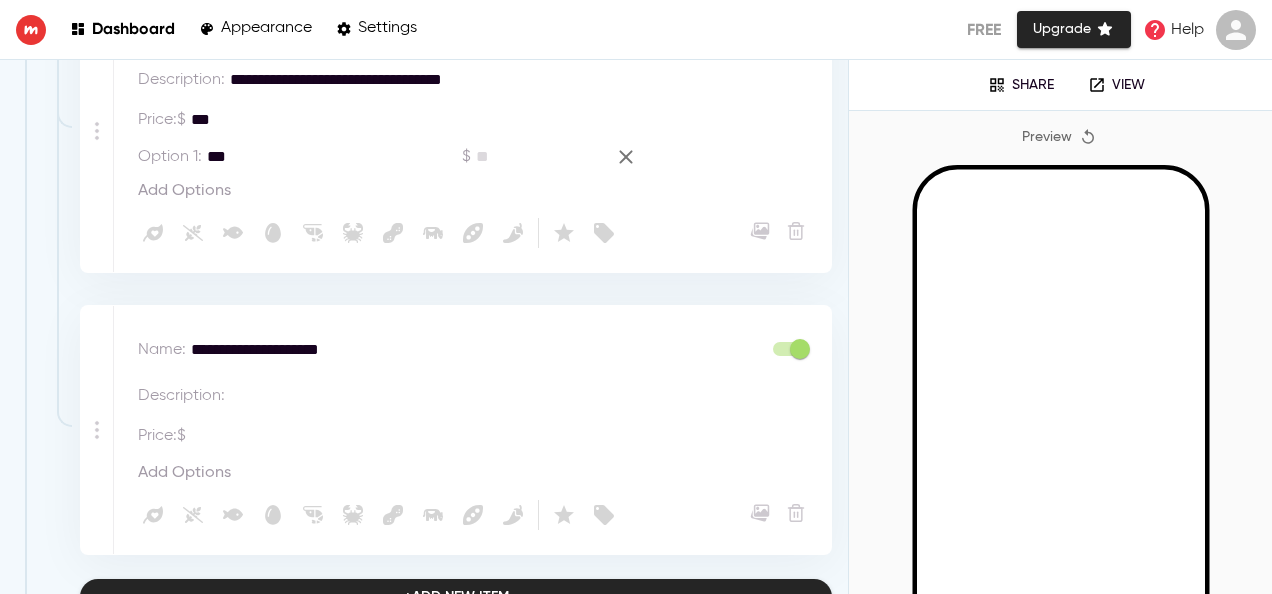 click on "Description :" at bounding box center [181, 396] 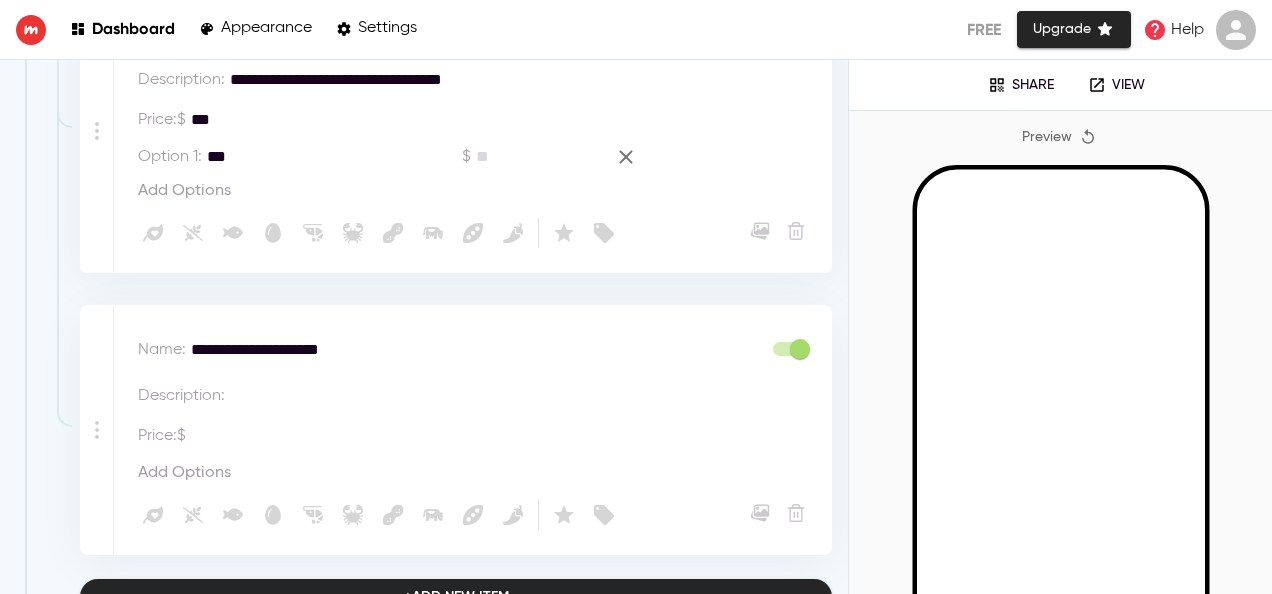 type on "*" 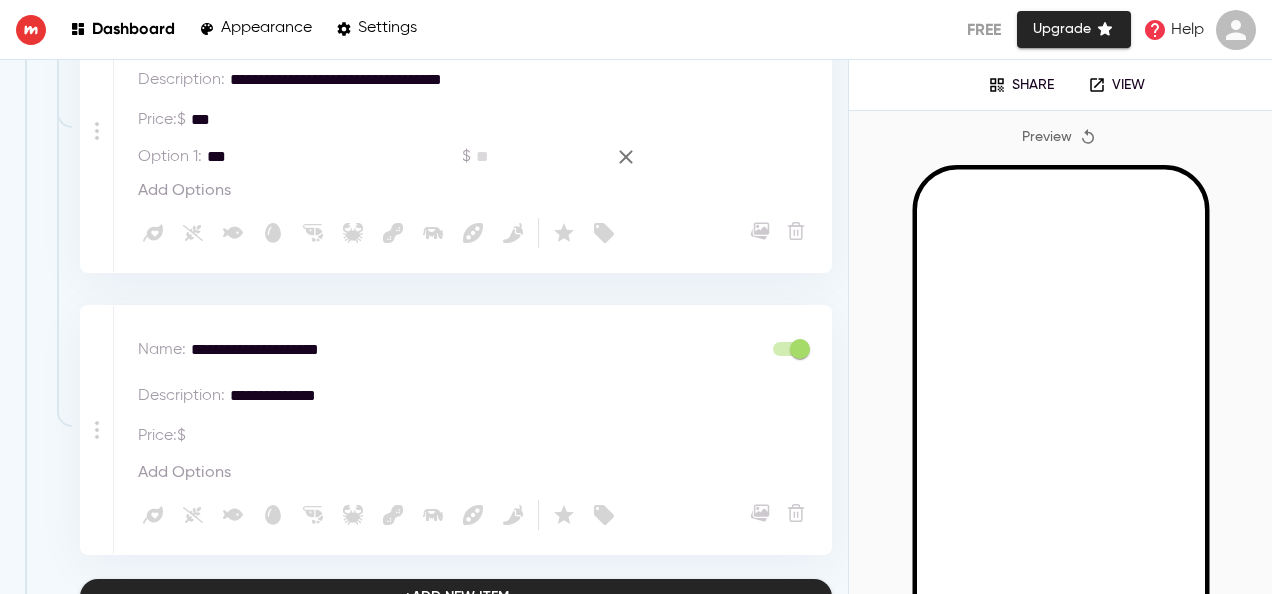 type on "**********" 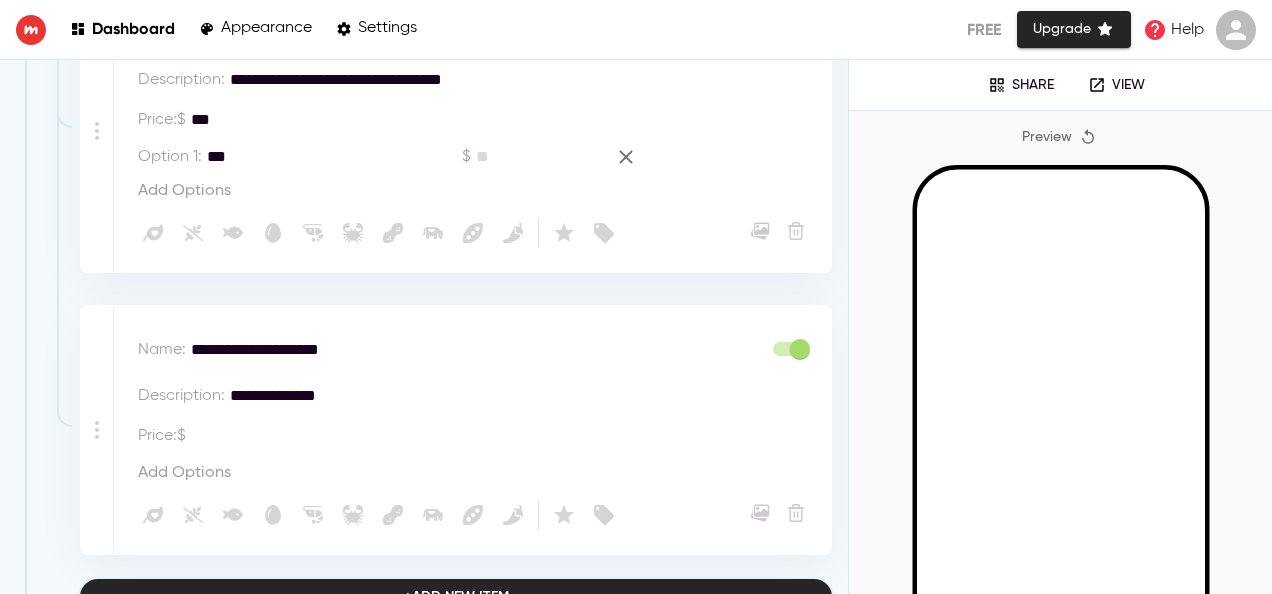 paste 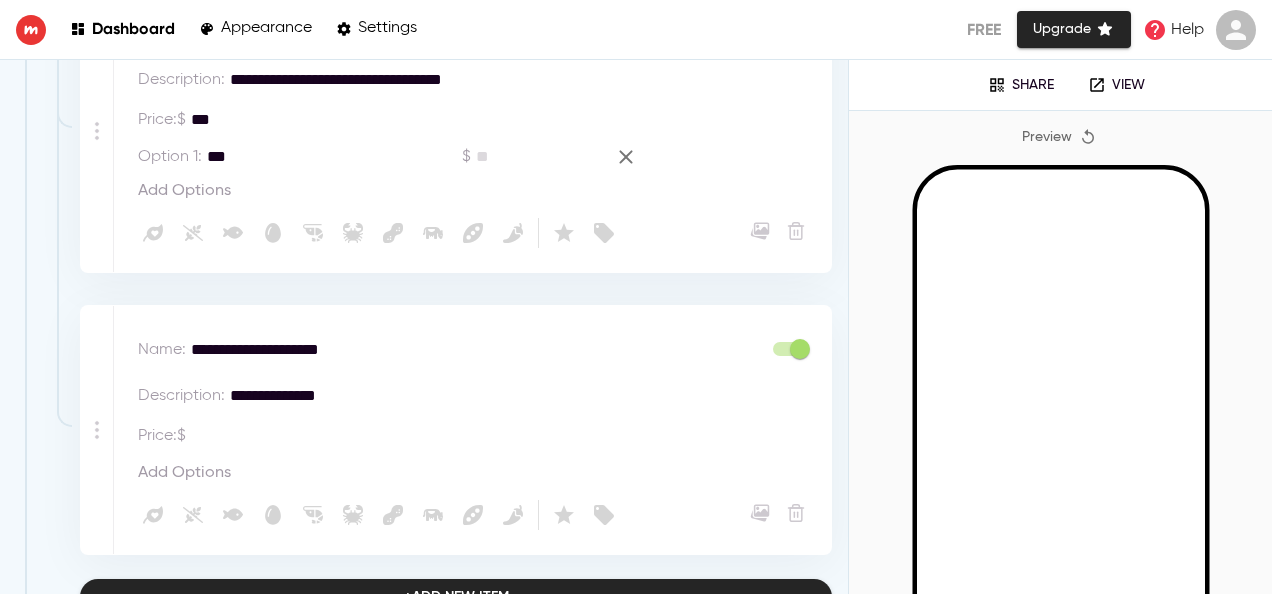 type 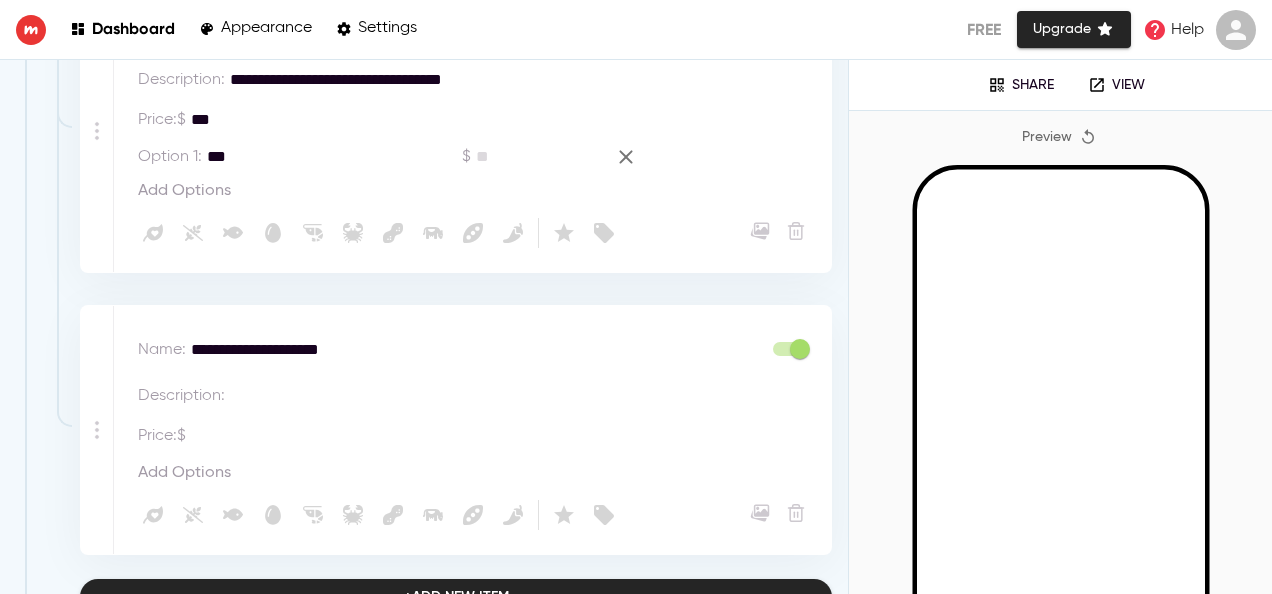 type 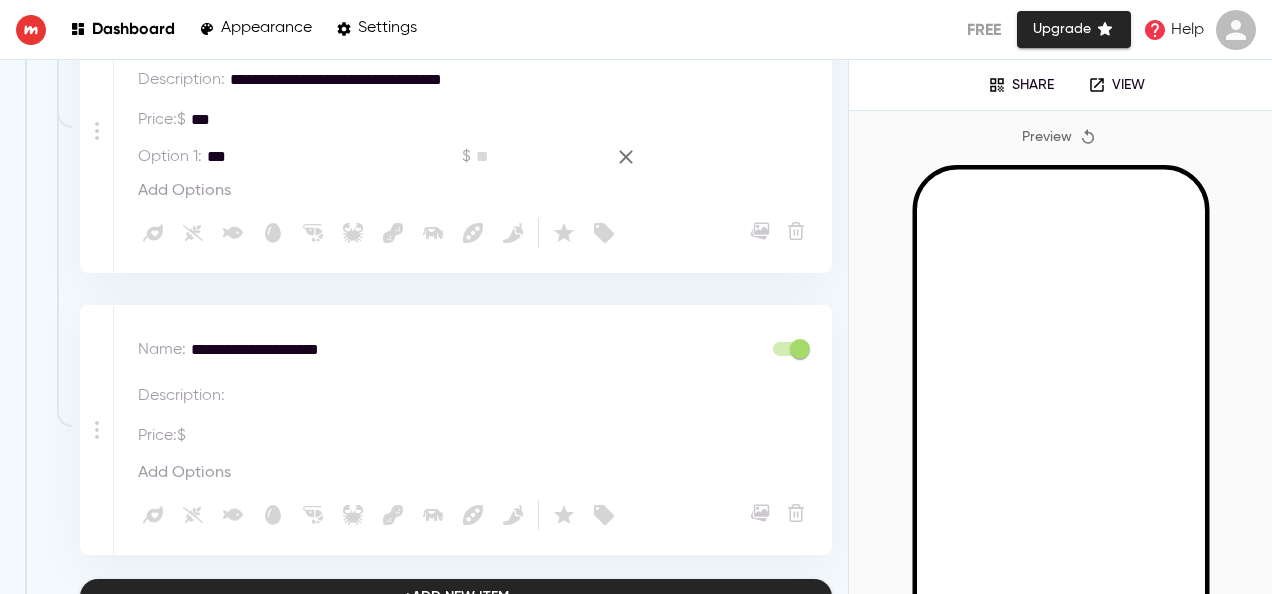 paste 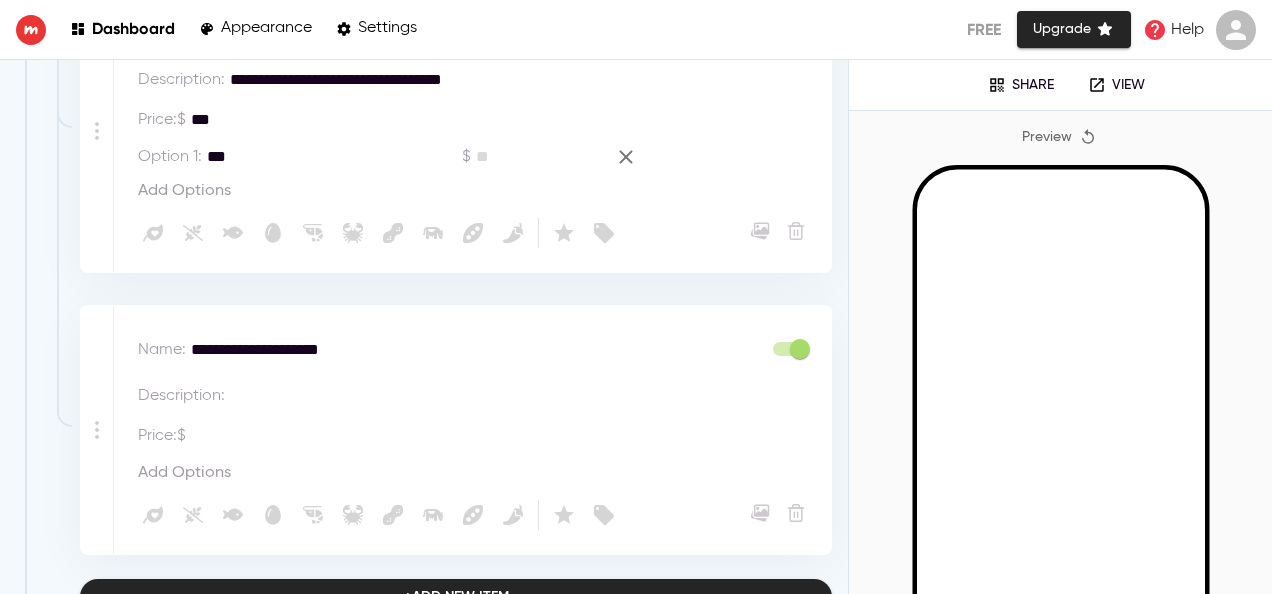 click on "Add Options" at bounding box center (184, 473) 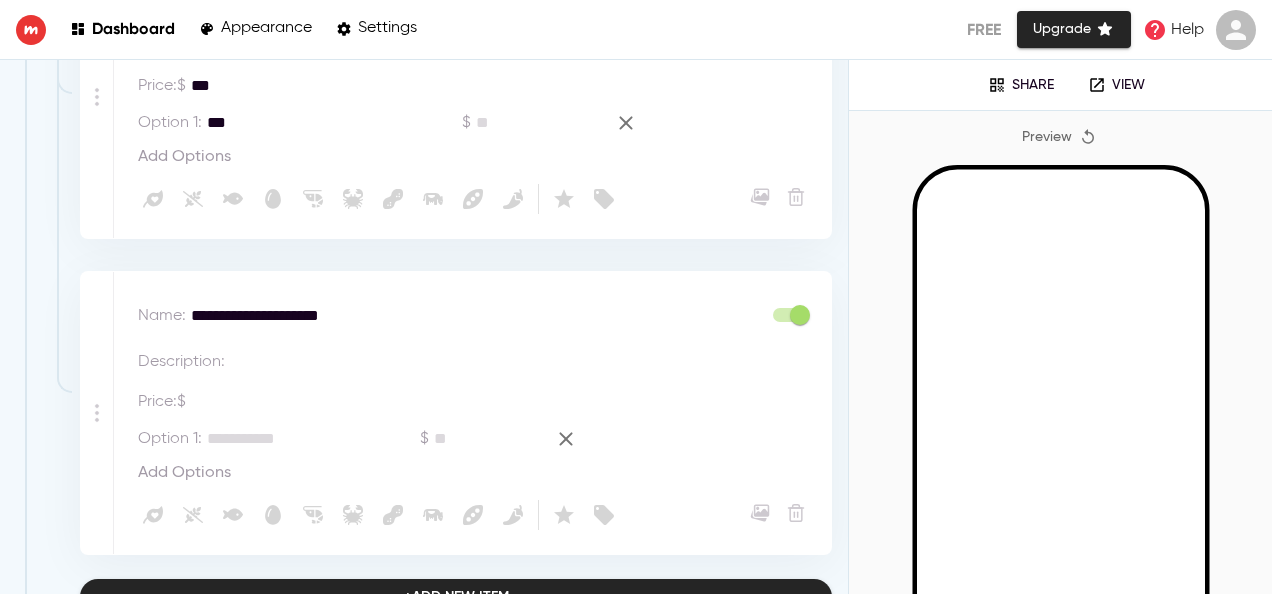 click at bounding box center (329, 402) 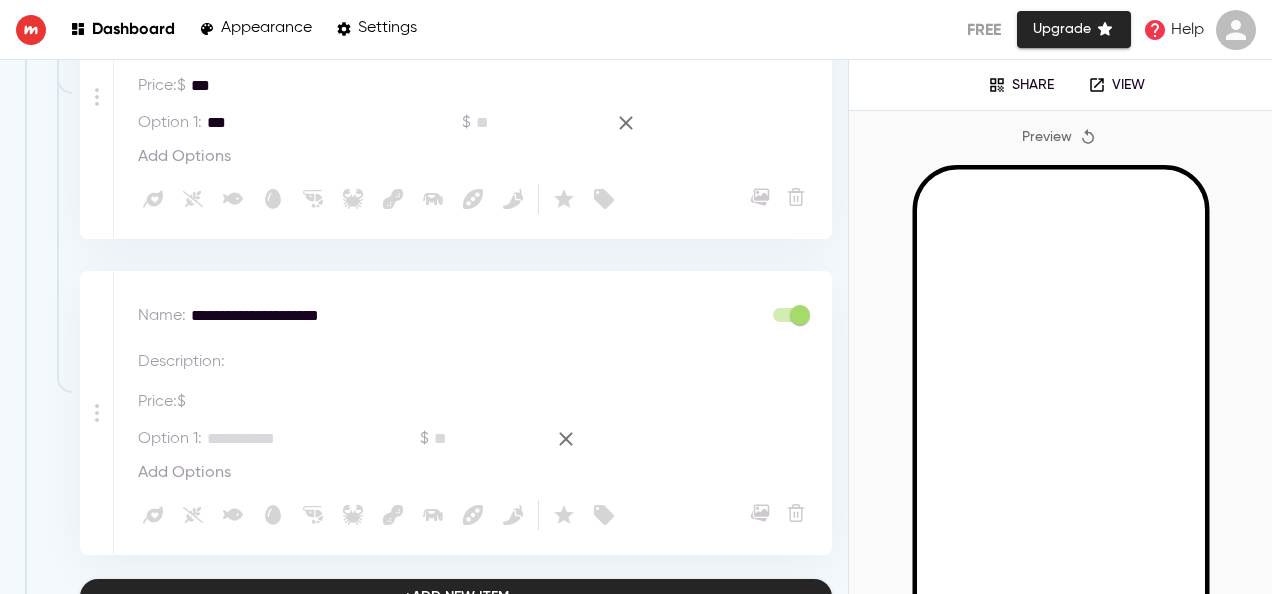 paste 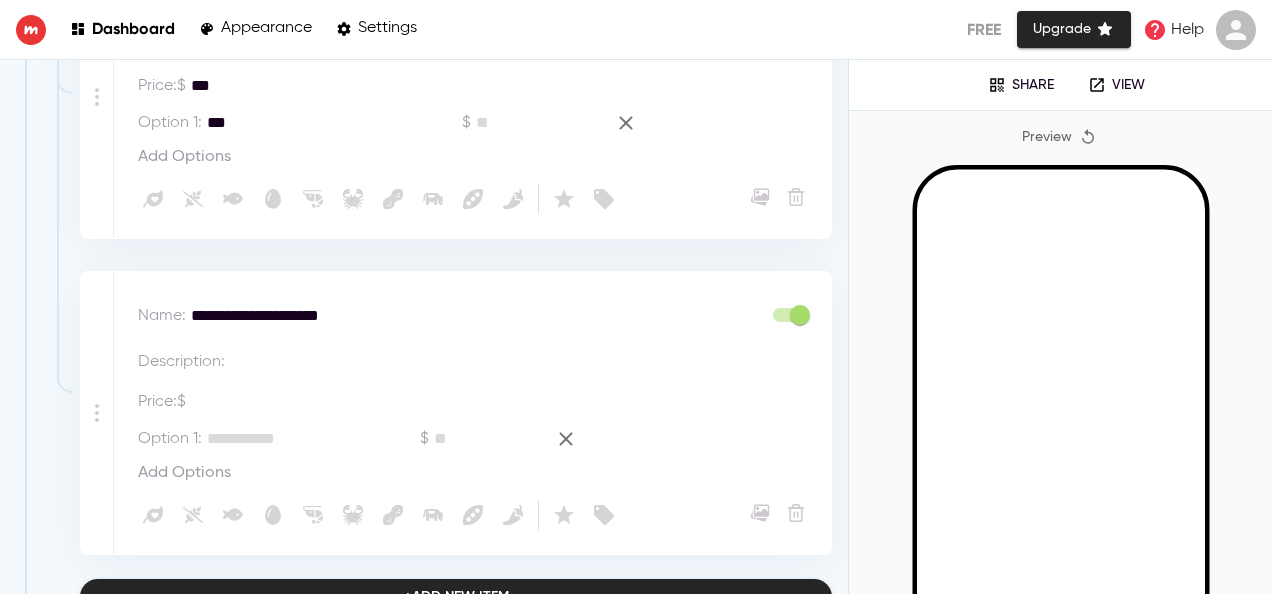 type 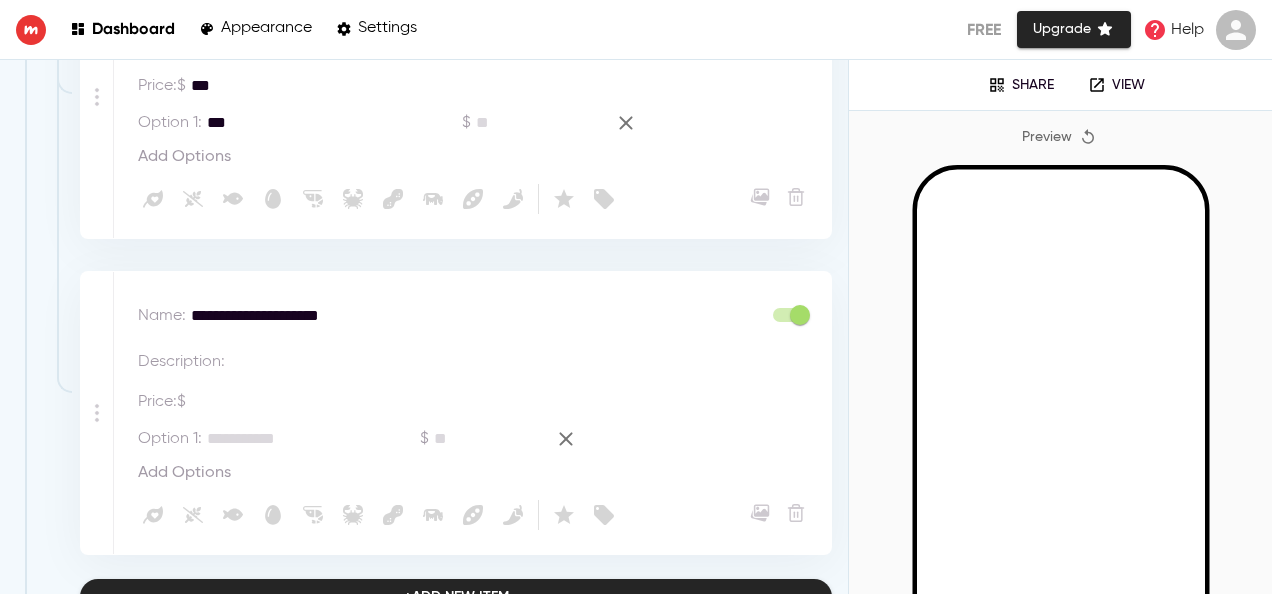 paste on "**********" 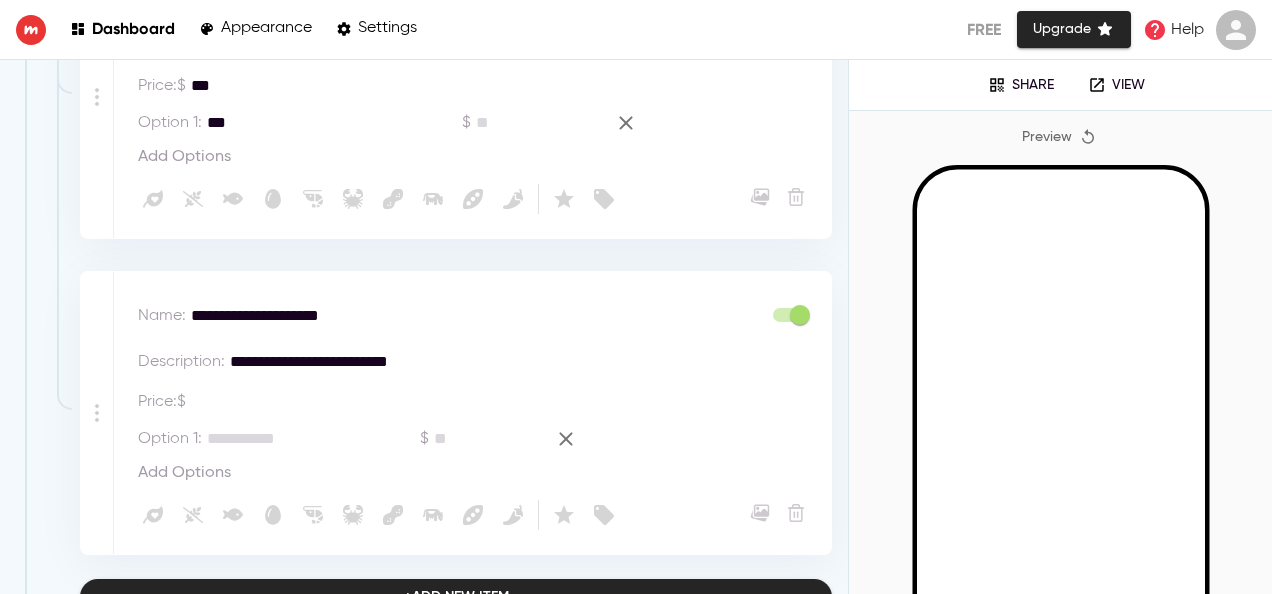 scroll, scrollTop: 6868, scrollLeft: 0, axis: vertical 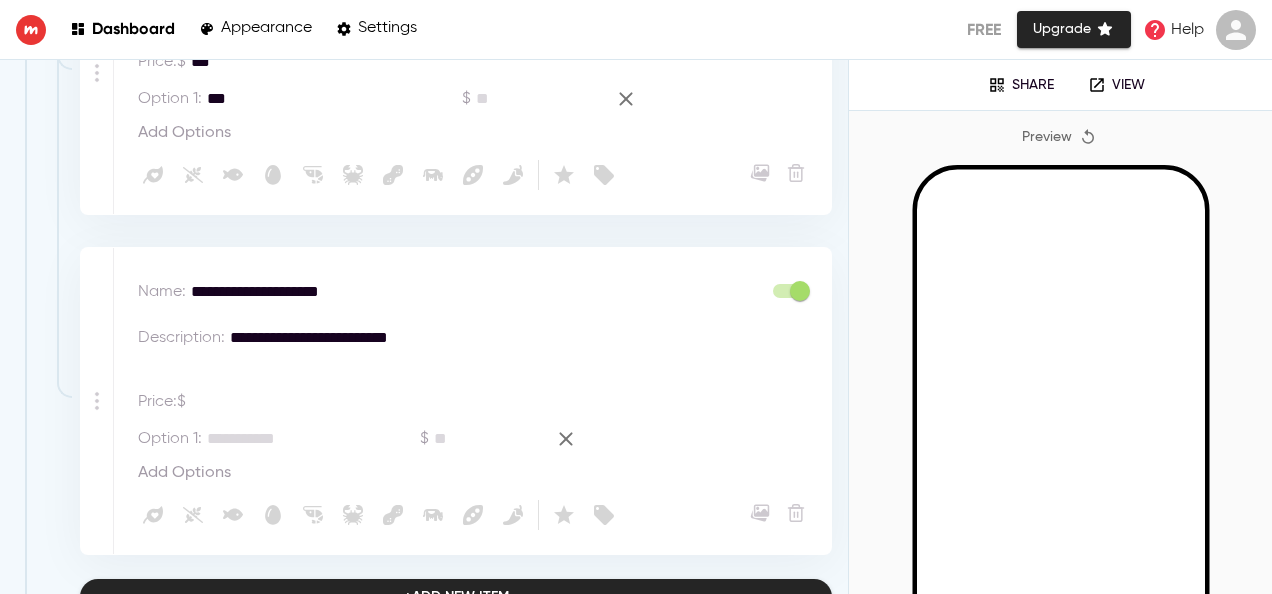 paste on "**********" 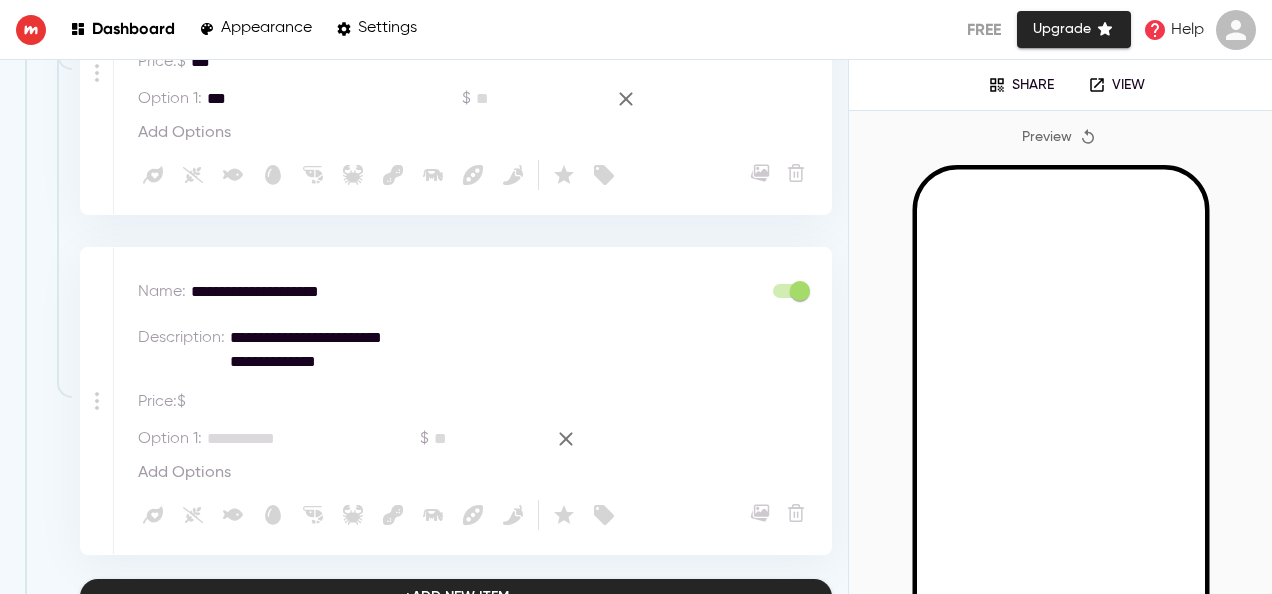 click on "**********" at bounding box center (517, 350) 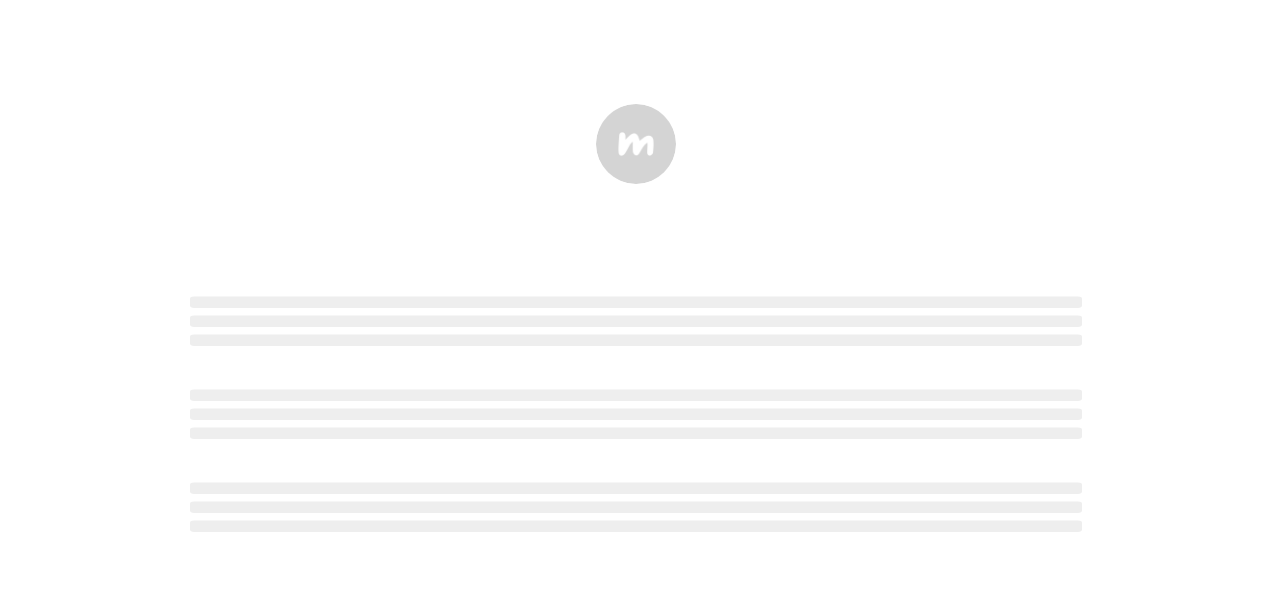scroll, scrollTop: 0, scrollLeft: 0, axis: both 